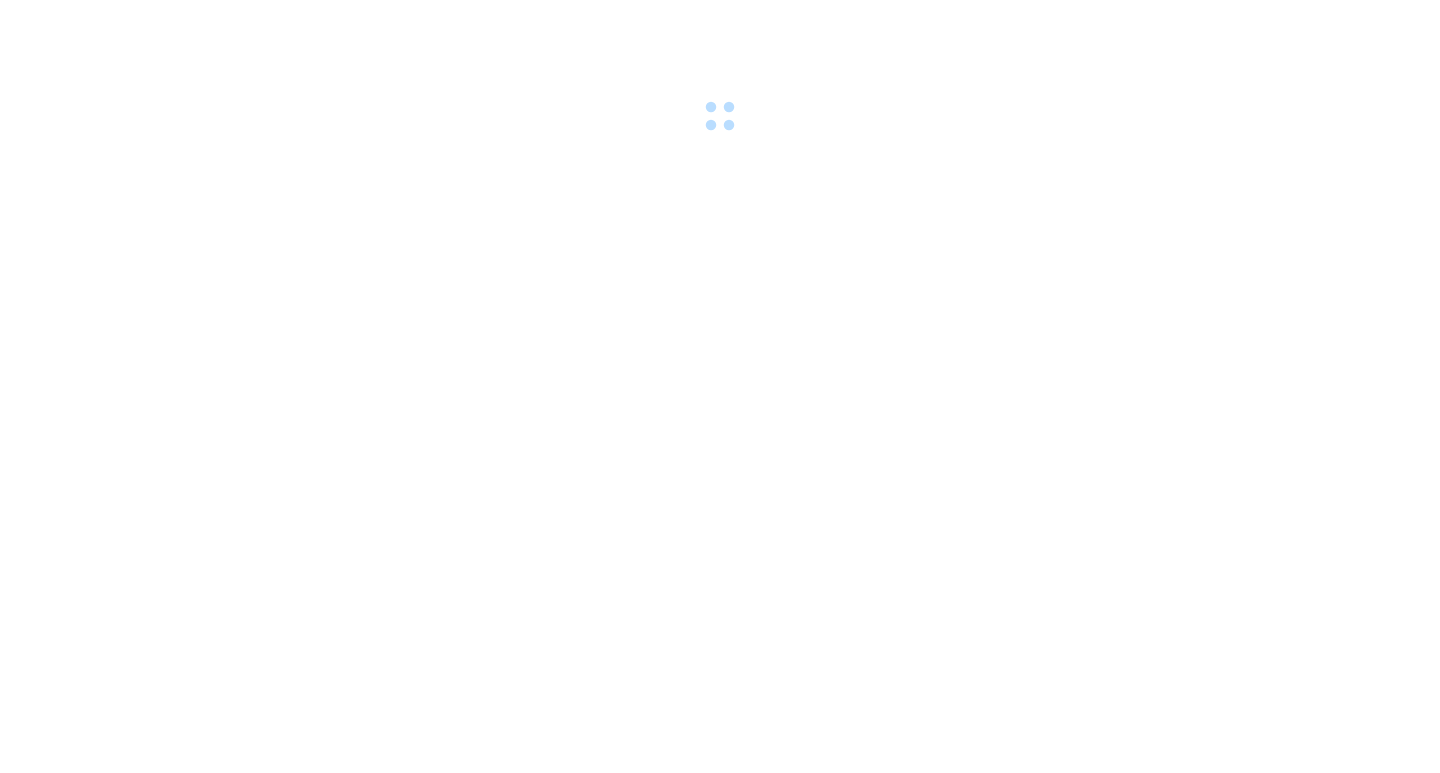 scroll, scrollTop: 0, scrollLeft: 0, axis: both 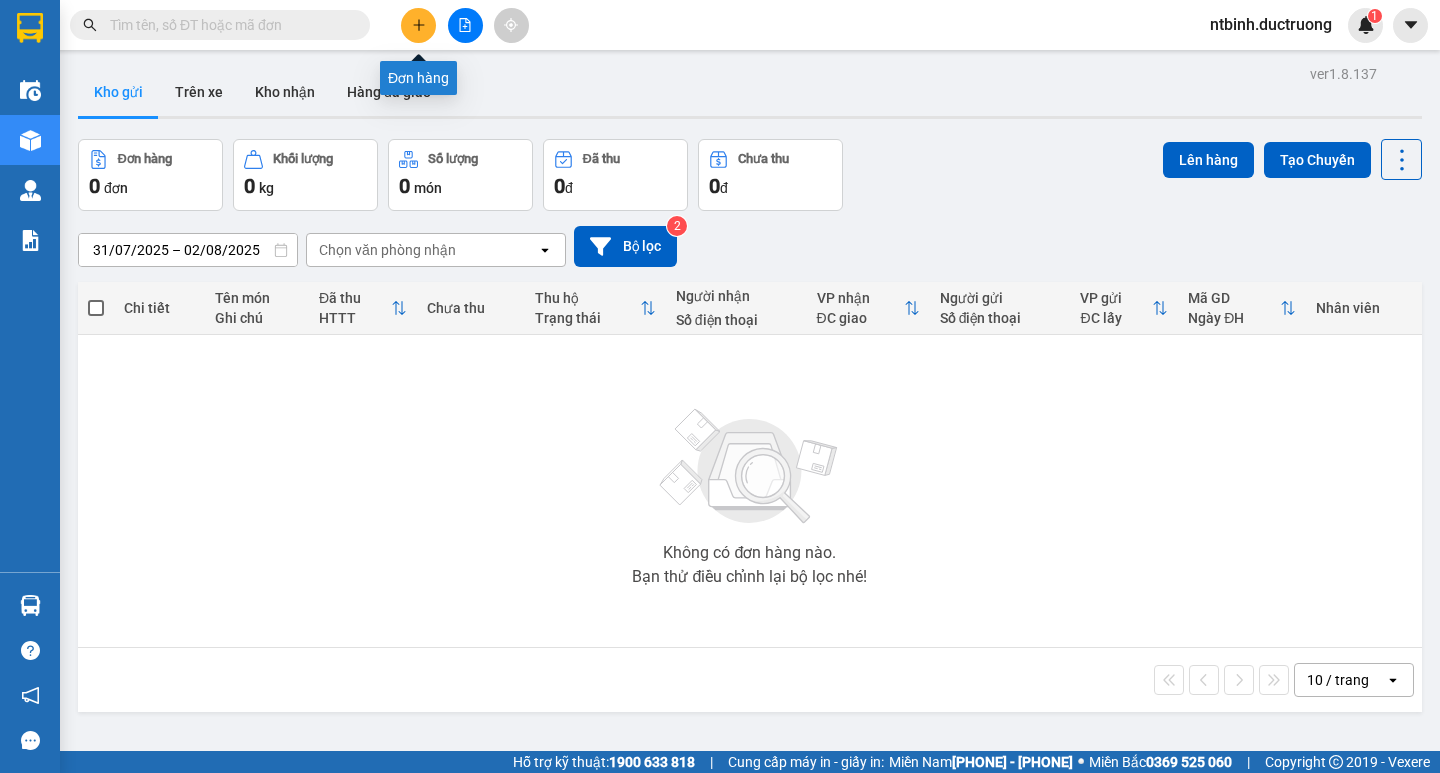 click 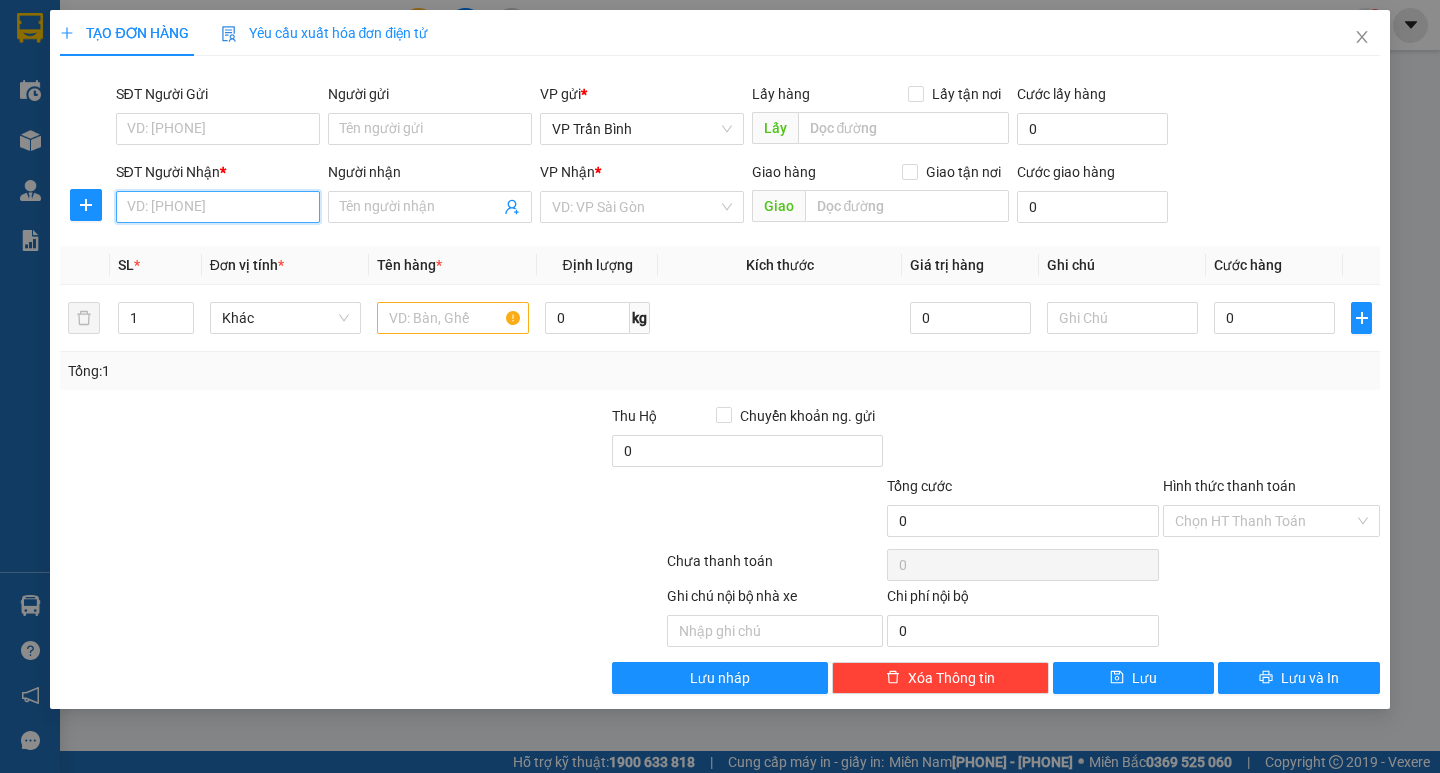 click on "SĐT Người Nhận  *" at bounding box center (218, 207) 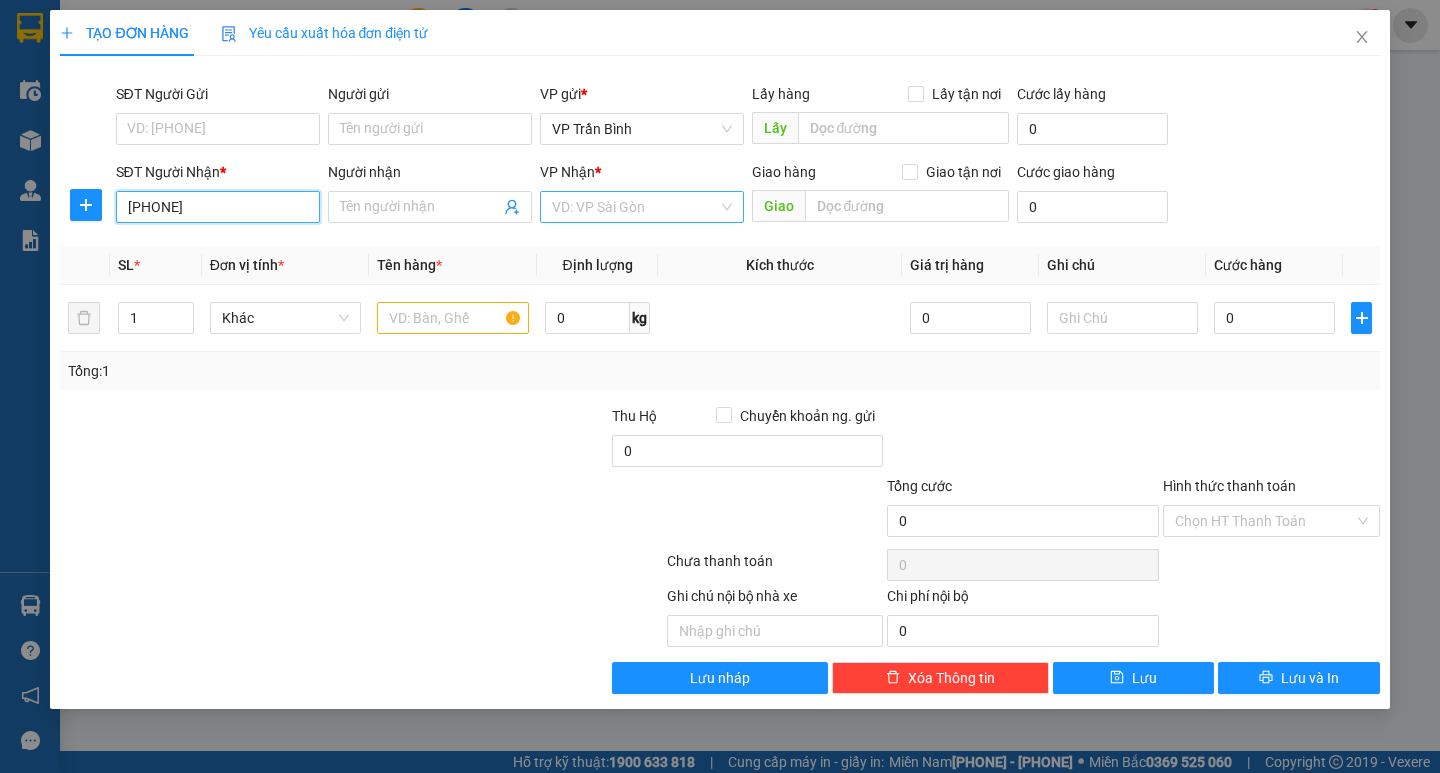 type on "[PHONE]" 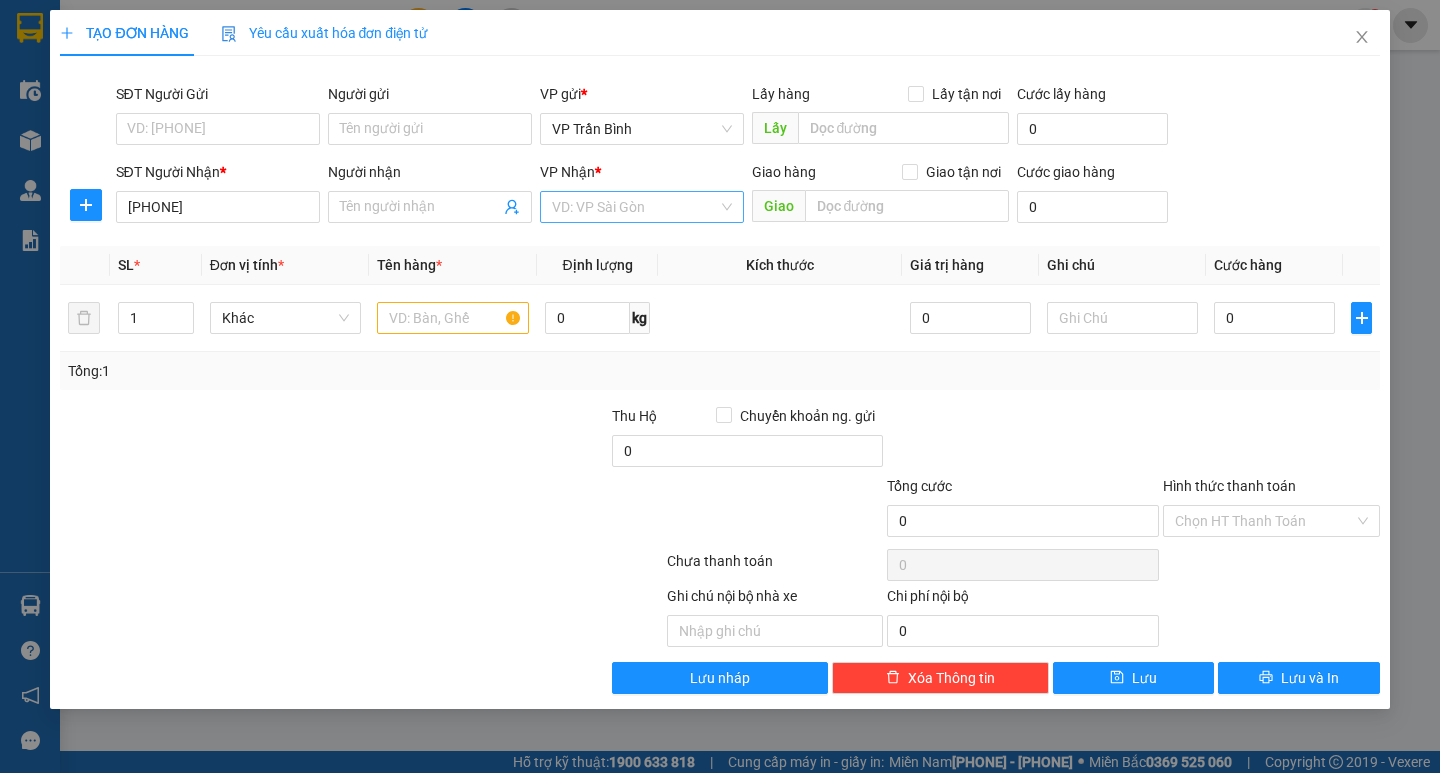 click at bounding box center [635, 207] 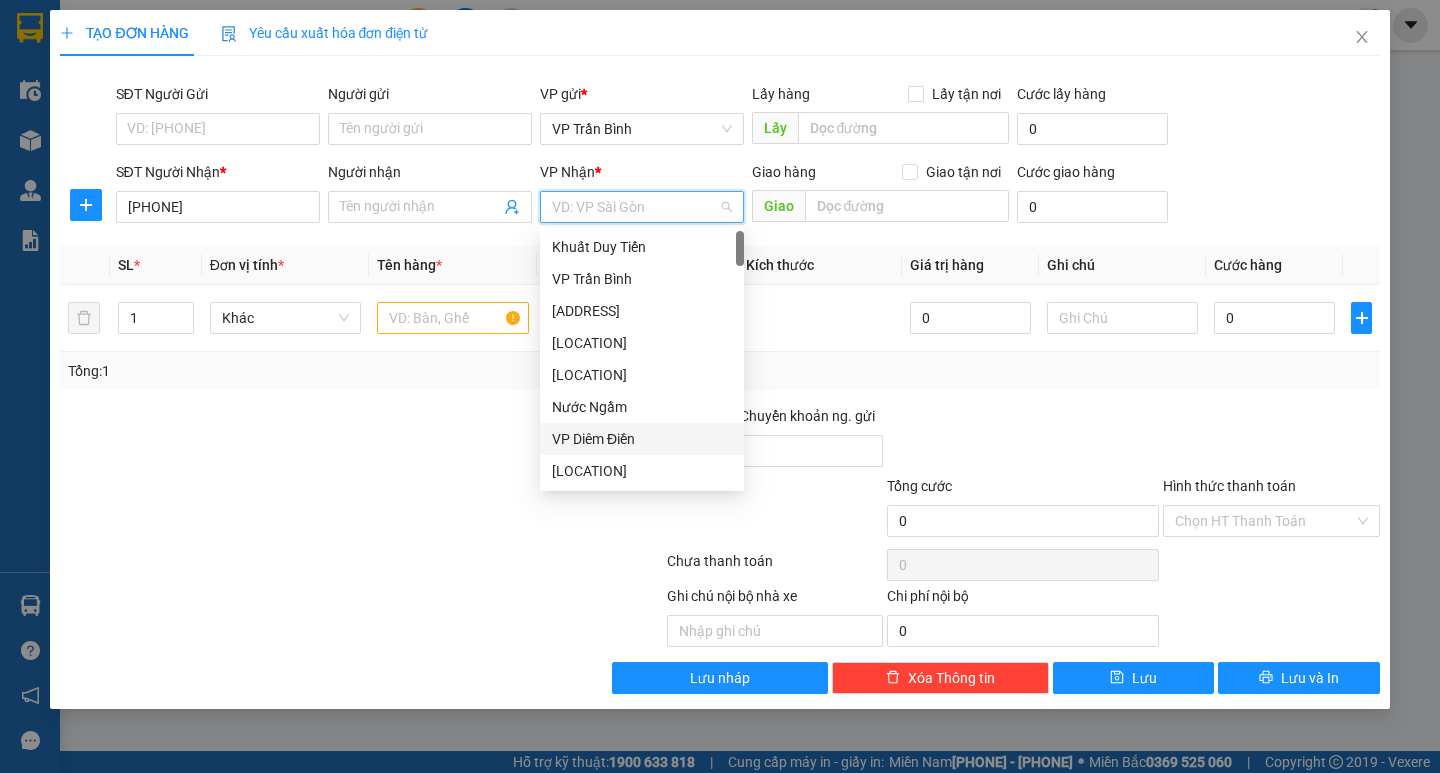 click on "VP Diêm Điền" at bounding box center (642, 439) 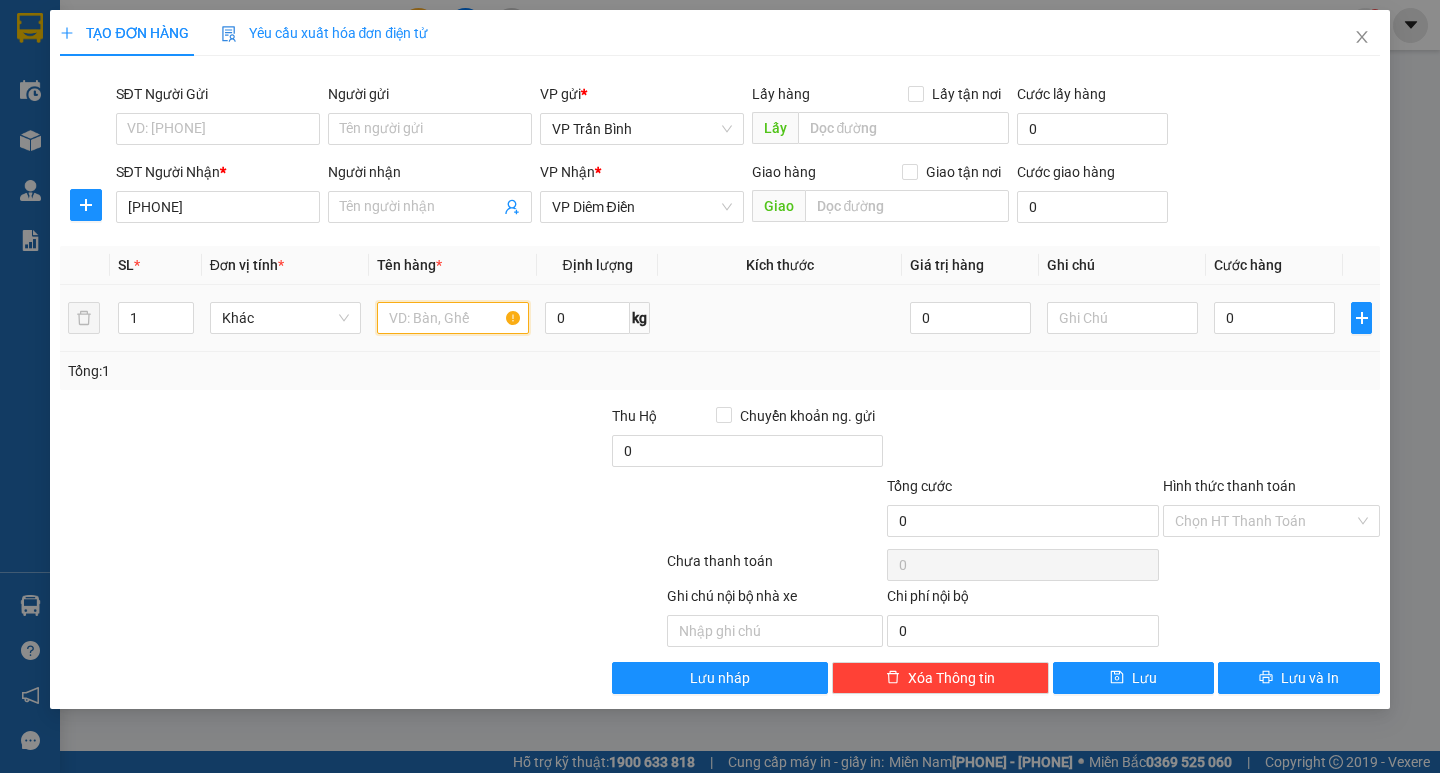 click at bounding box center (452, 318) 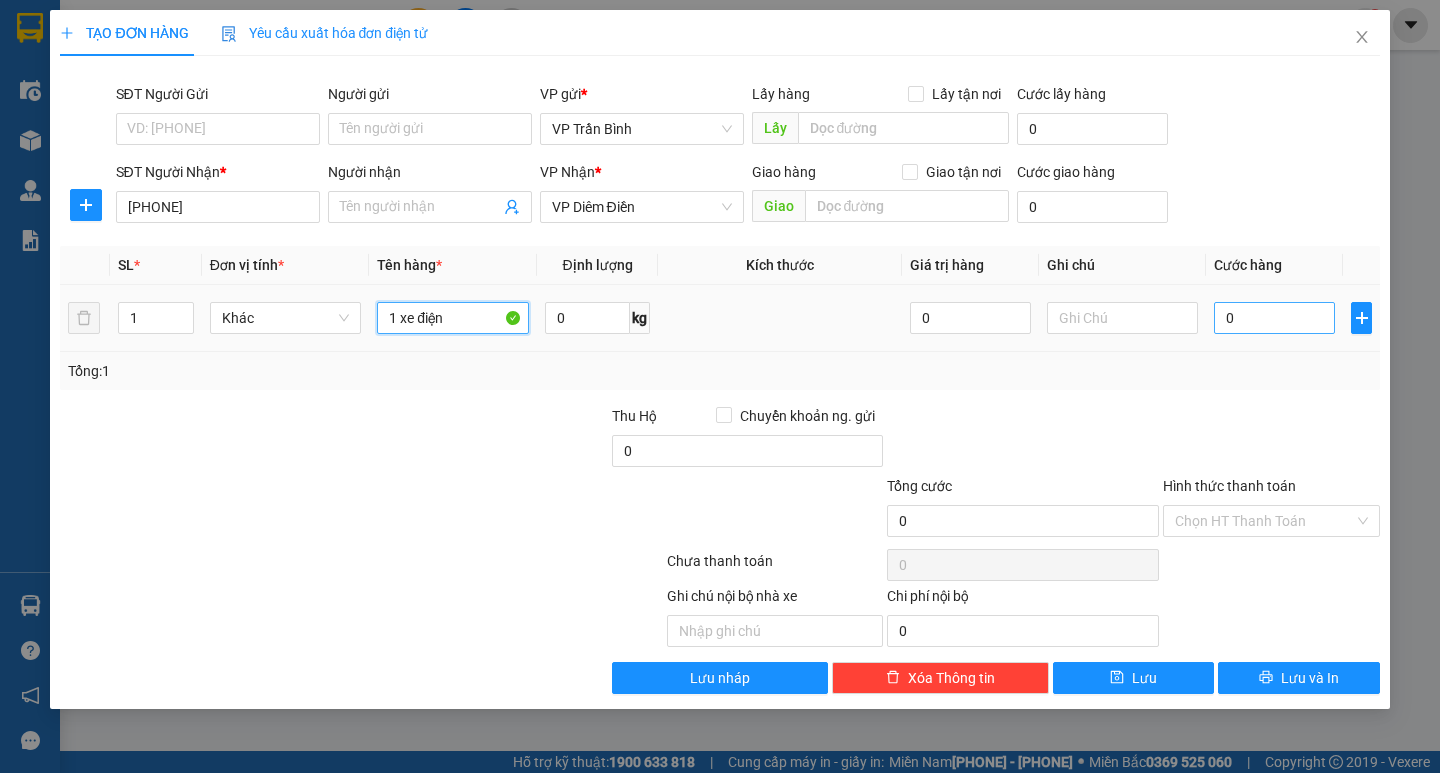 type on "1 xe điện" 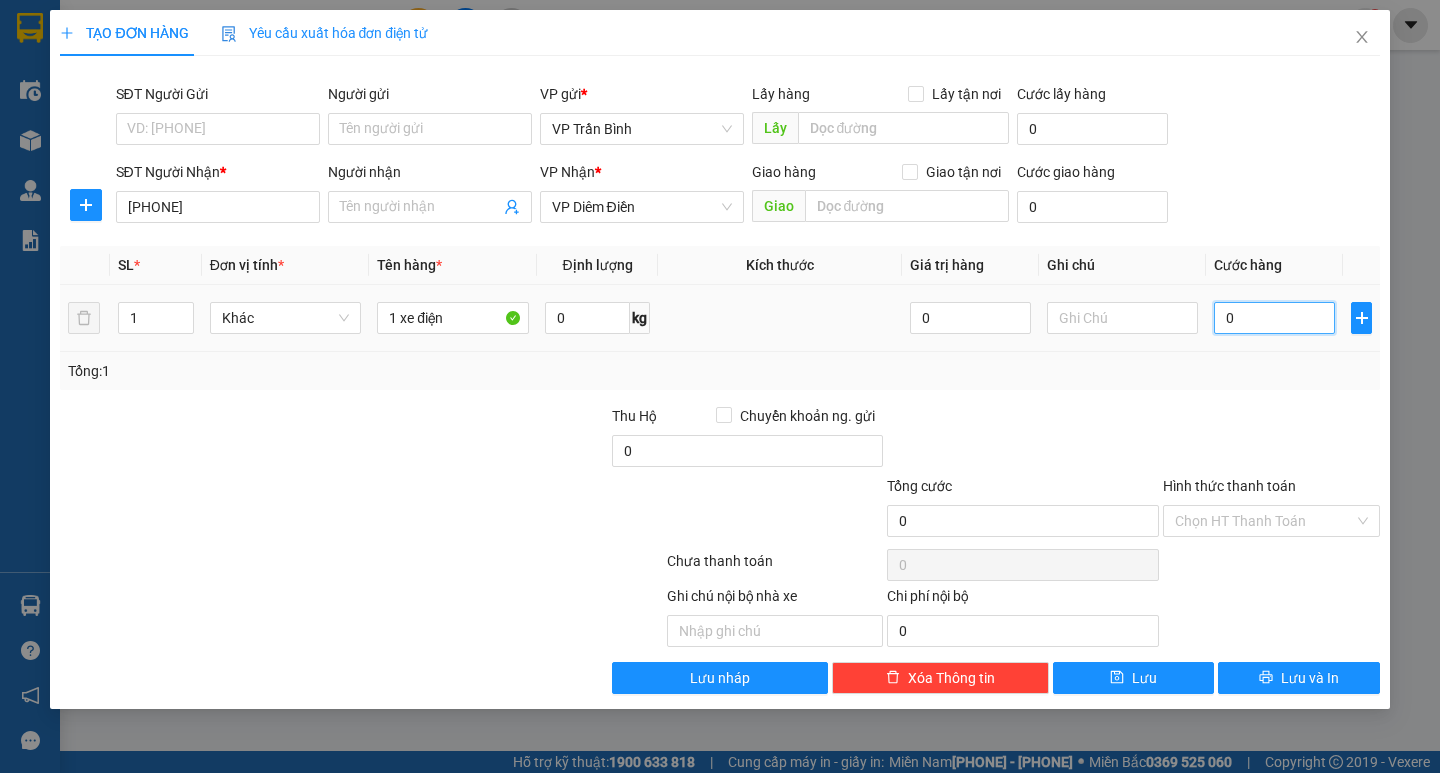 click on "0" at bounding box center [1274, 318] 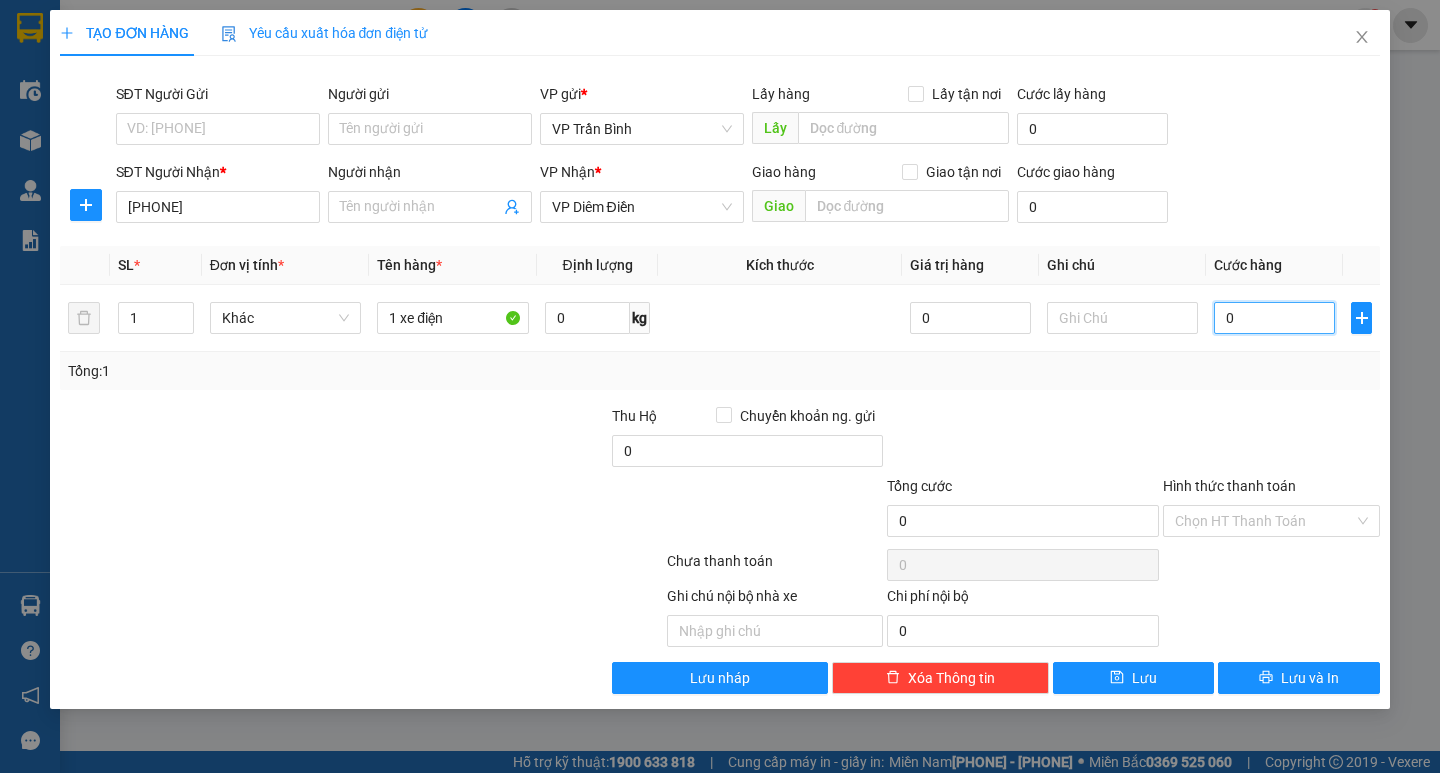 type on "001" 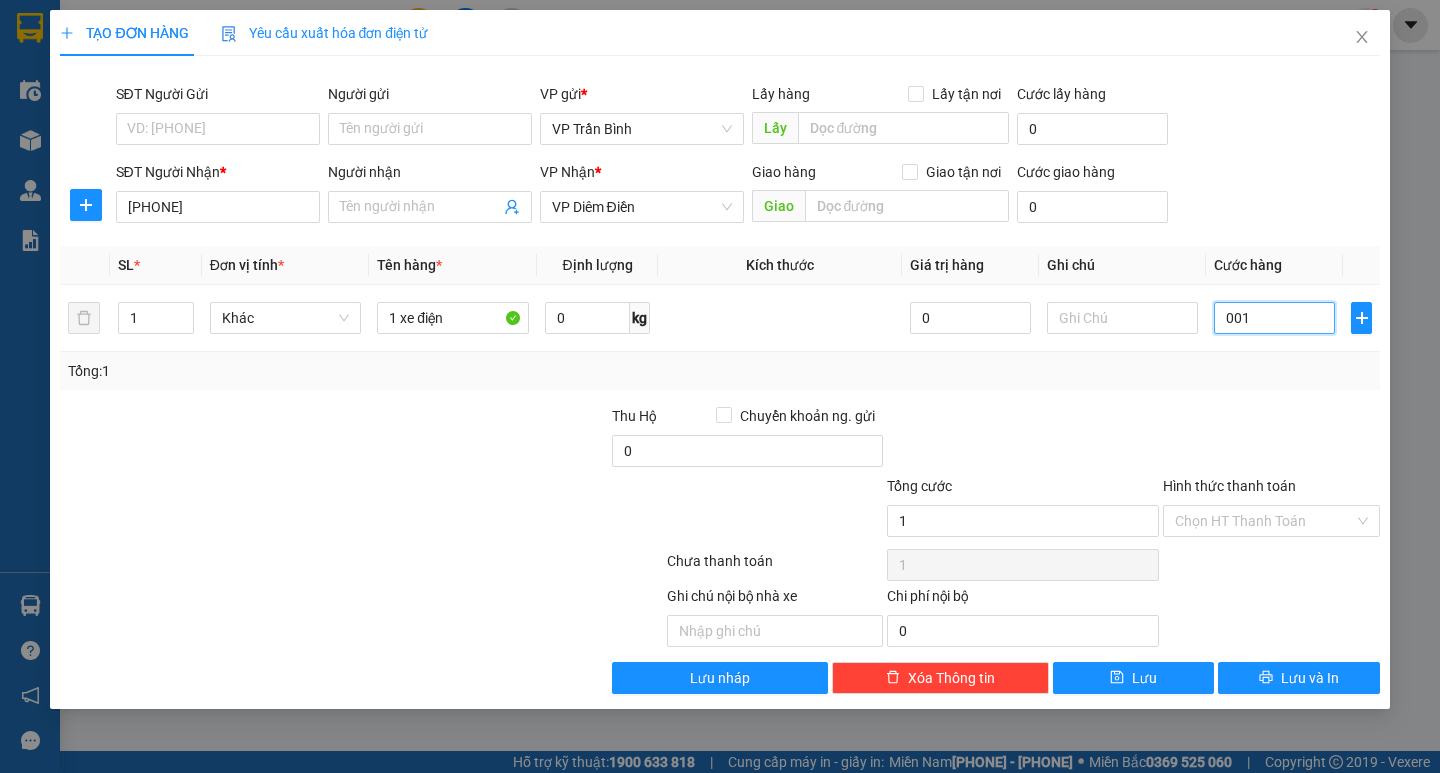 type on "0.015" 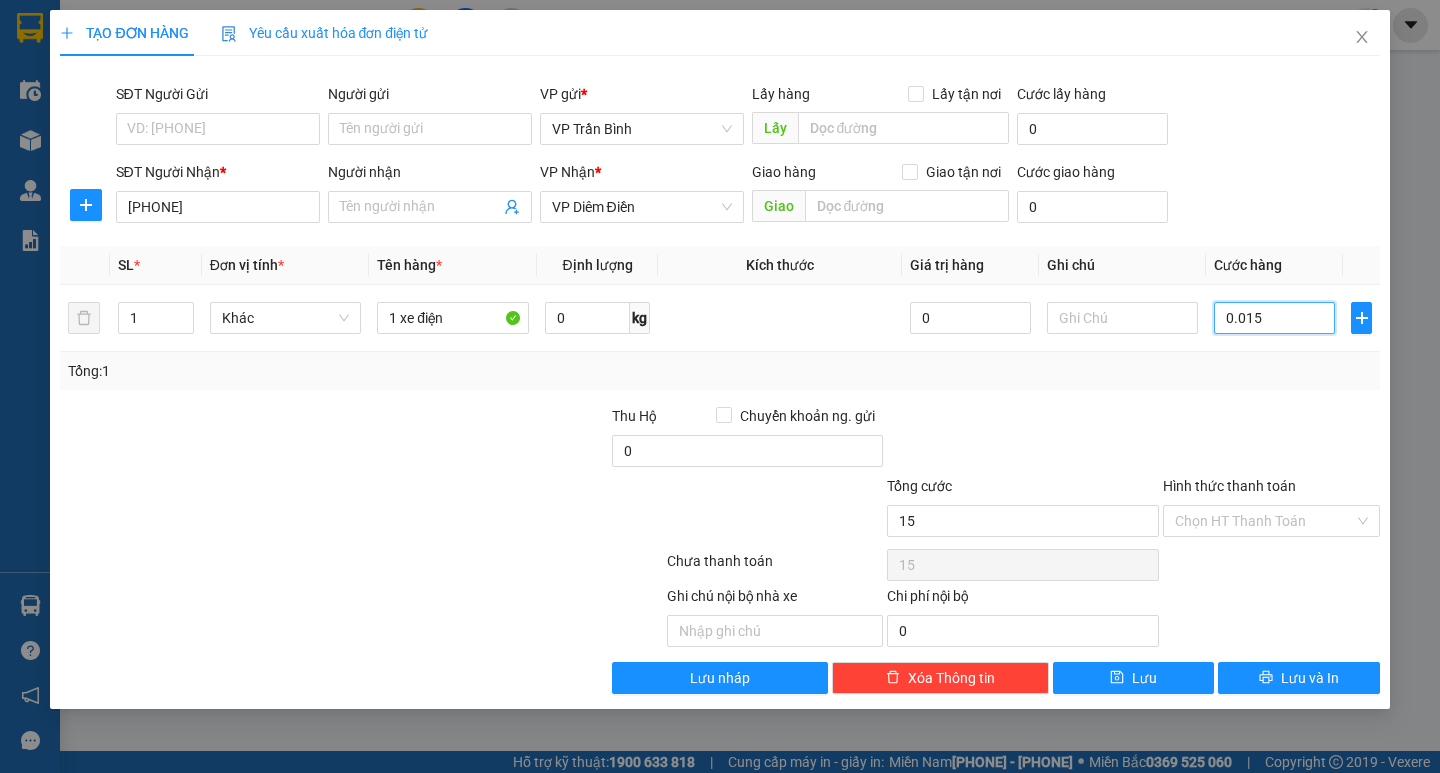 type on "00.150" 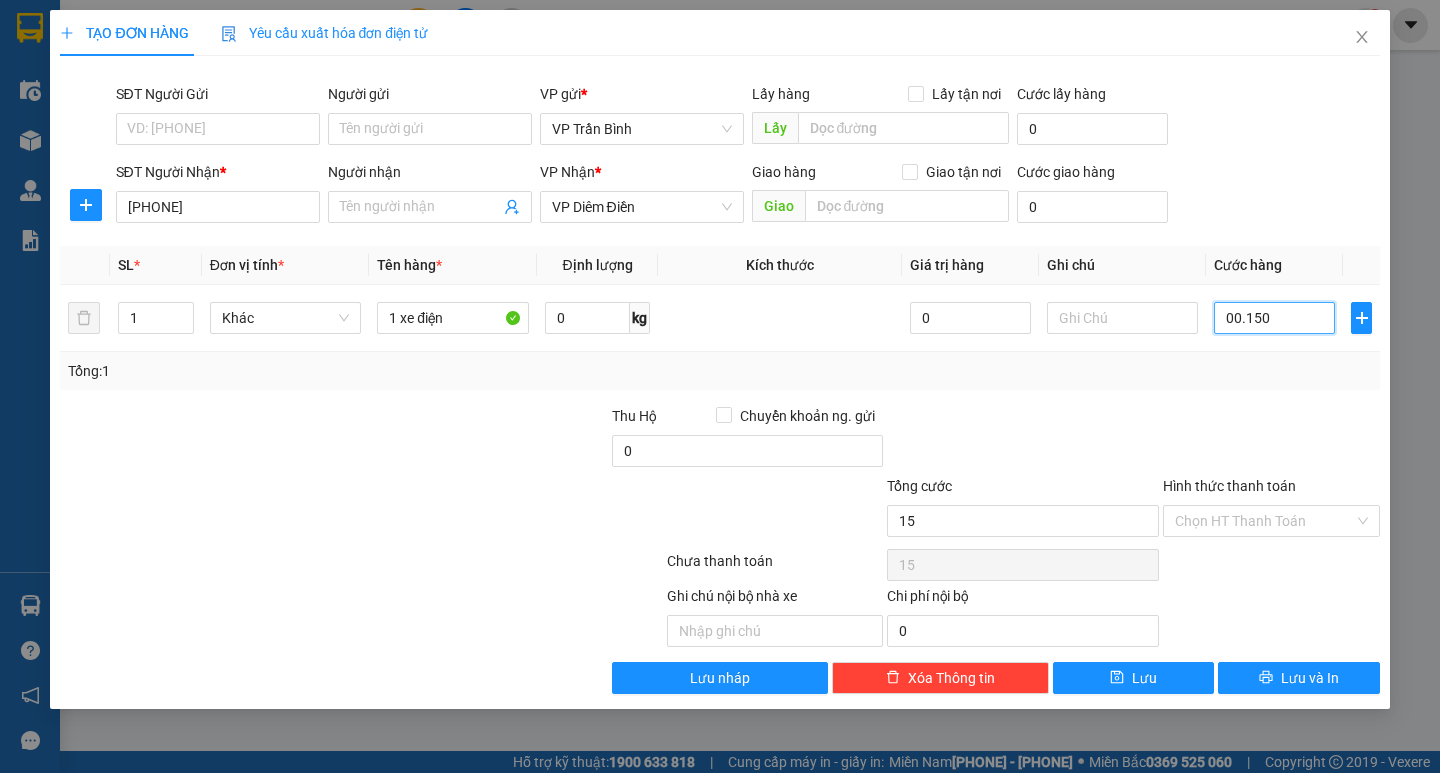 type on "150" 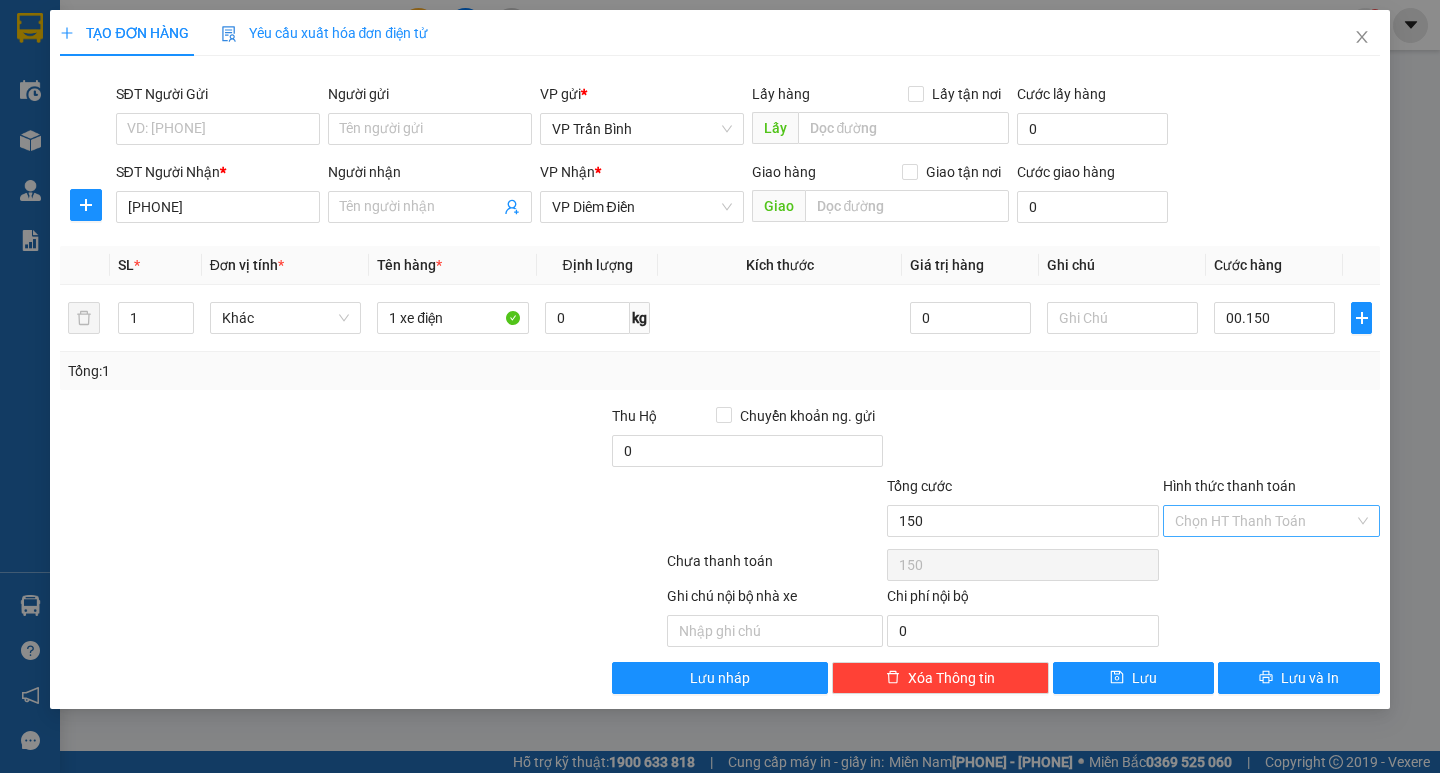 click on "Hình thức thanh toán" at bounding box center [1264, 521] 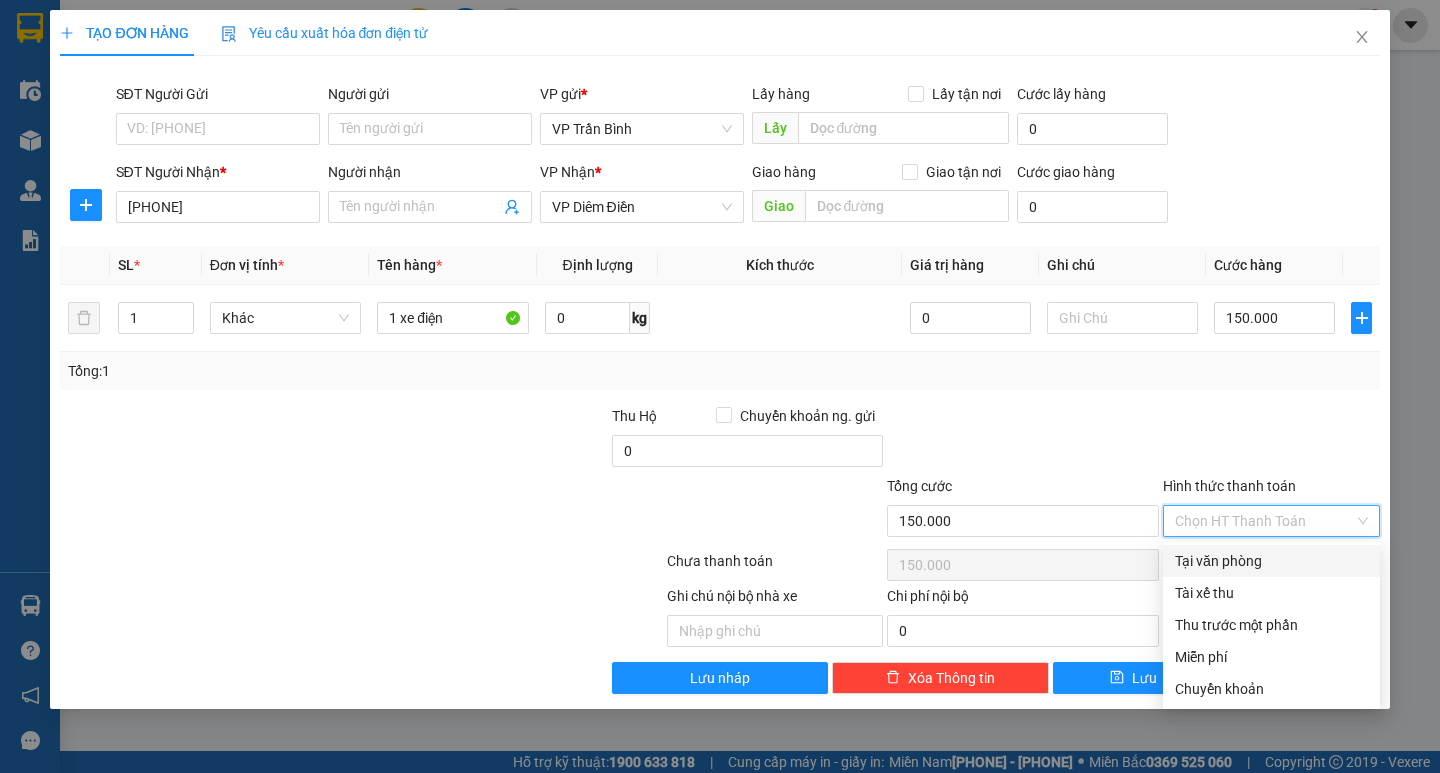 click on "Tại văn phòng" at bounding box center (1271, 561) 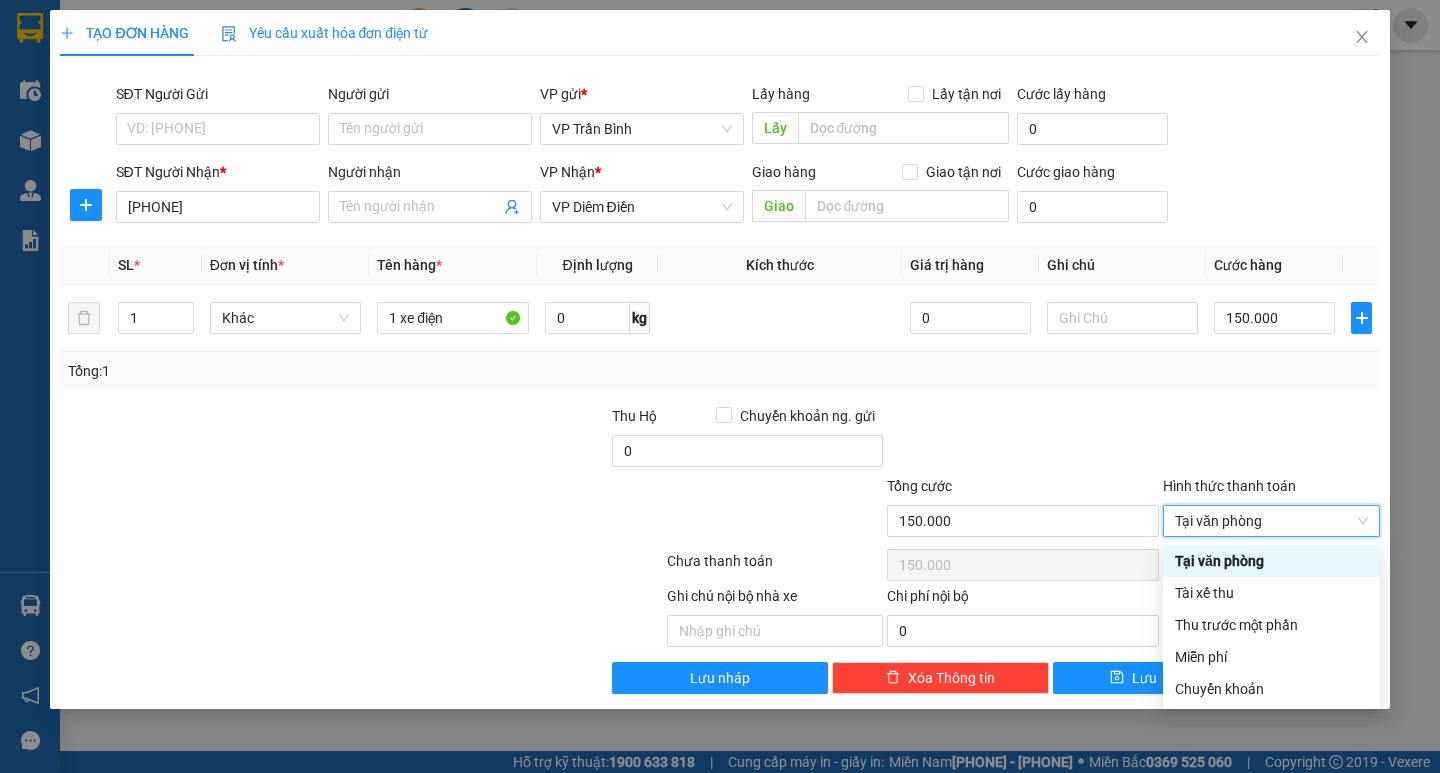 type on "0" 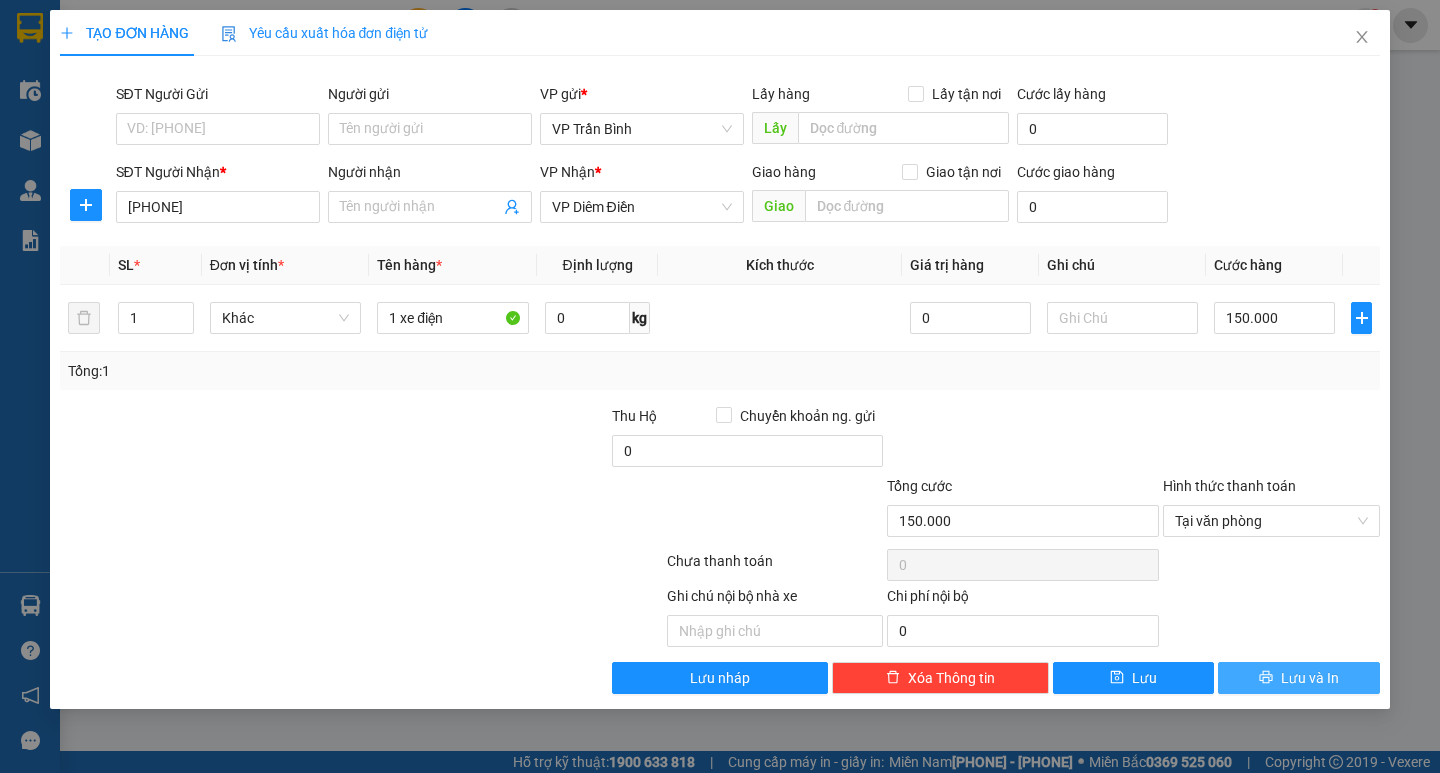 click on "Lưu và In" at bounding box center [1298, 678] 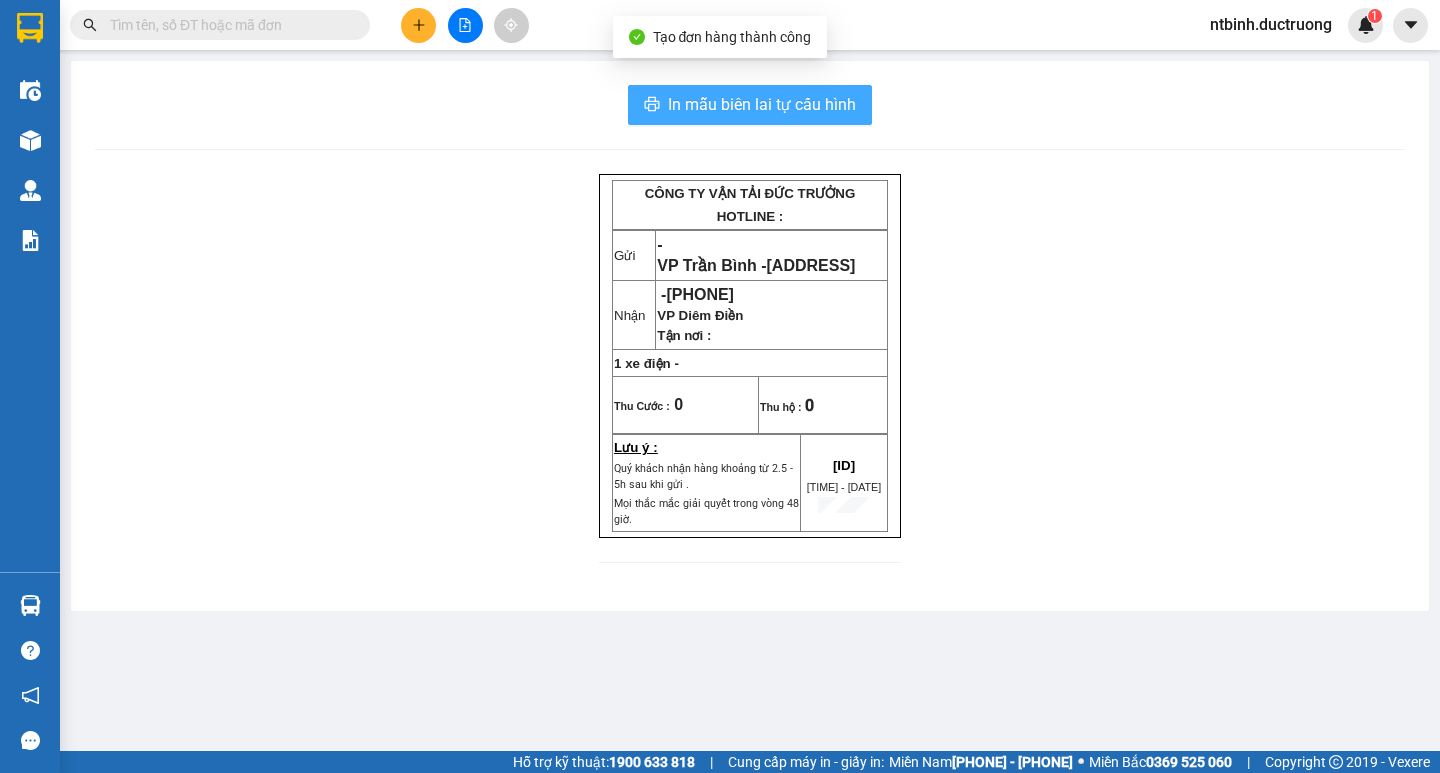 click on "In mẫu biên lai tự cấu hình" at bounding box center [762, 104] 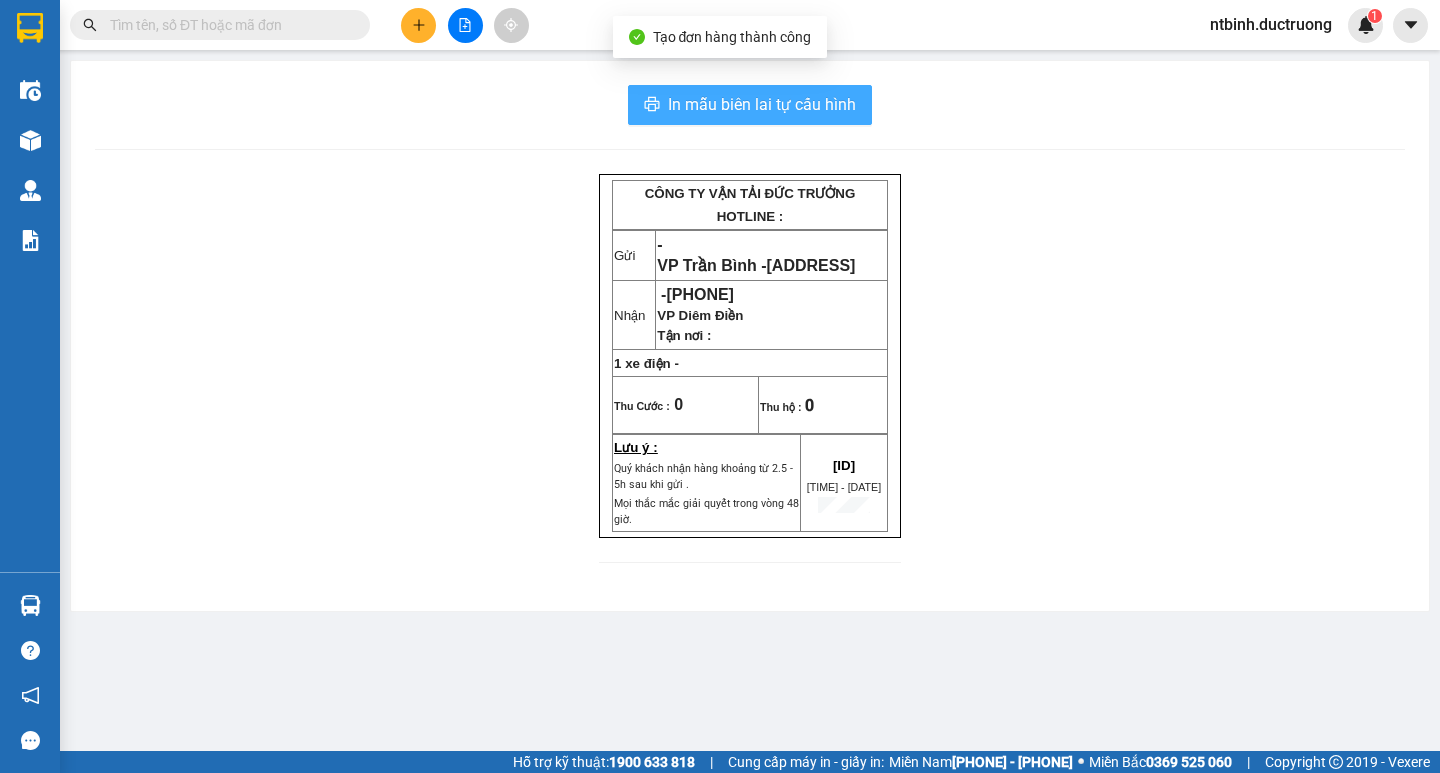 scroll, scrollTop: 0, scrollLeft: 0, axis: both 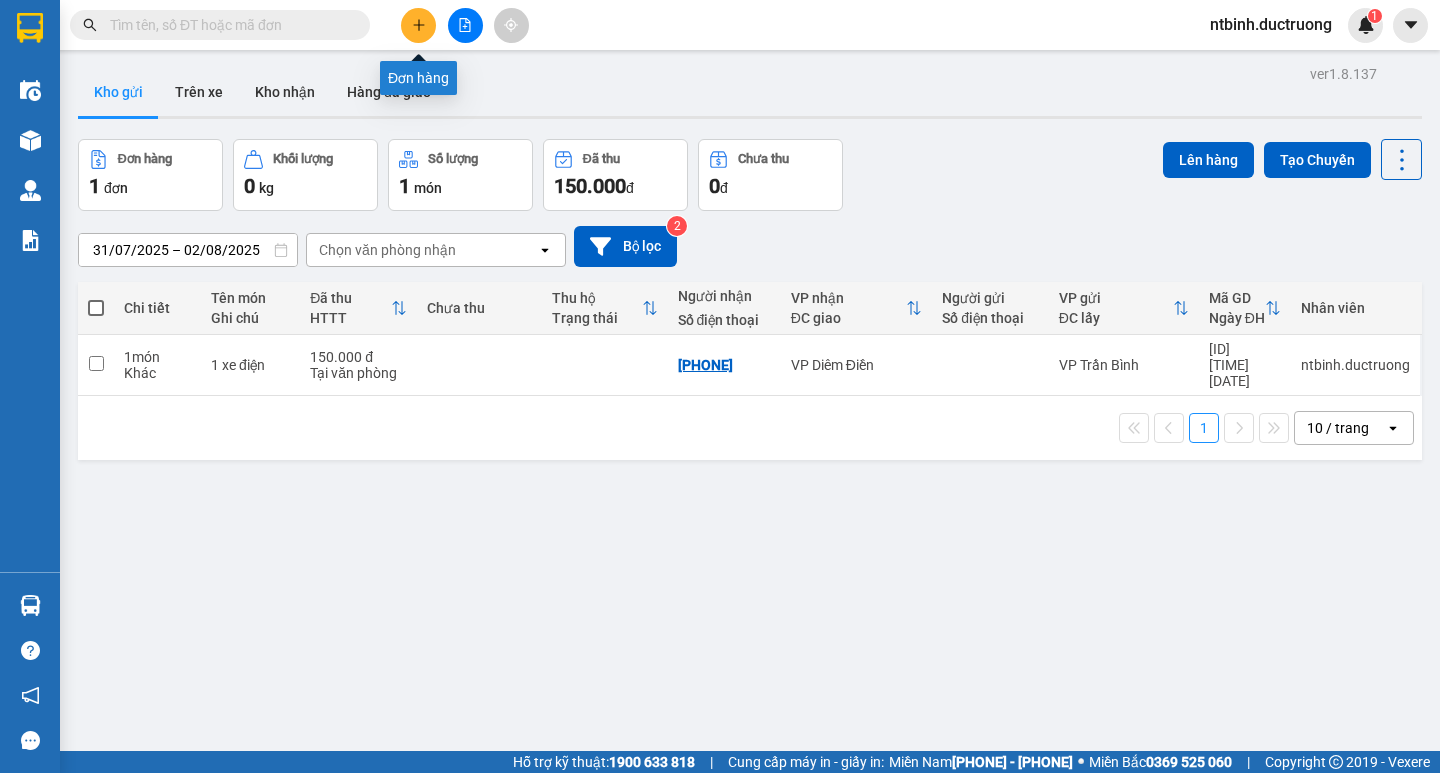 click 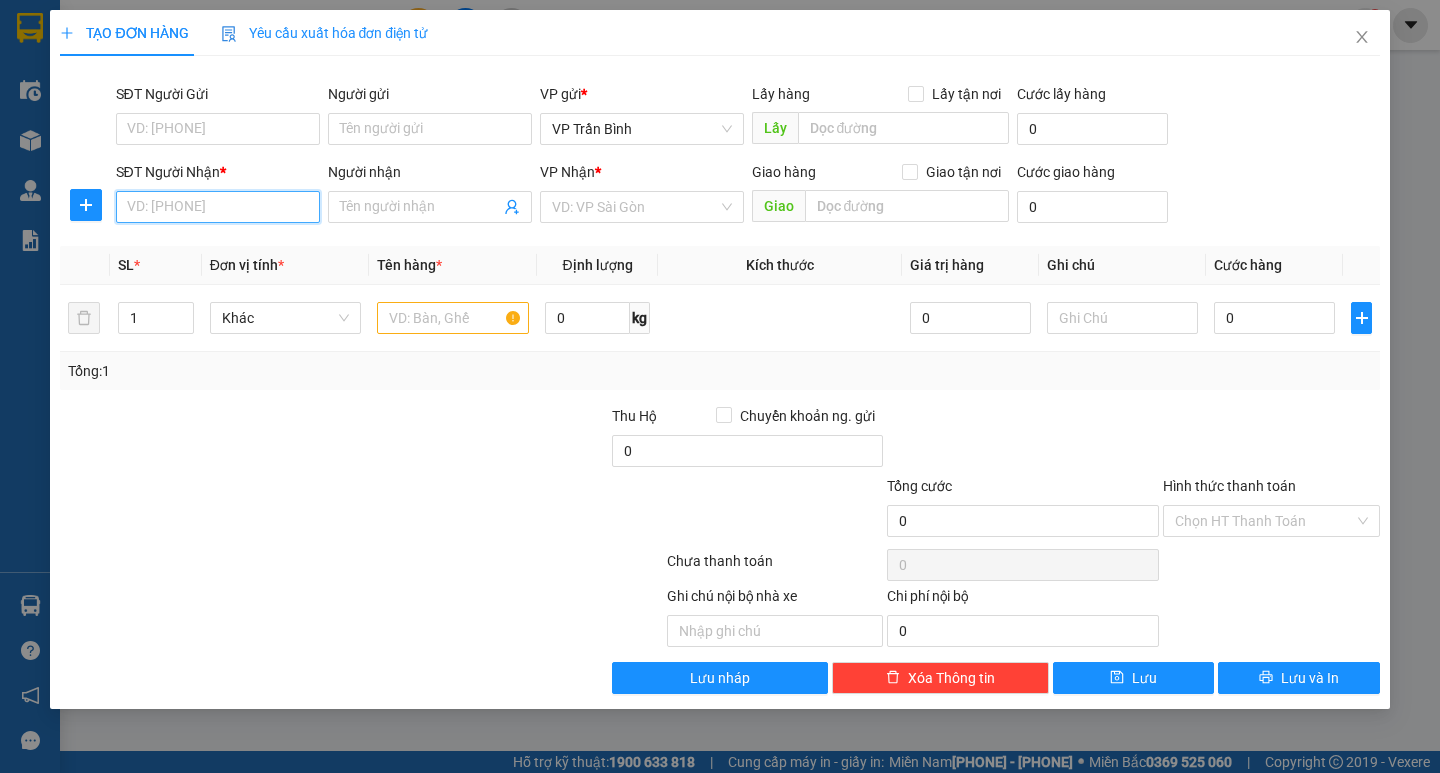 click on "SĐT Người Nhận  *" at bounding box center (218, 207) 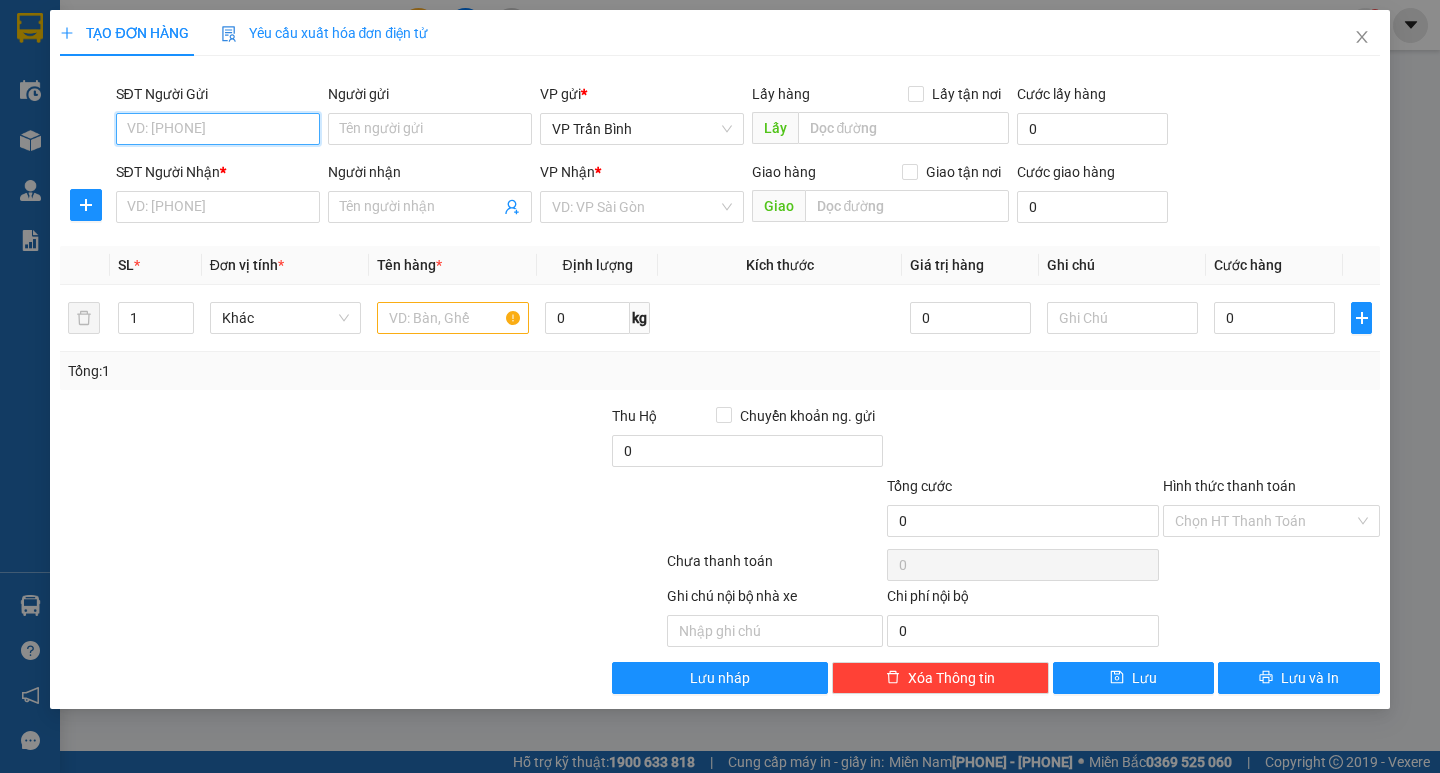 click on "SĐT Người Gửi" at bounding box center (218, 129) 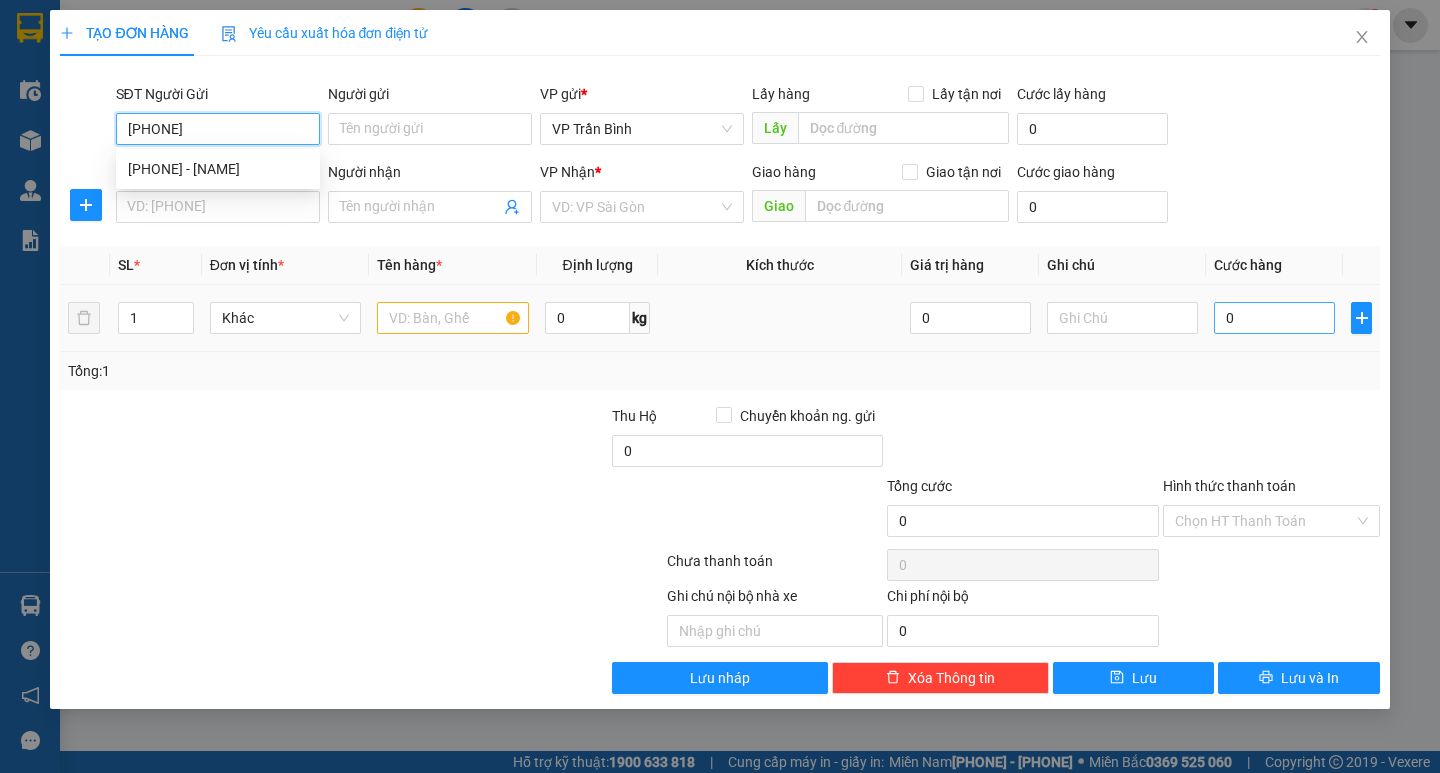 type on "0913009195" 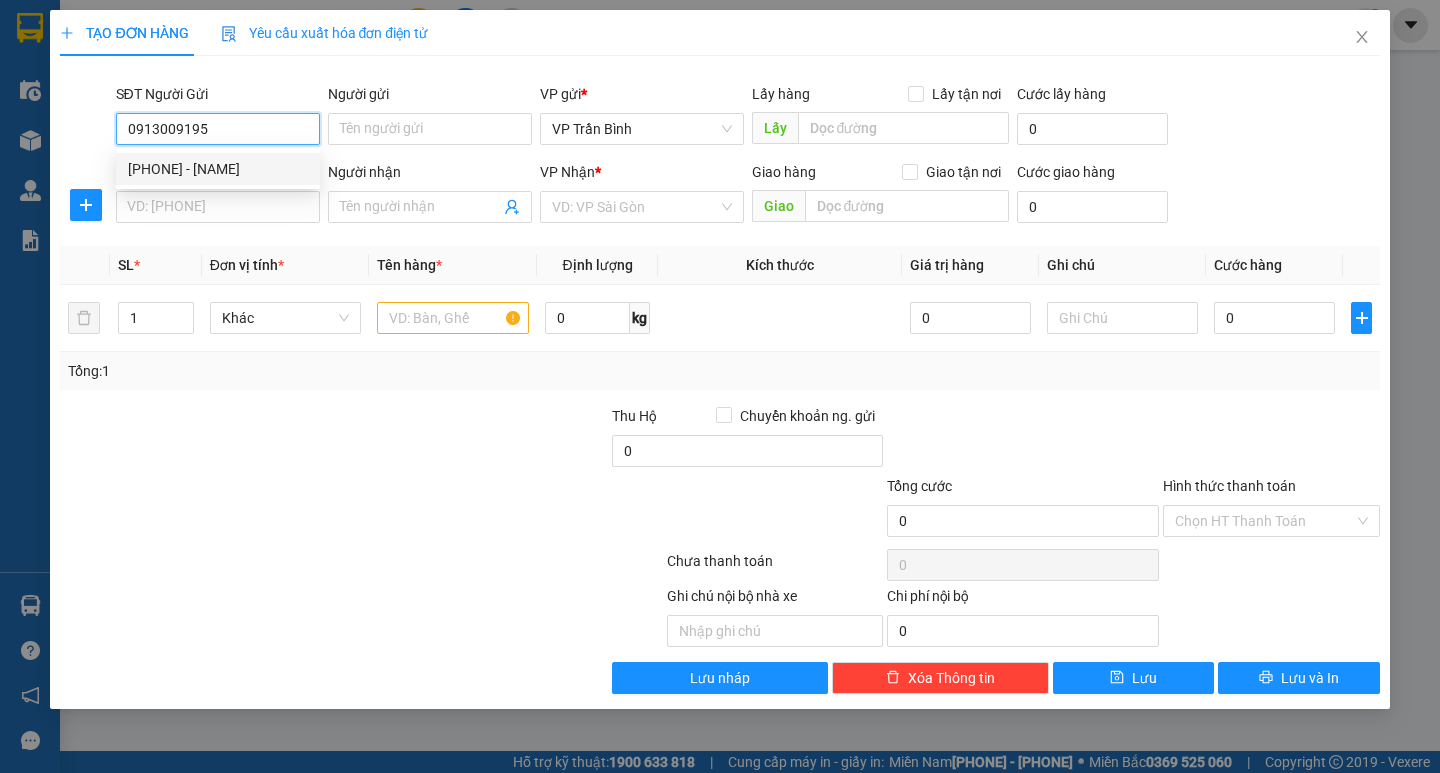 click on "[PHONE] - [NAME]" at bounding box center (218, 169) 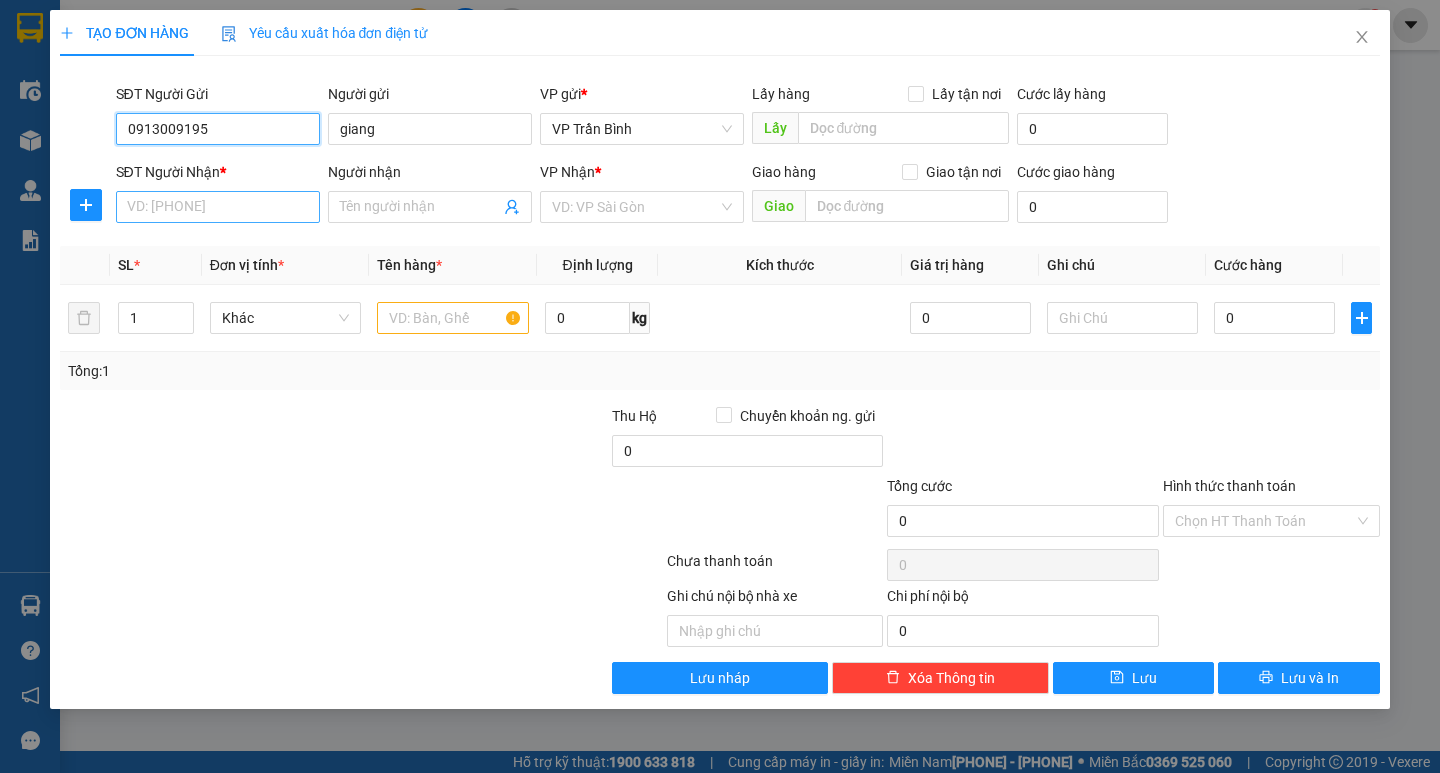 type on "0913009195" 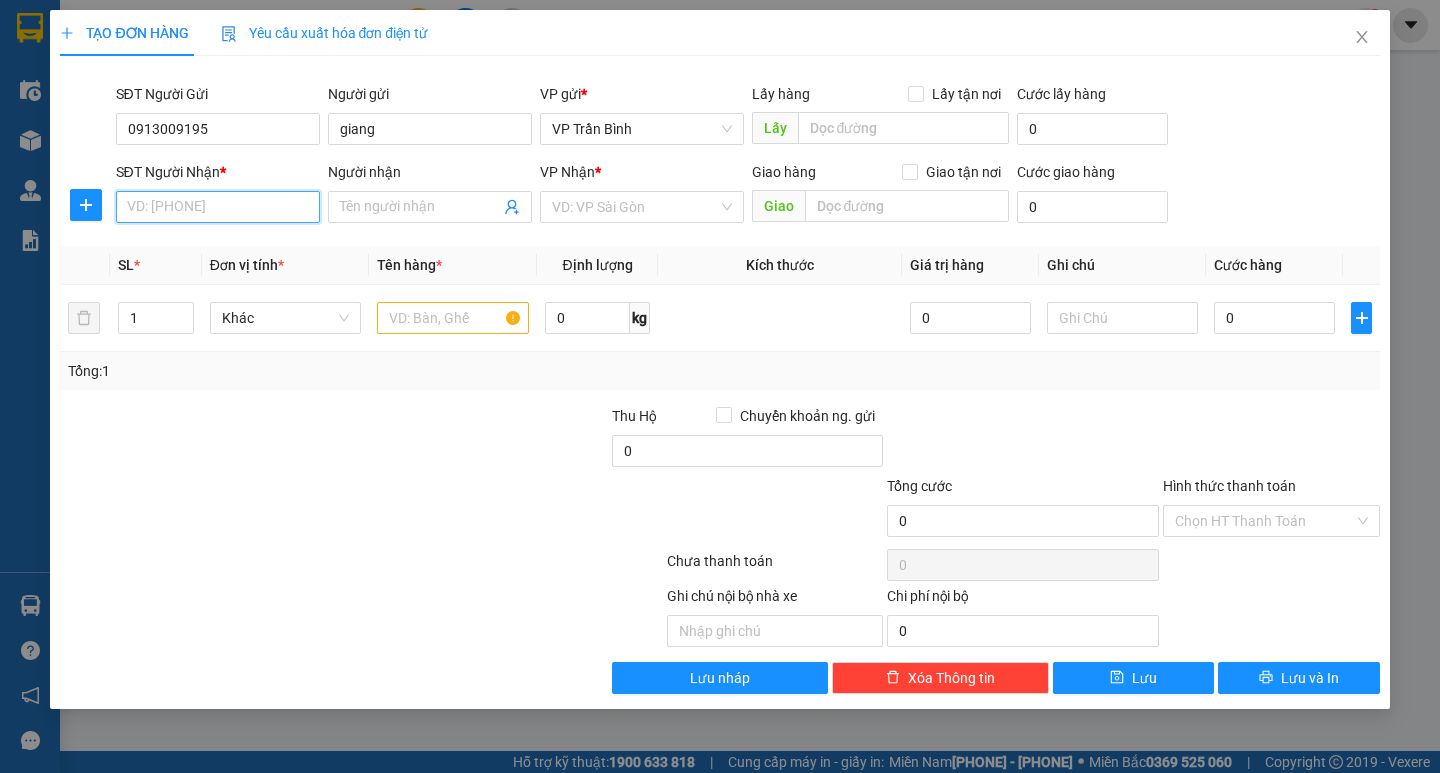 click on "SĐT Người Nhận  *" at bounding box center (218, 207) 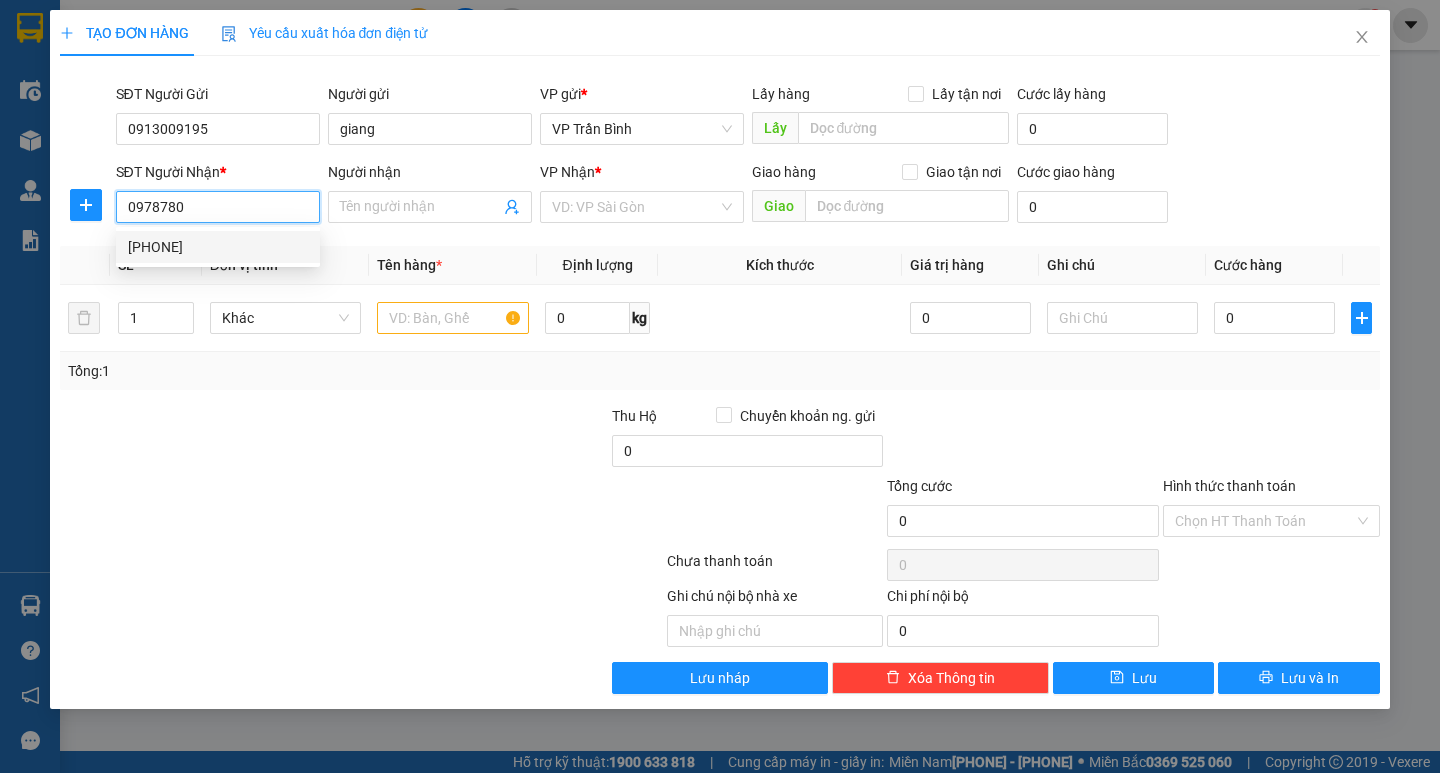 click on "[PHONE]" at bounding box center (218, 247) 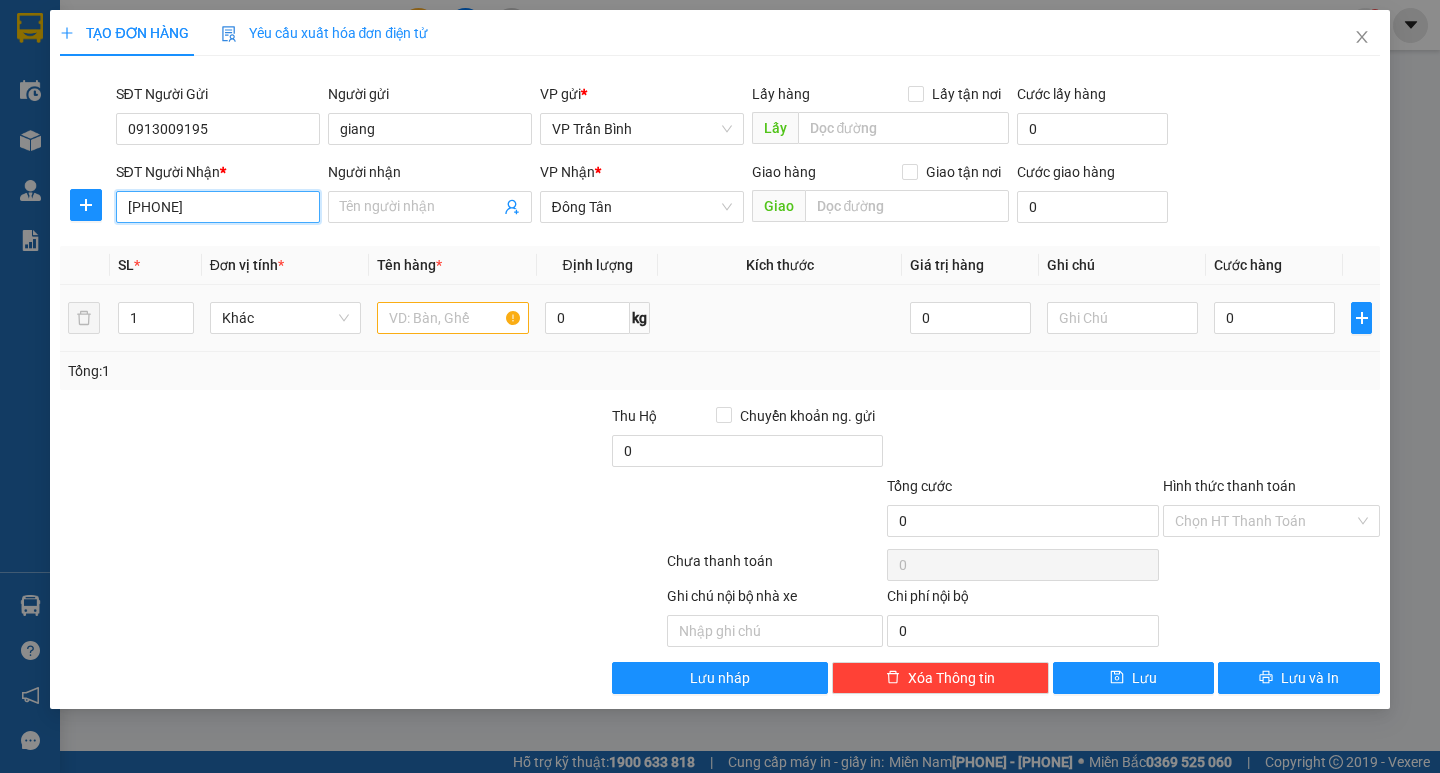 type on "[PHONE]" 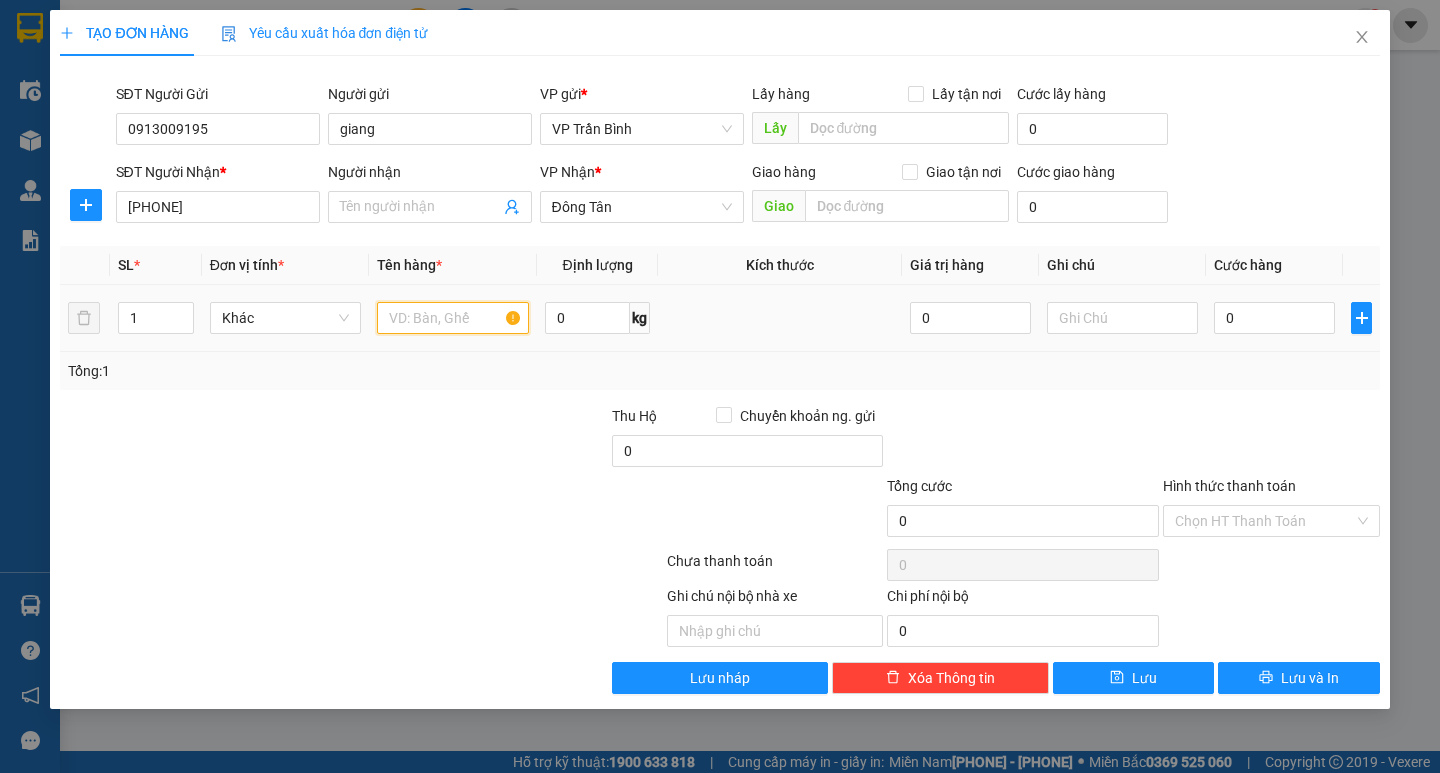 click at bounding box center (452, 318) 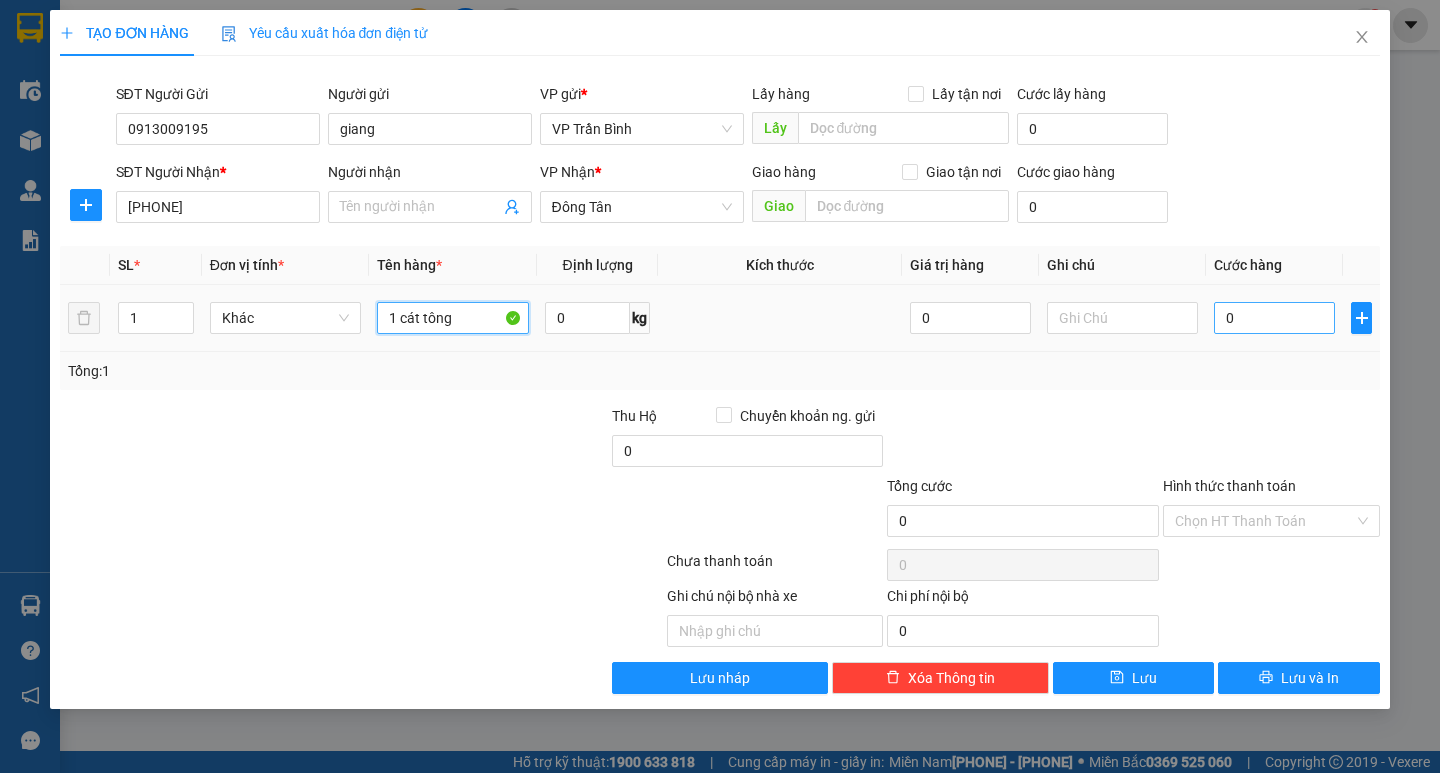 type on "1 cát tông" 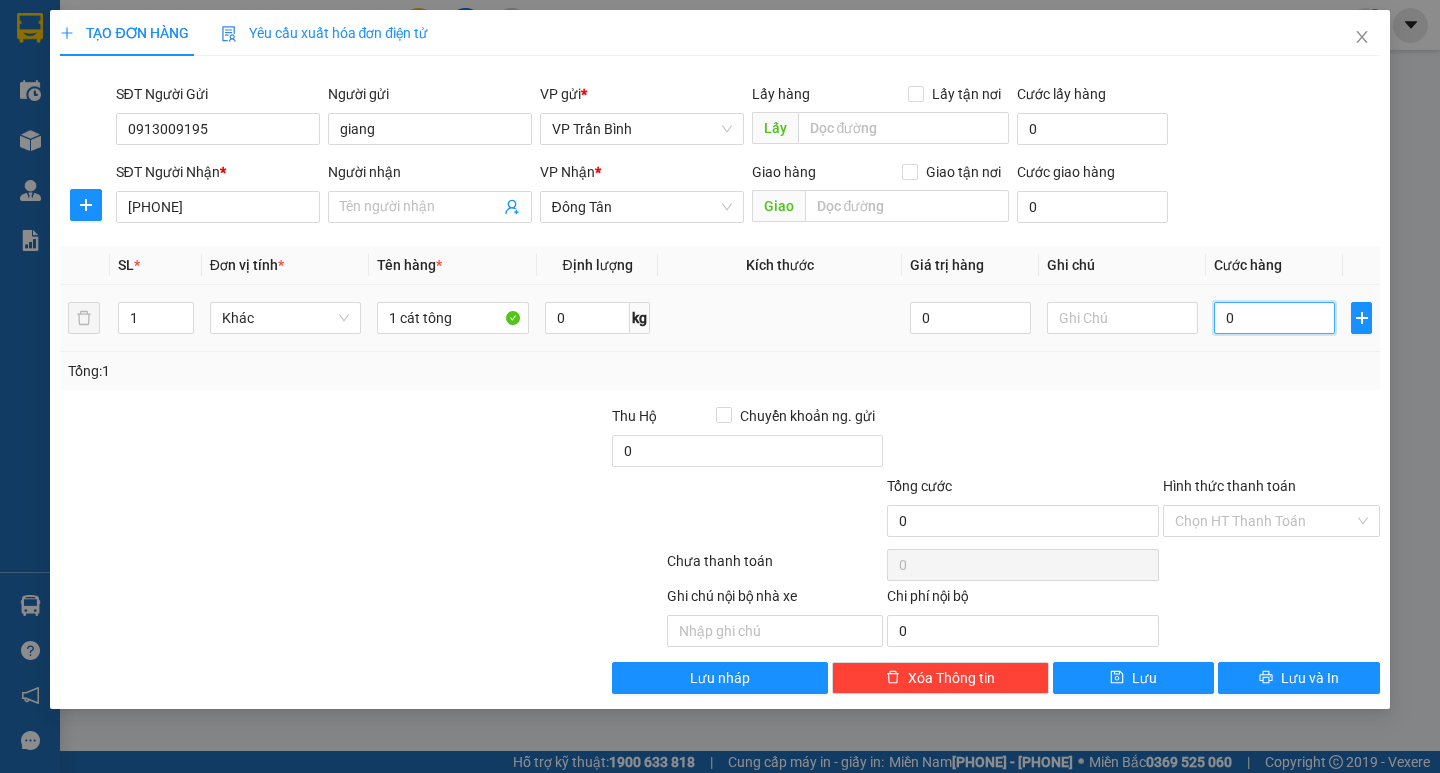 click on "0" at bounding box center [1274, 318] 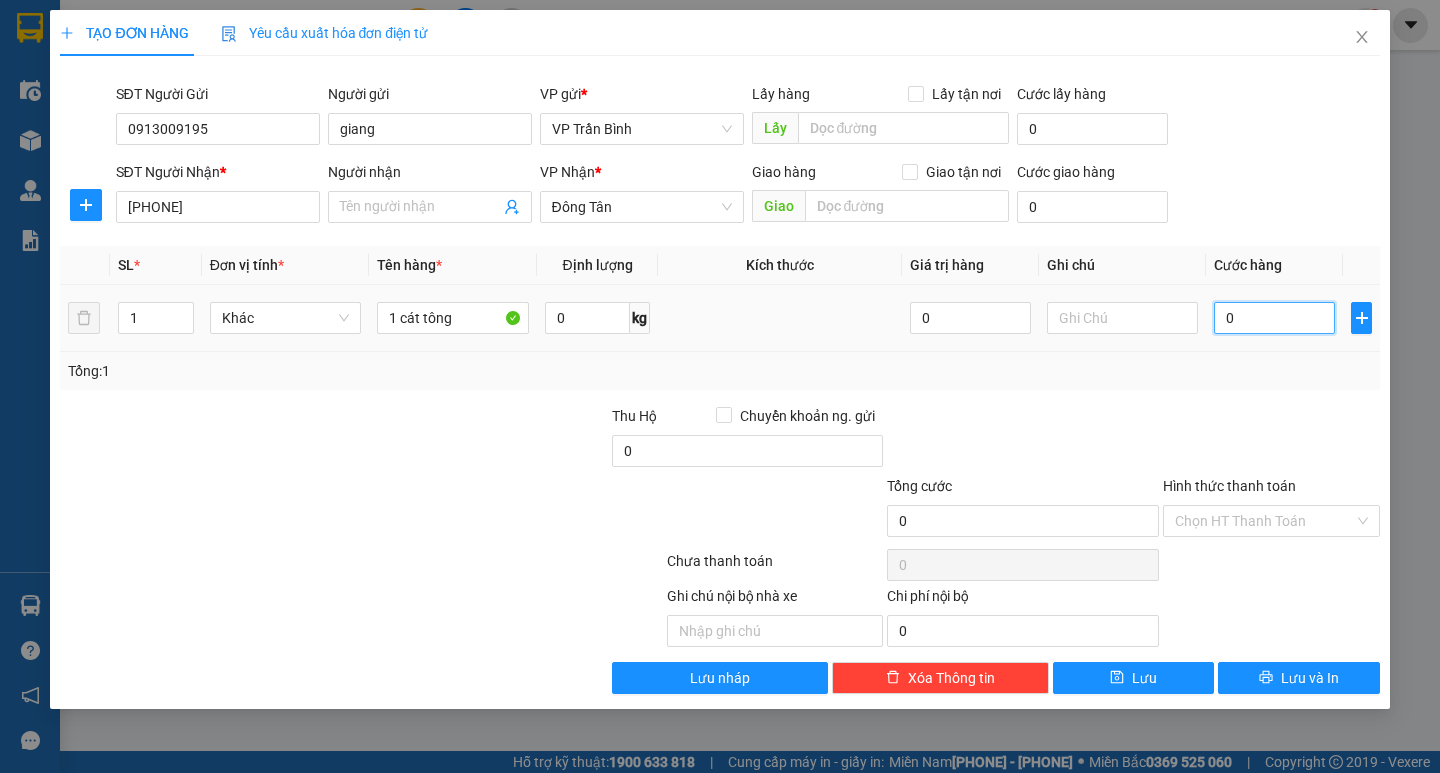 type on "004" 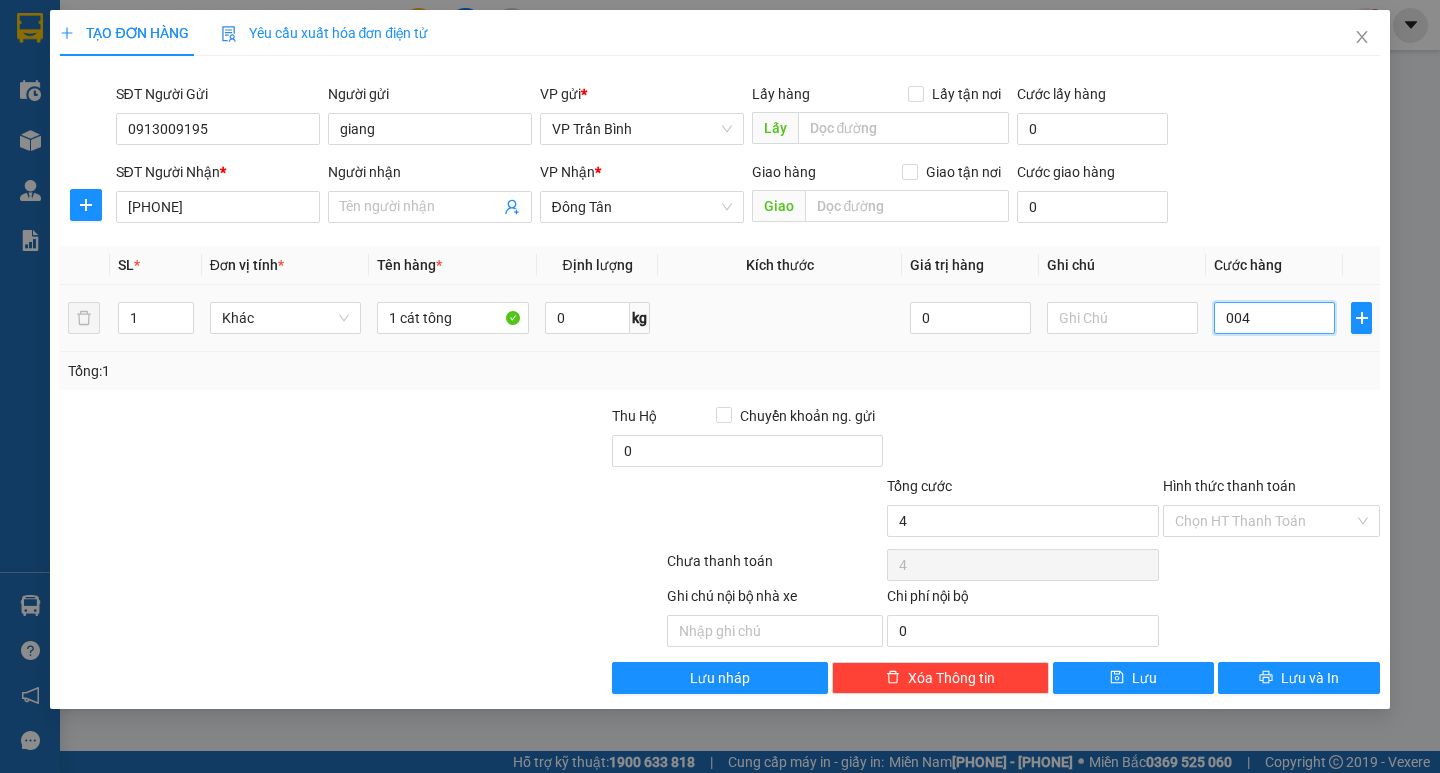 type on "0.040" 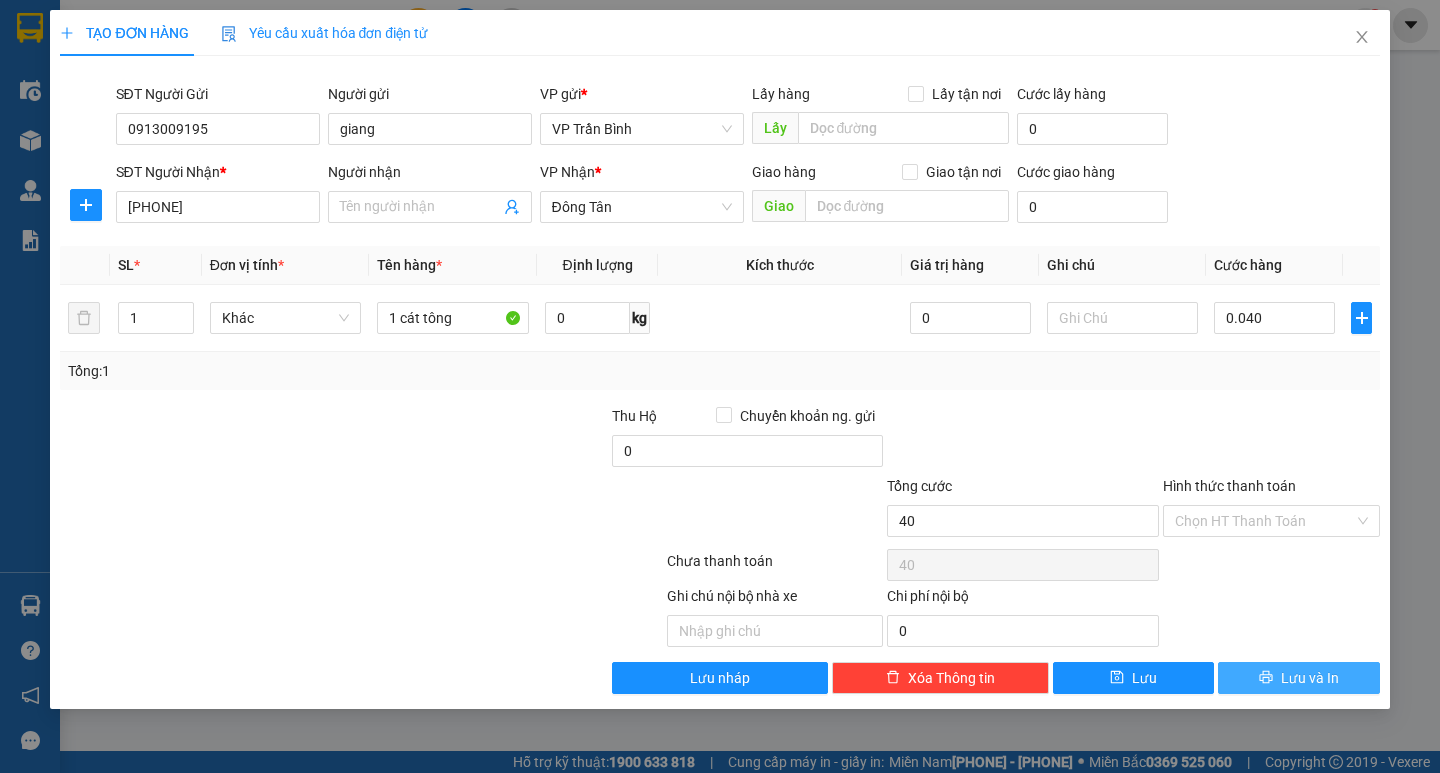 type on "40.000" 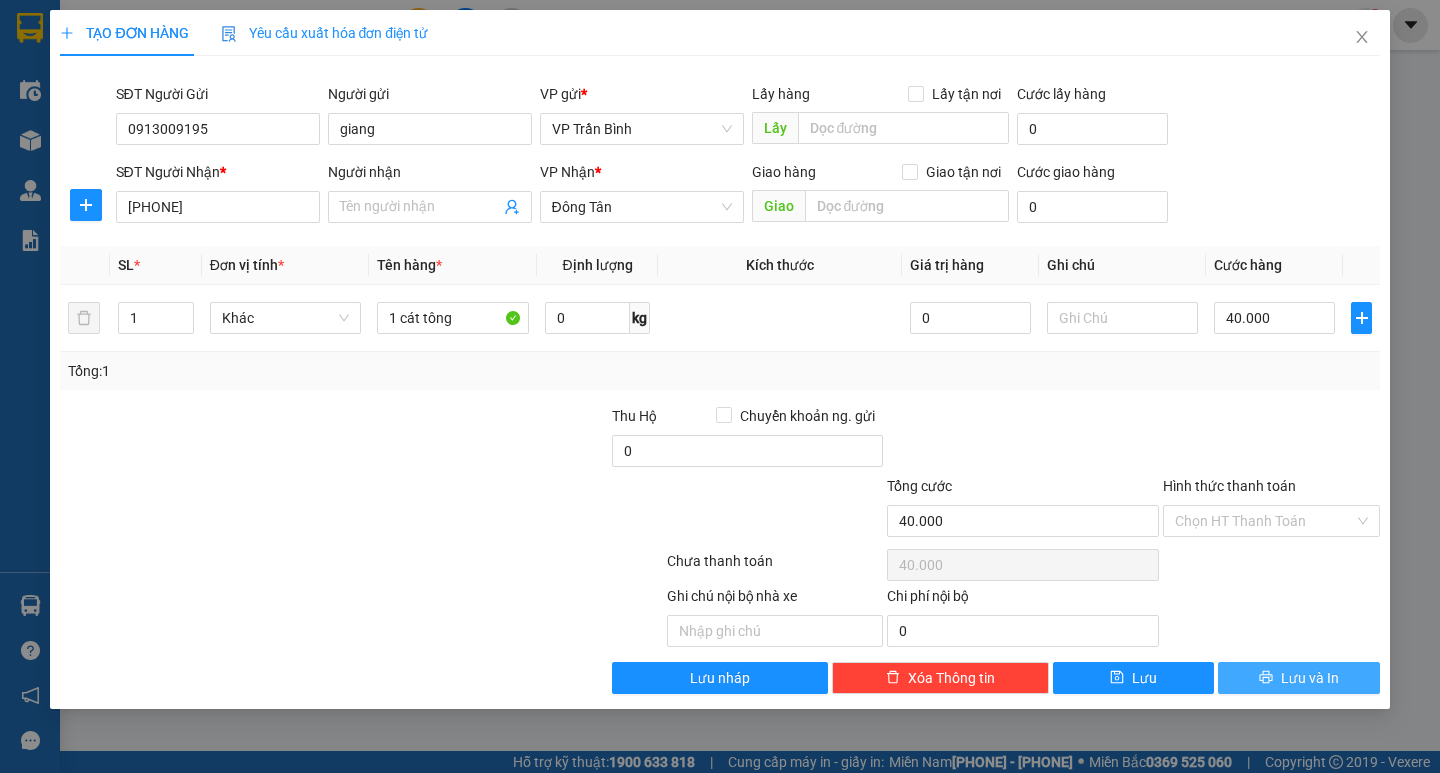 click 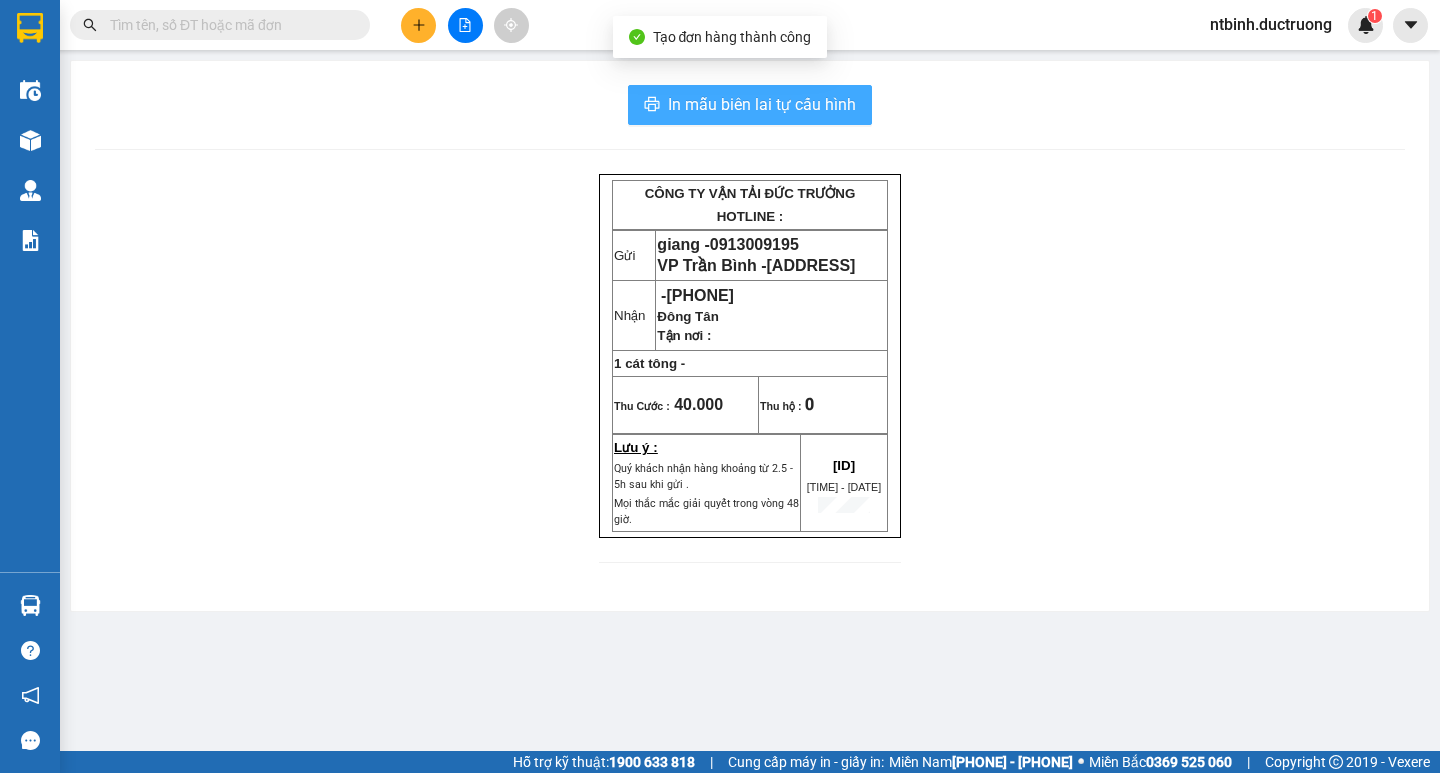 click on "In mẫu biên lai tự cấu hình" at bounding box center (750, 105) 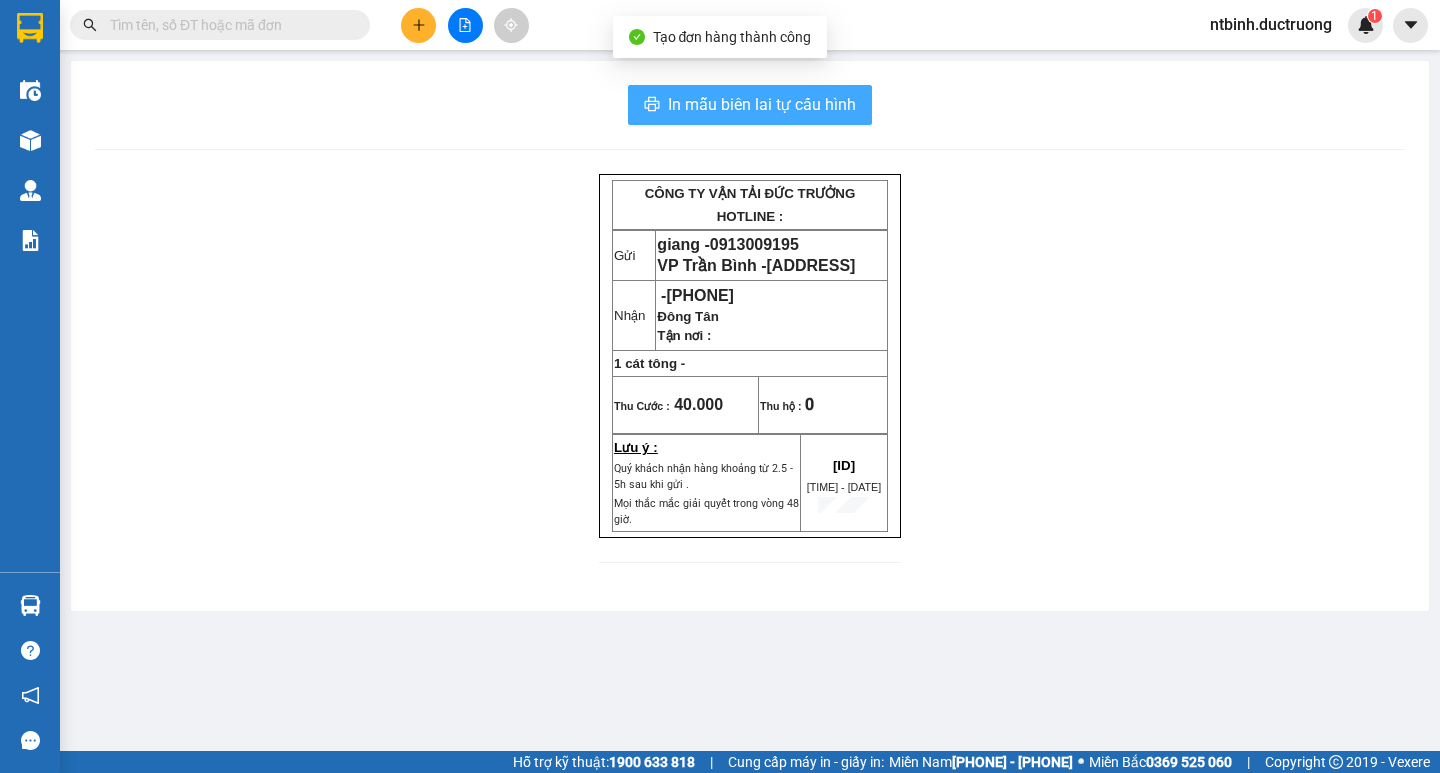 scroll, scrollTop: 0, scrollLeft: 0, axis: both 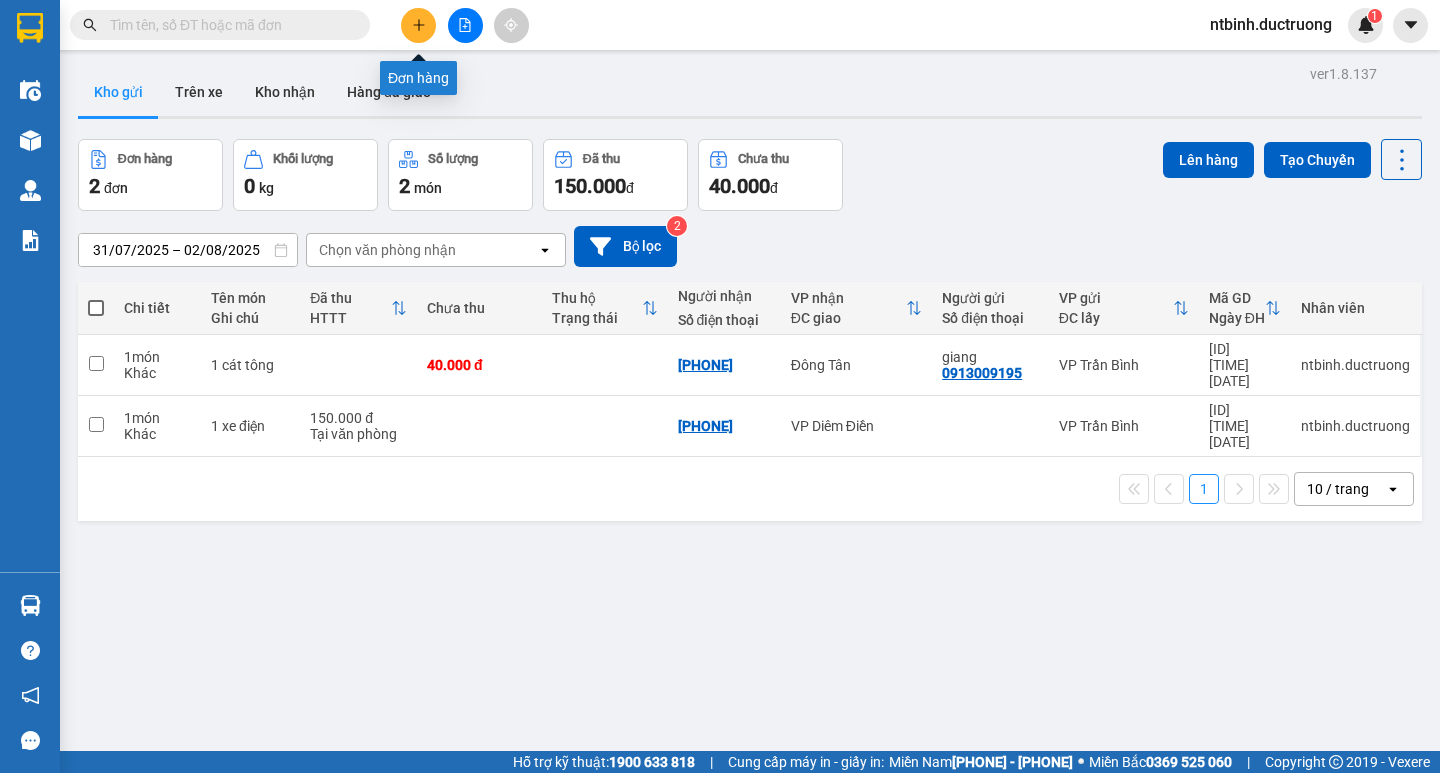 click at bounding box center [418, 25] 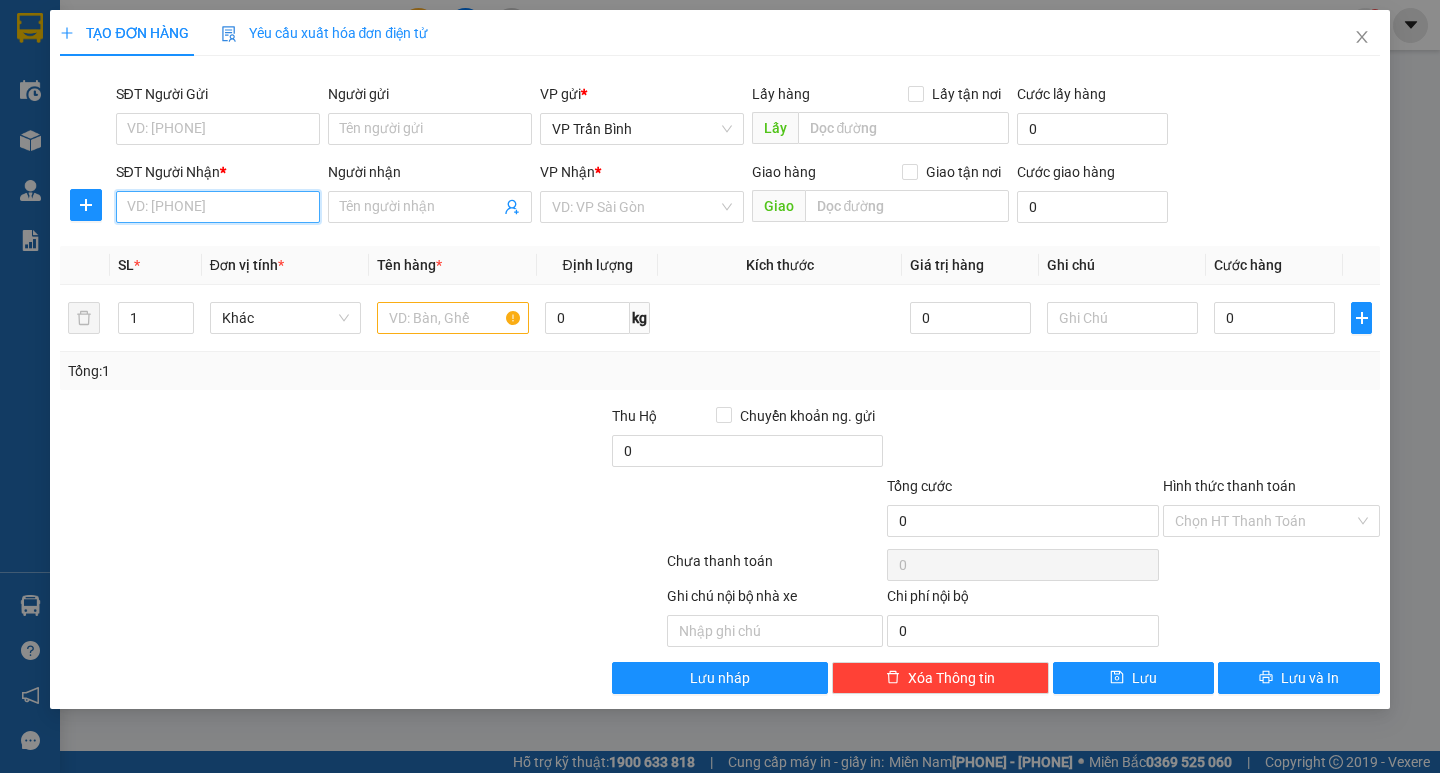 click on "SĐT Người Nhận  *" at bounding box center (218, 207) 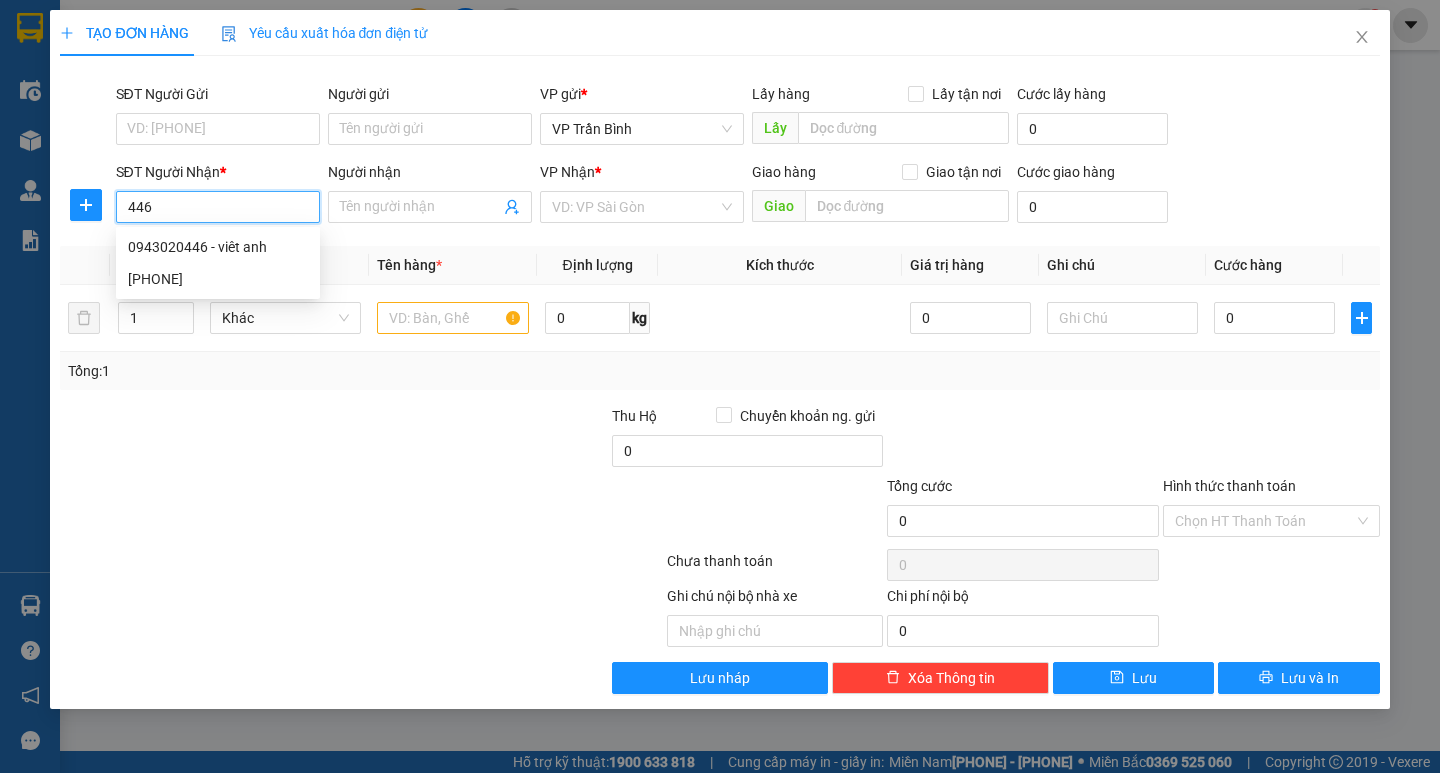 click on "0943020446 - viêt anh" at bounding box center (218, 247) 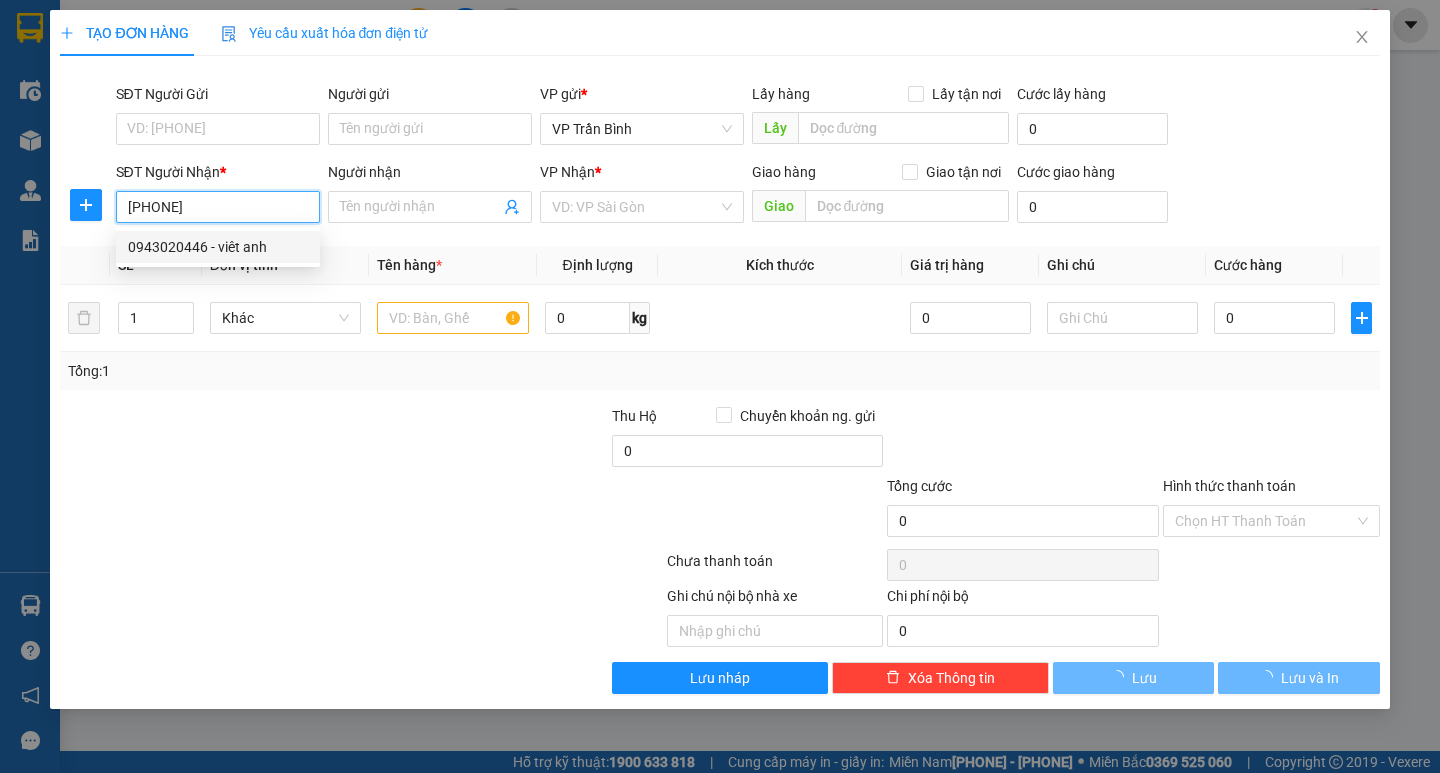 type on "viêt anh" 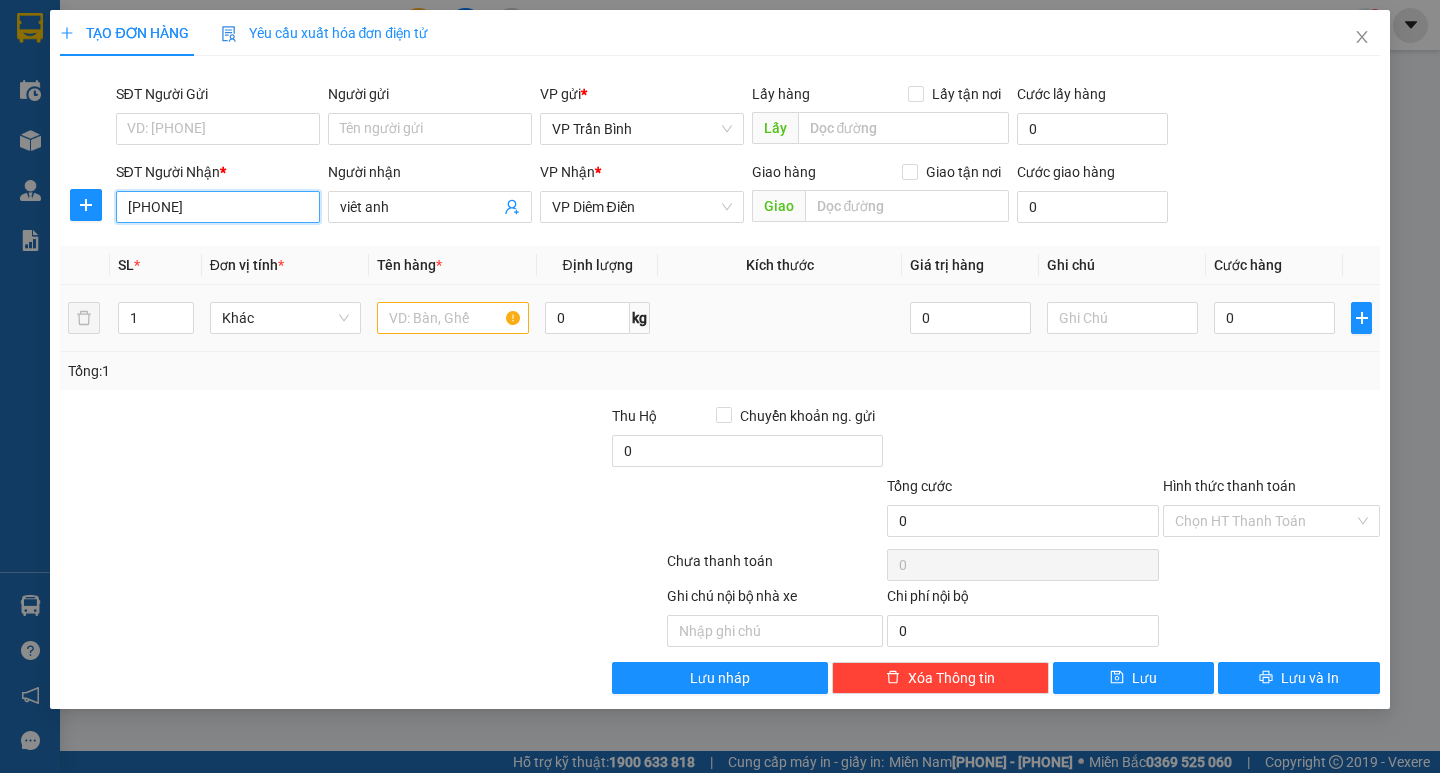 type on "[PHONE]" 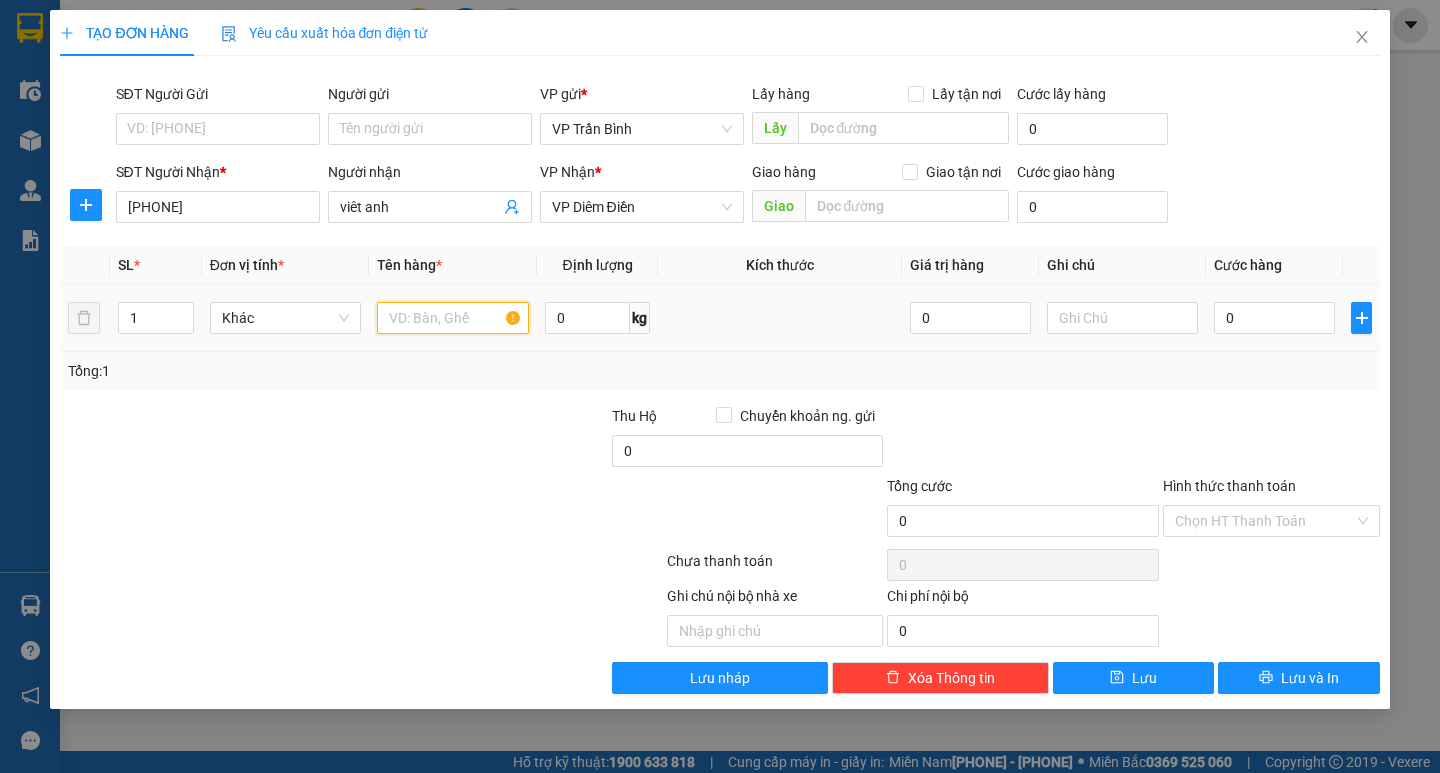click at bounding box center [452, 318] 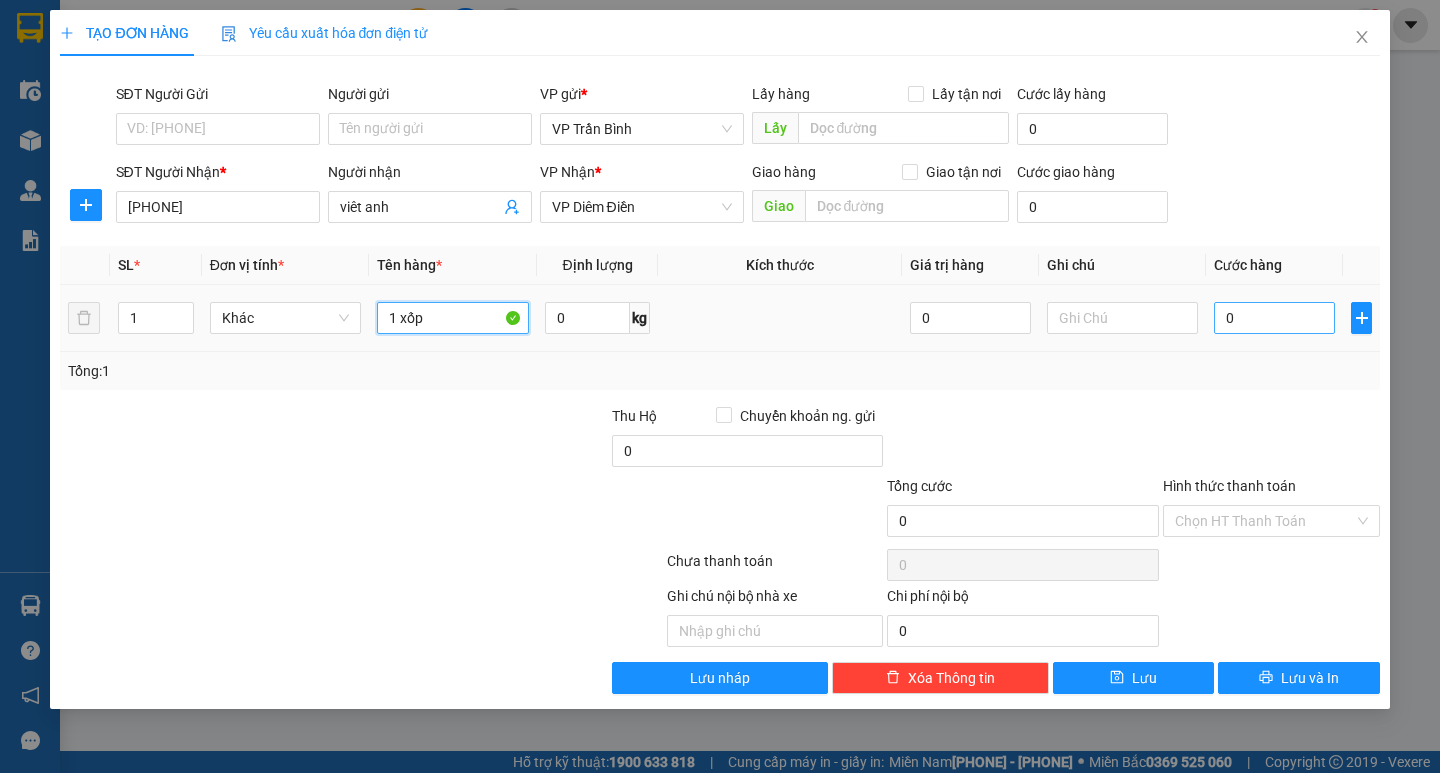 type on "1 xốp" 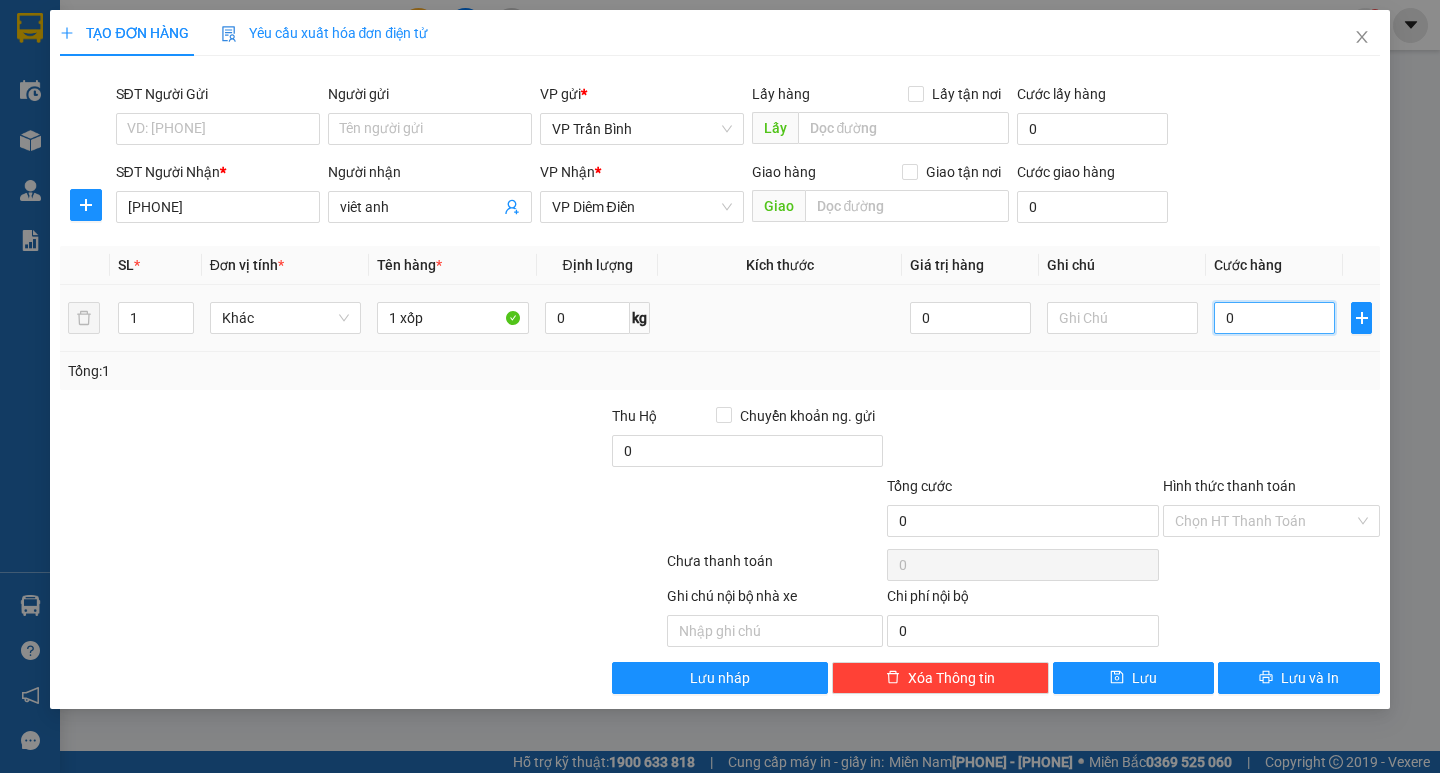 click on "0" at bounding box center (1274, 318) 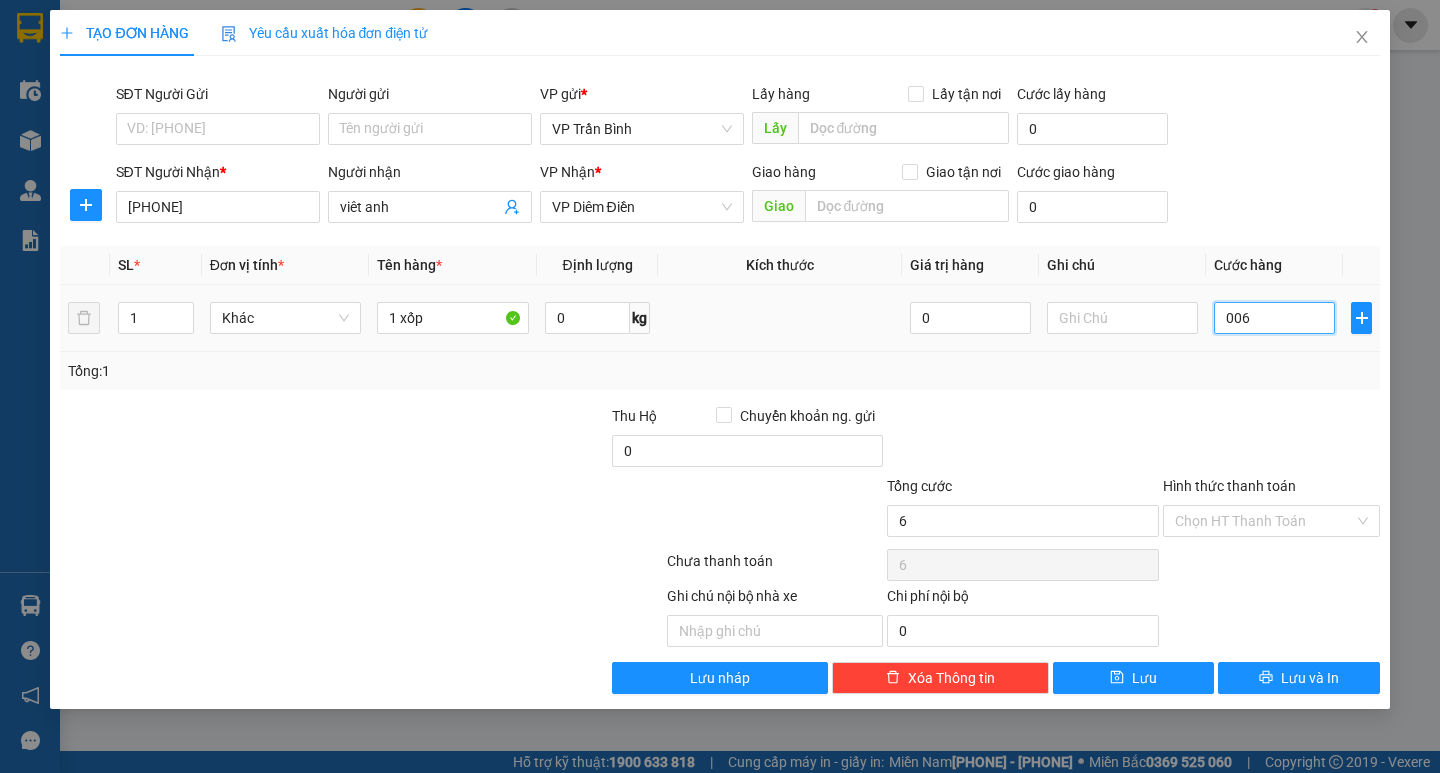type on "0.060" 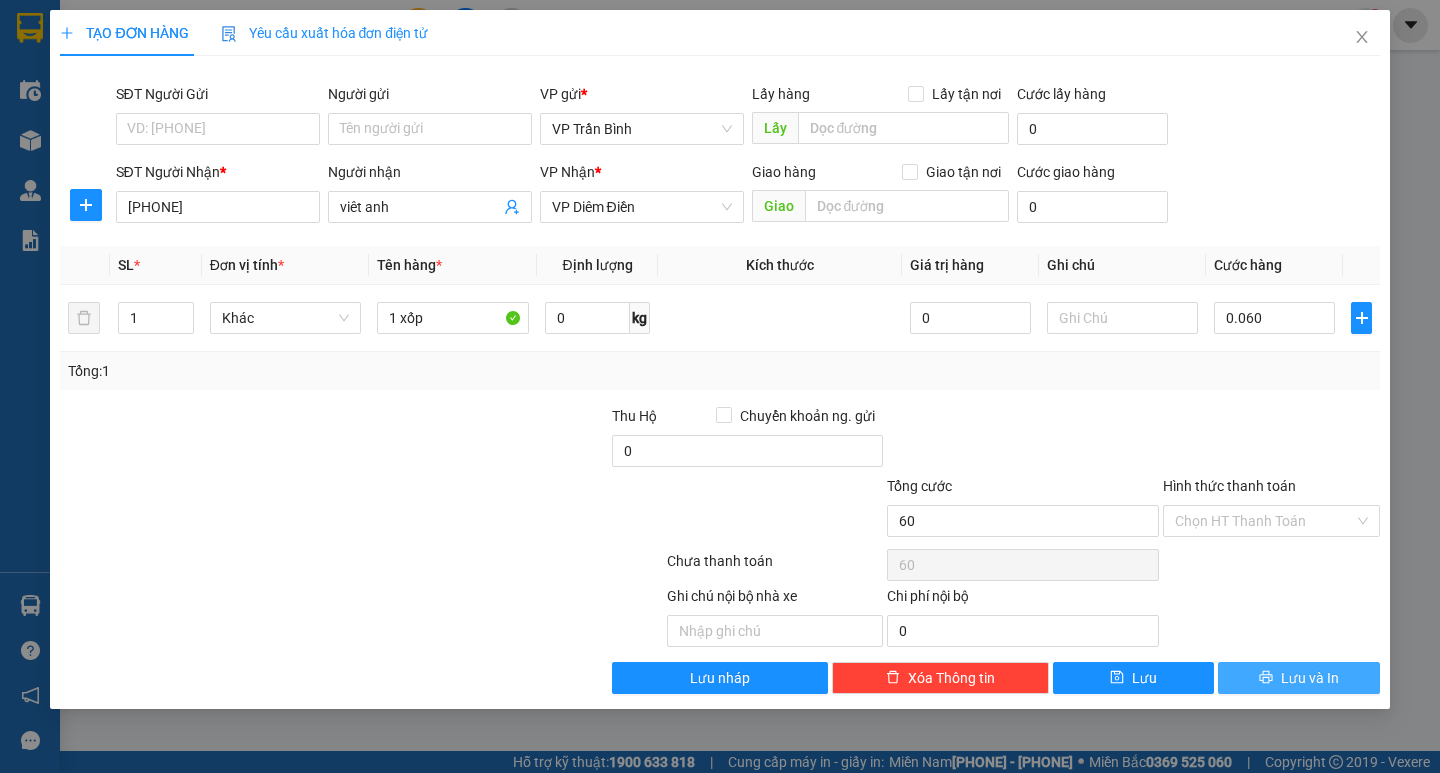 type on "60.000" 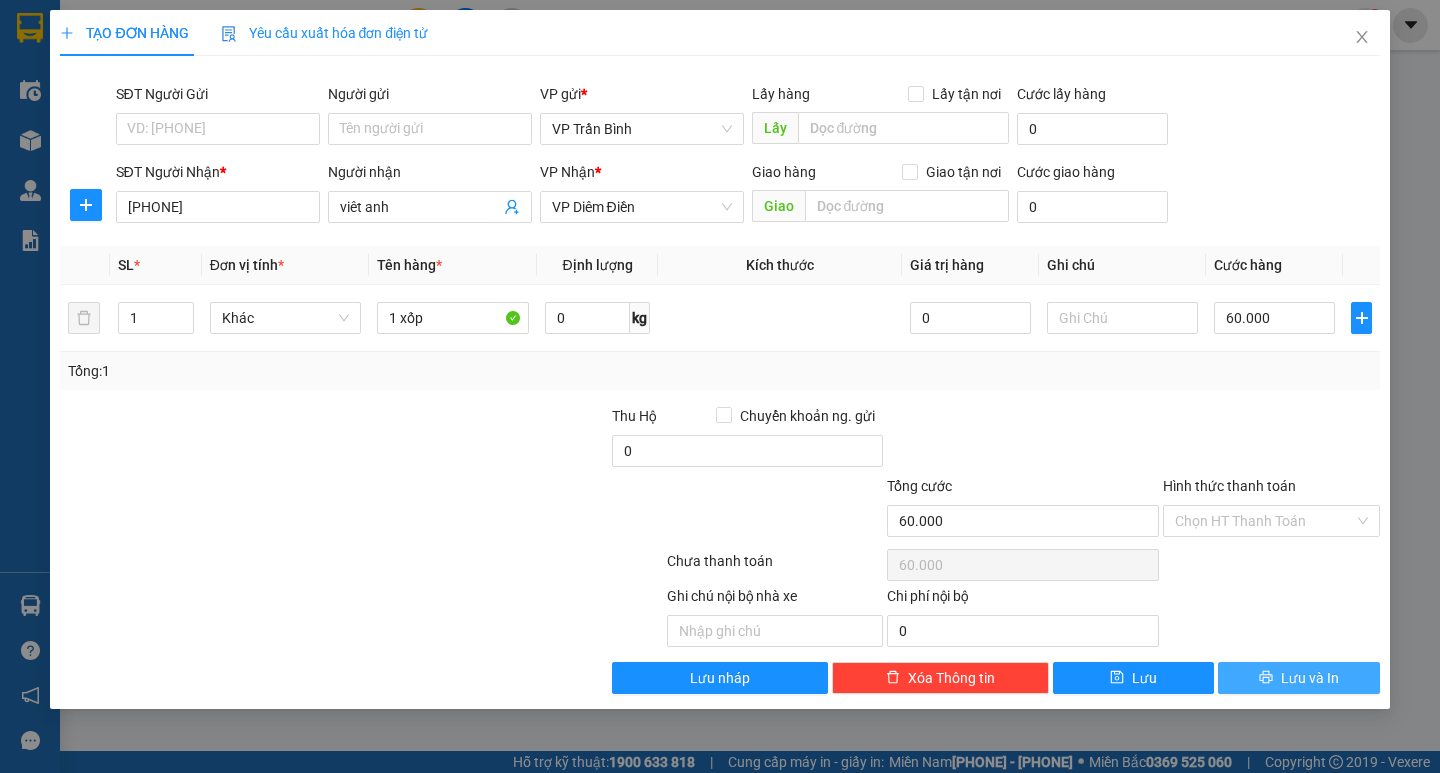 click on "Lưu và In" at bounding box center [1310, 678] 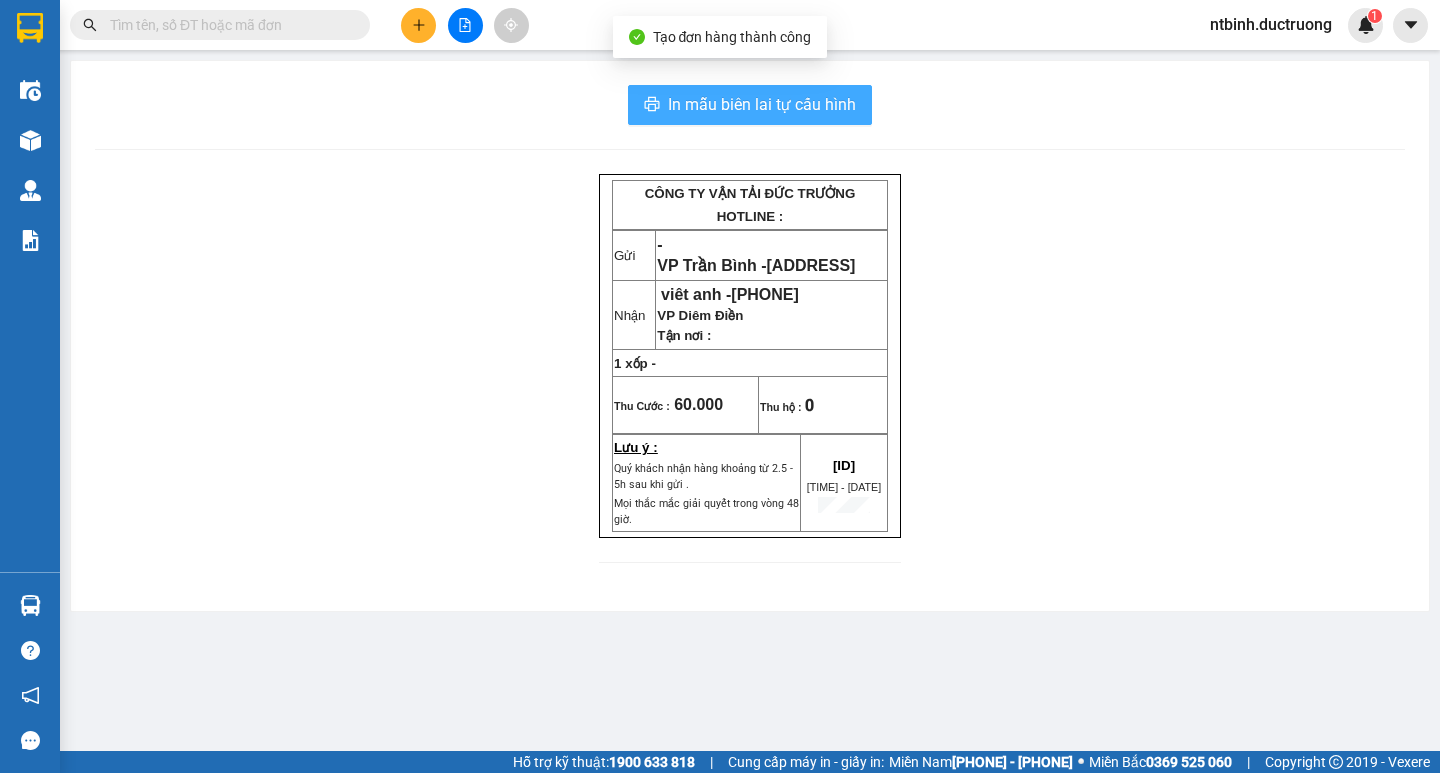 click on "In mẫu biên lai tự cấu hình" at bounding box center [750, 105] 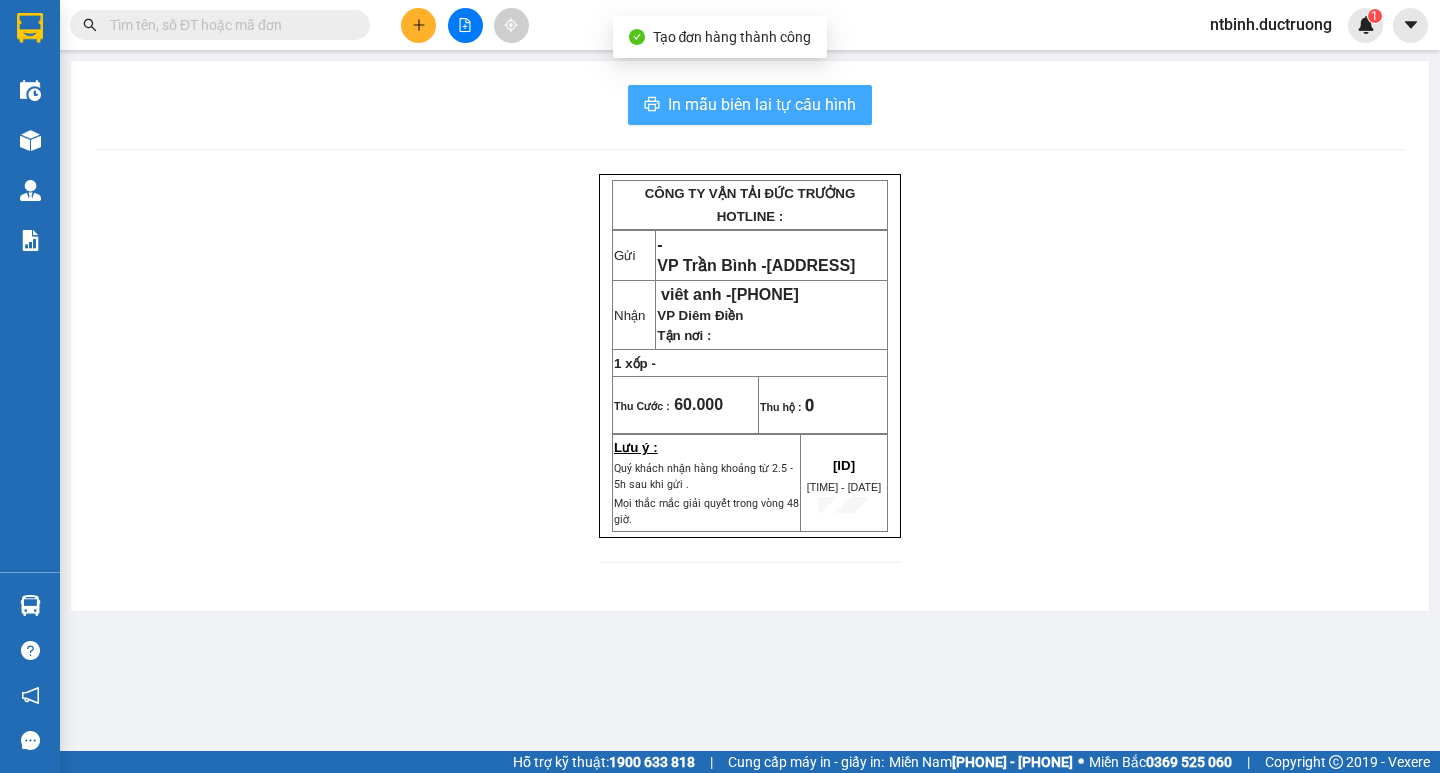 scroll, scrollTop: 0, scrollLeft: 0, axis: both 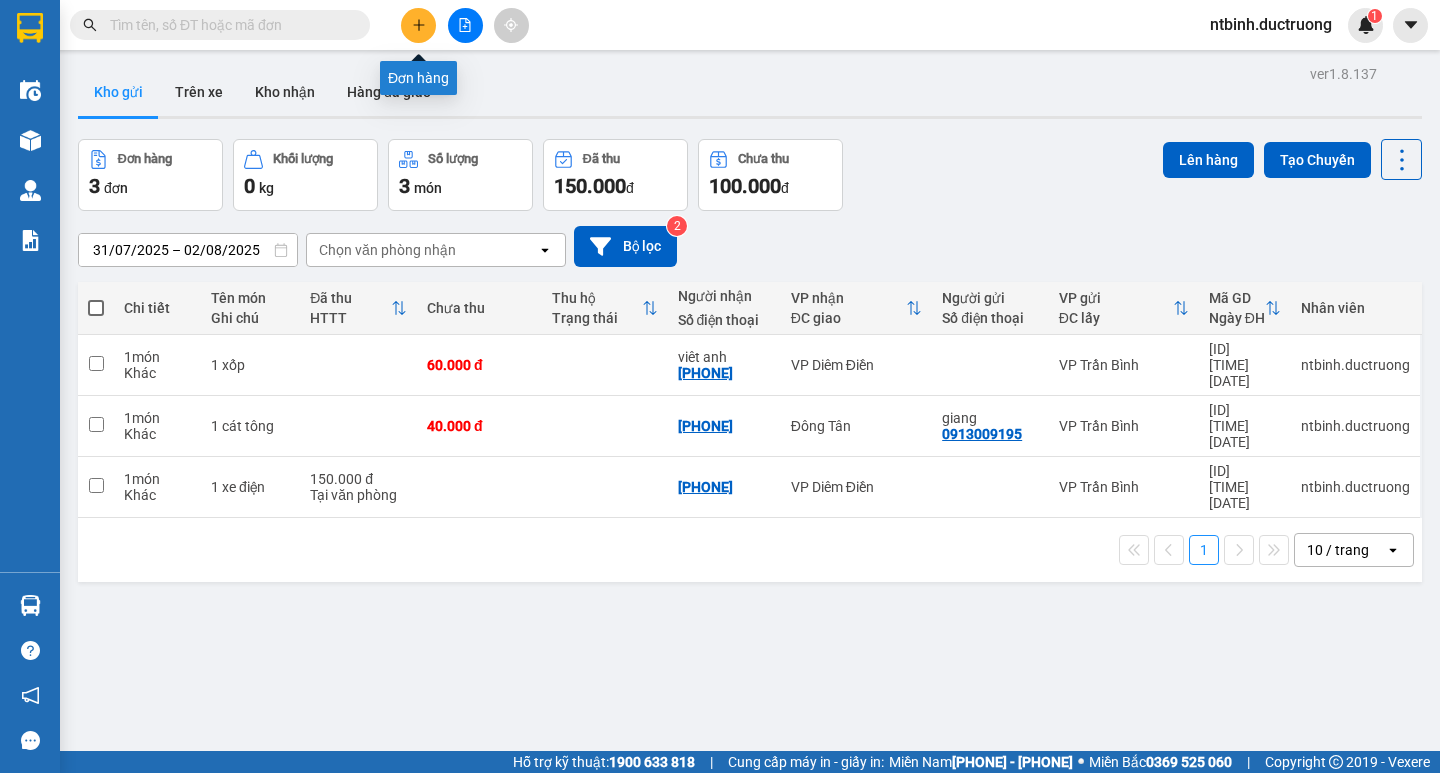 click 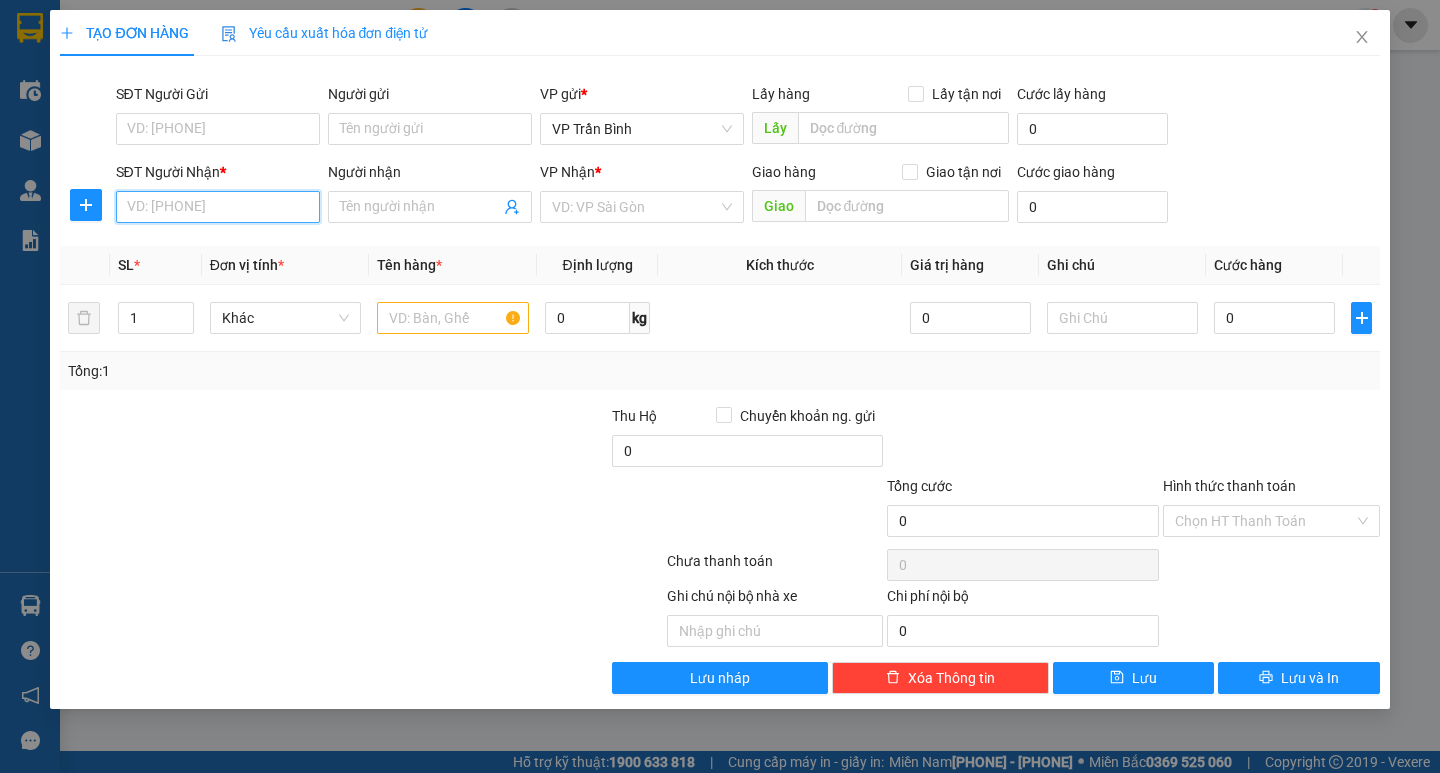 click on "SĐT Người Nhận  *" at bounding box center [218, 207] 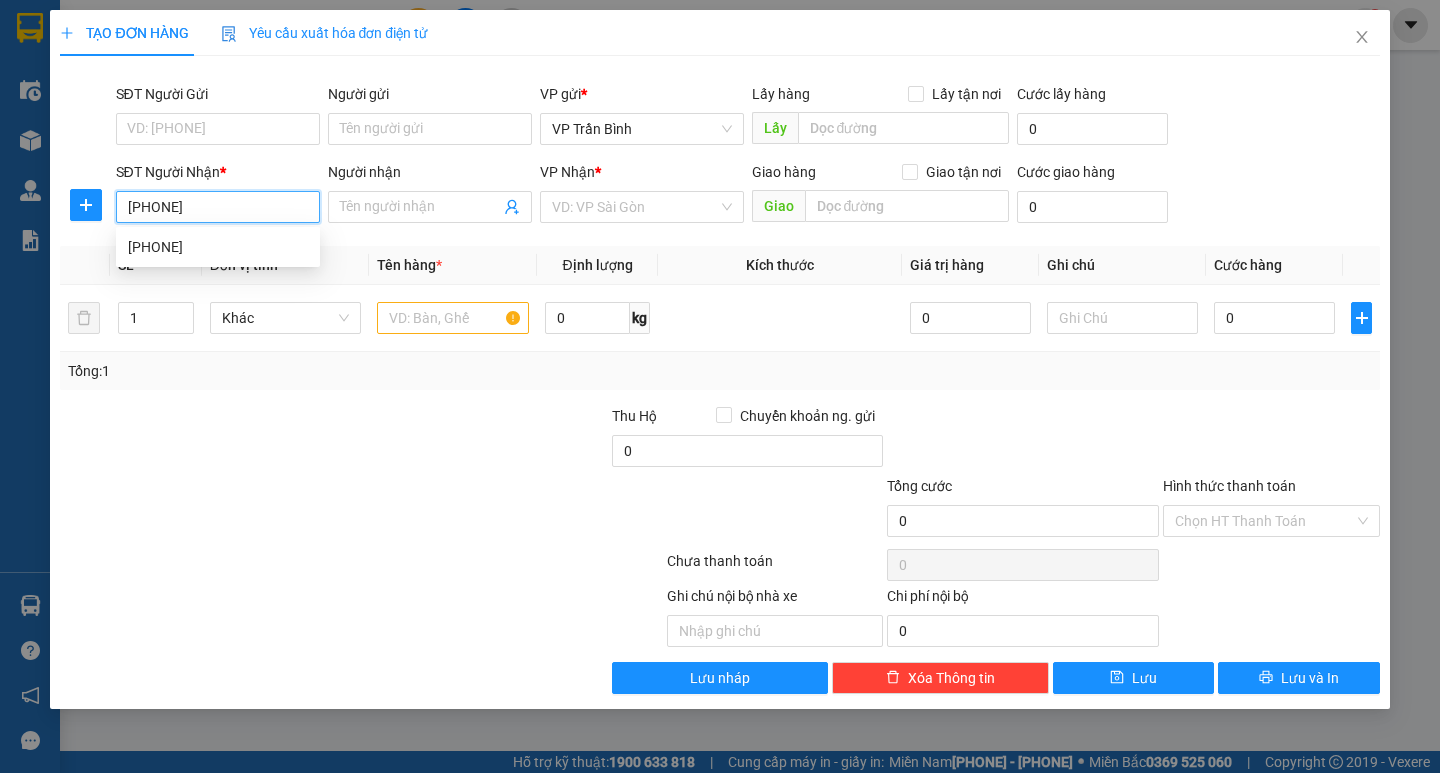 click on "[PHONE]" at bounding box center [218, 247] 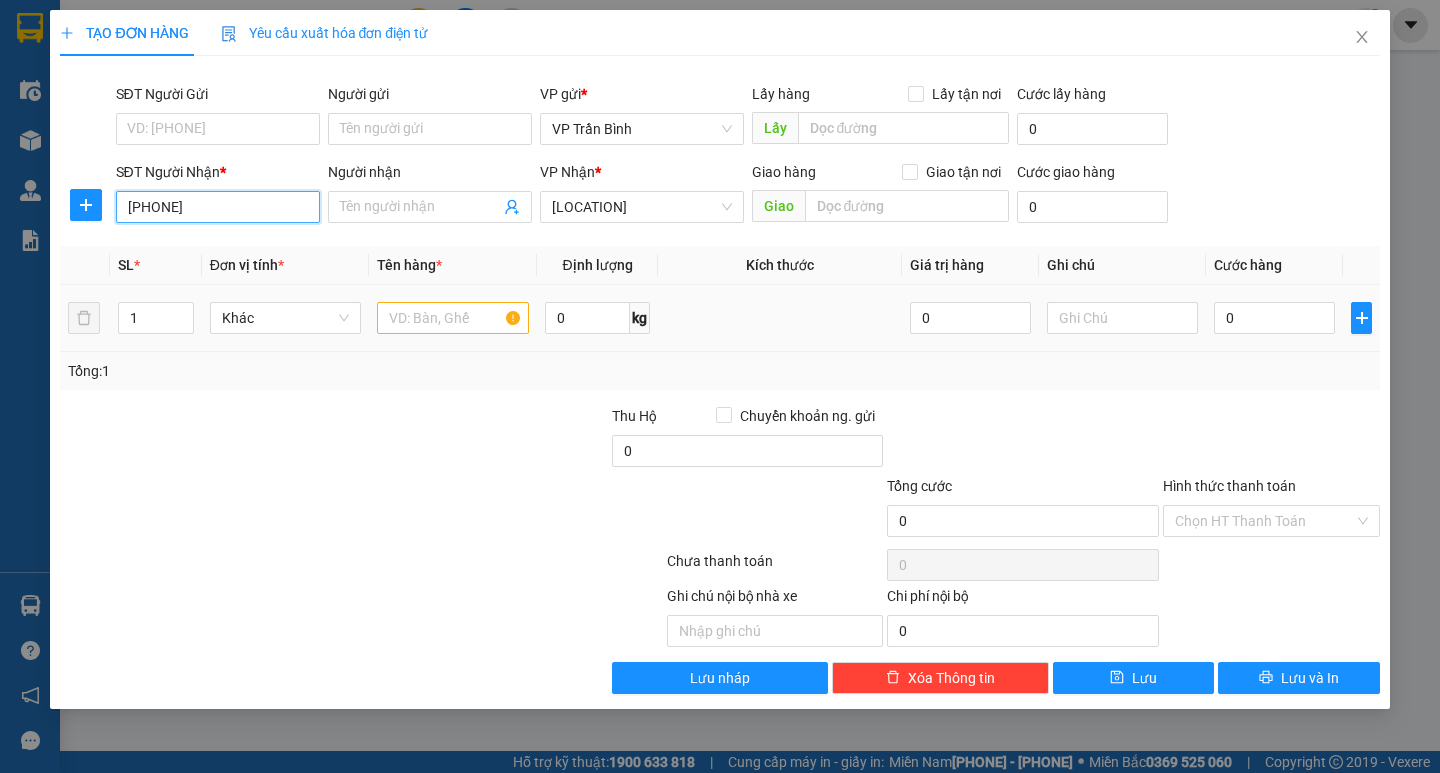 type on "[PHONE]" 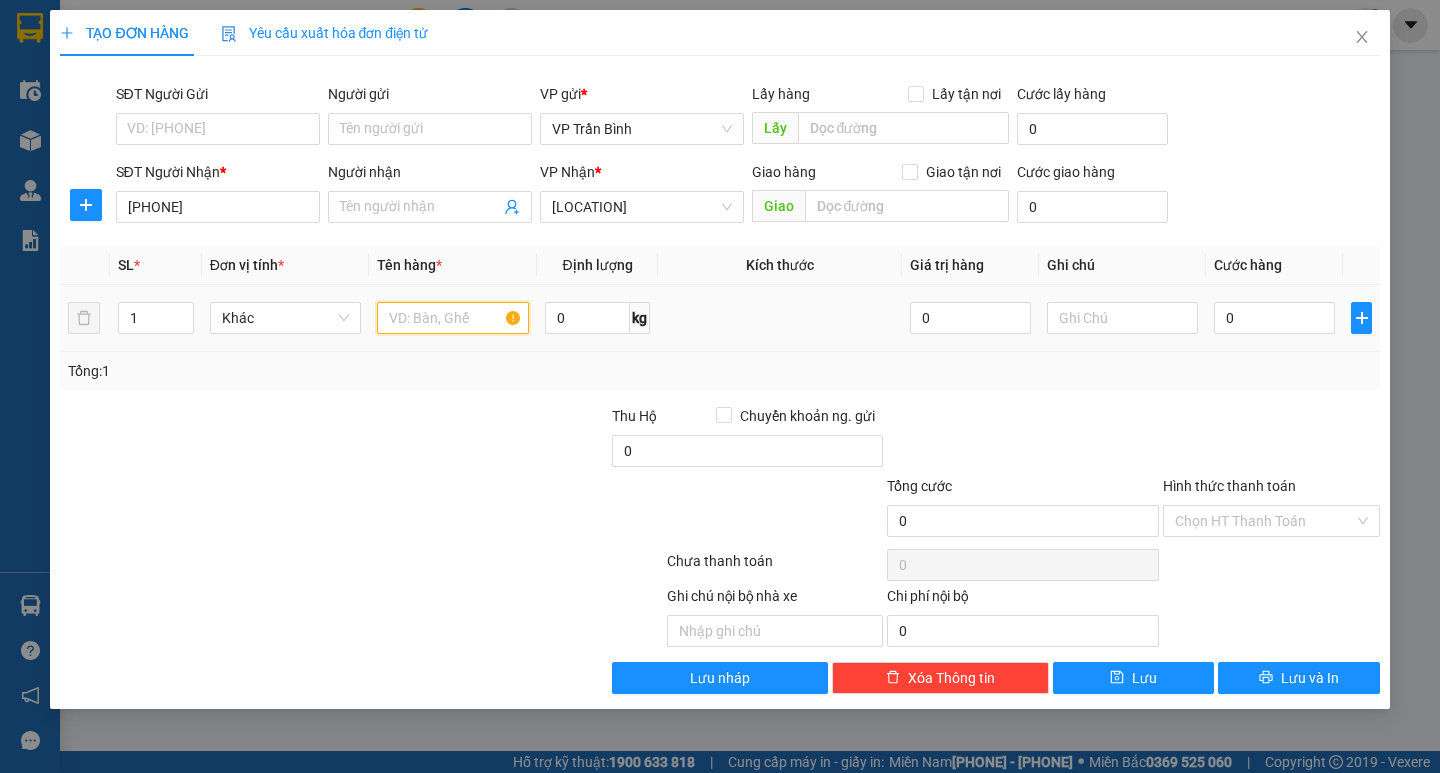 click at bounding box center [452, 318] 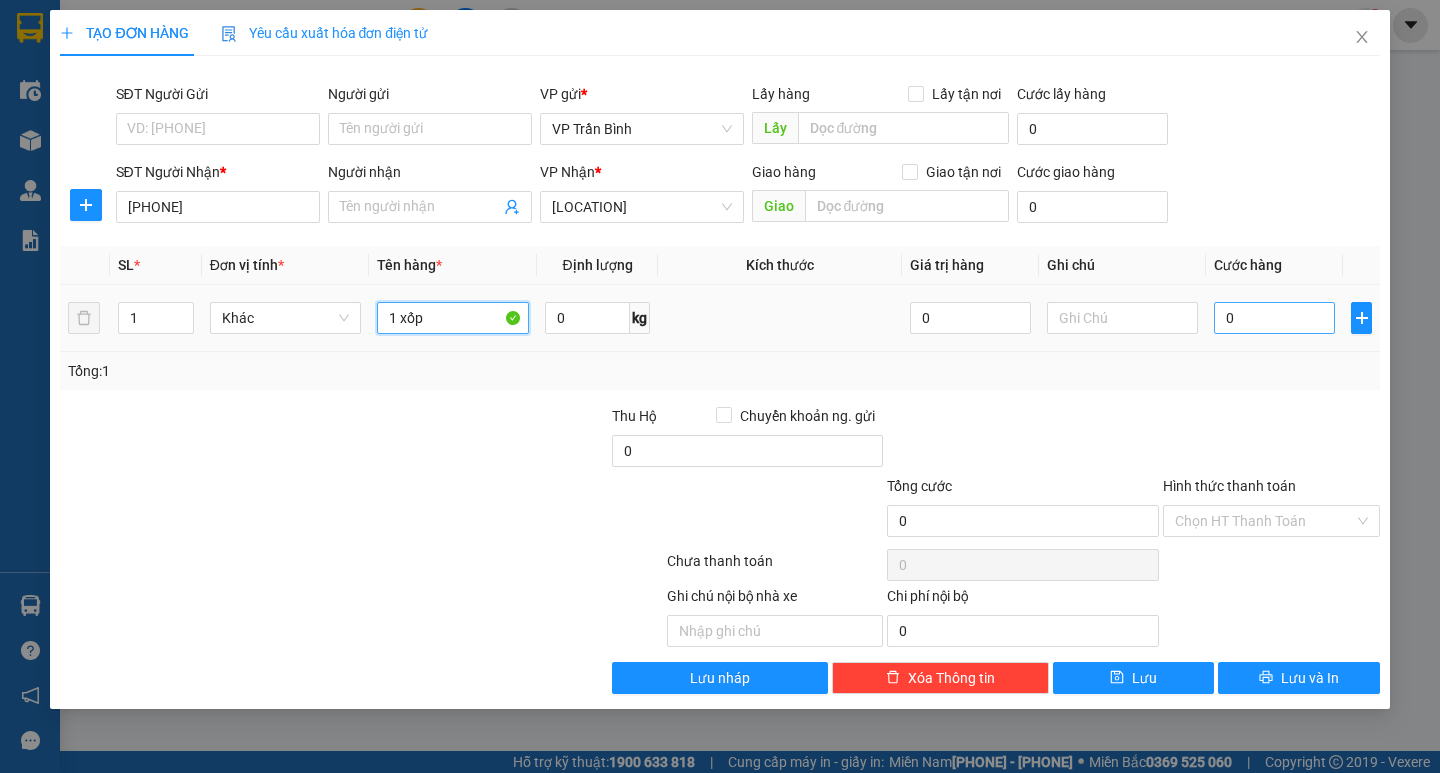 type on "1 xốp" 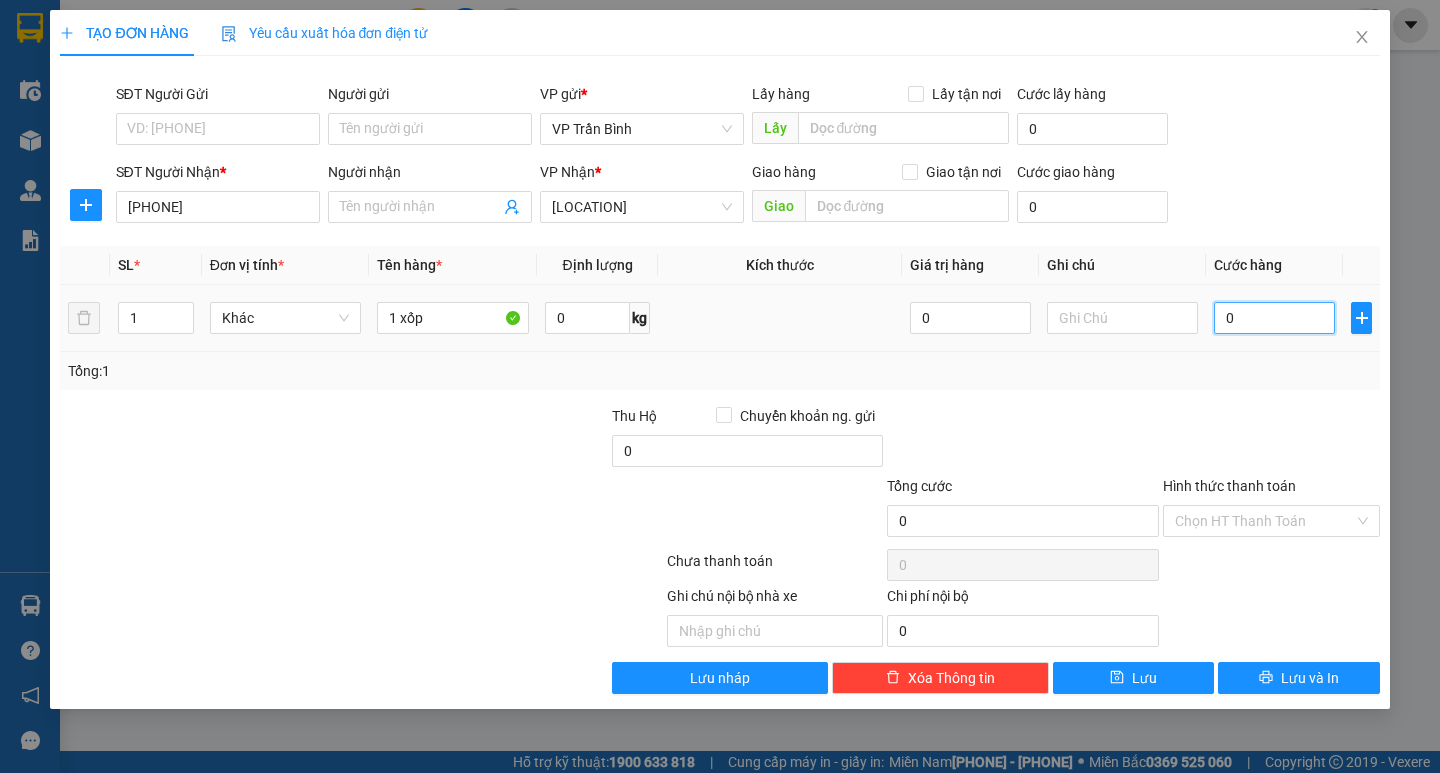 click on "0" at bounding box center (1274, 318) 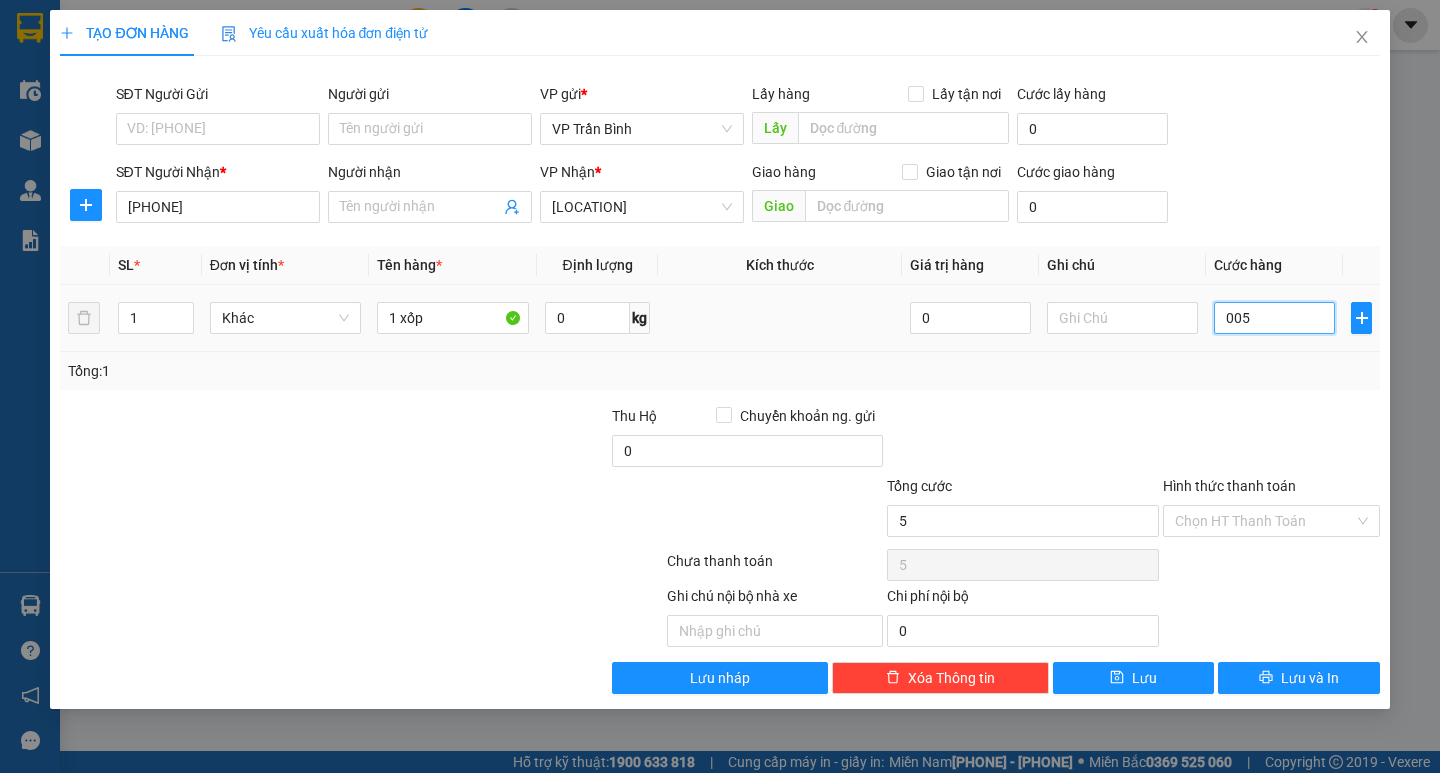type on "0.050" 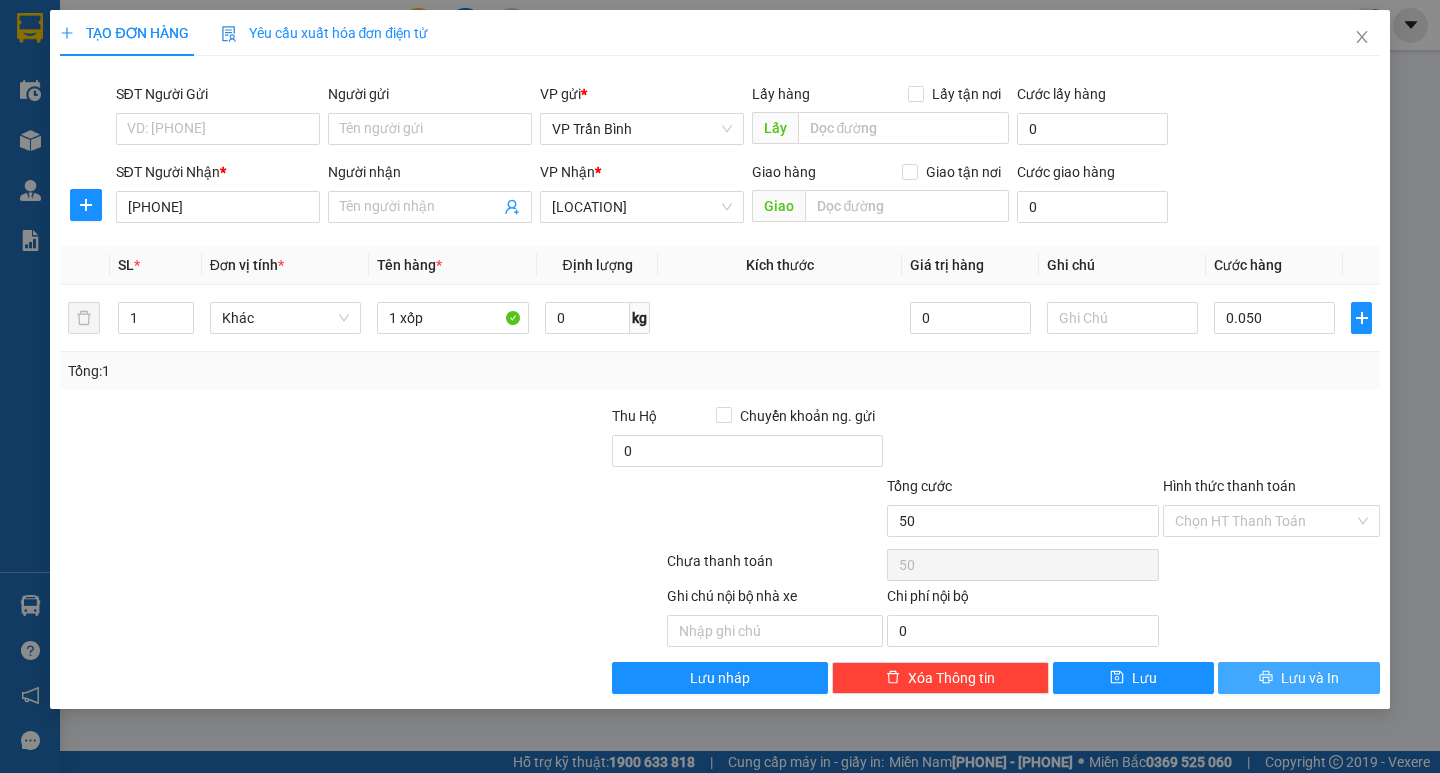 type on "50.000" 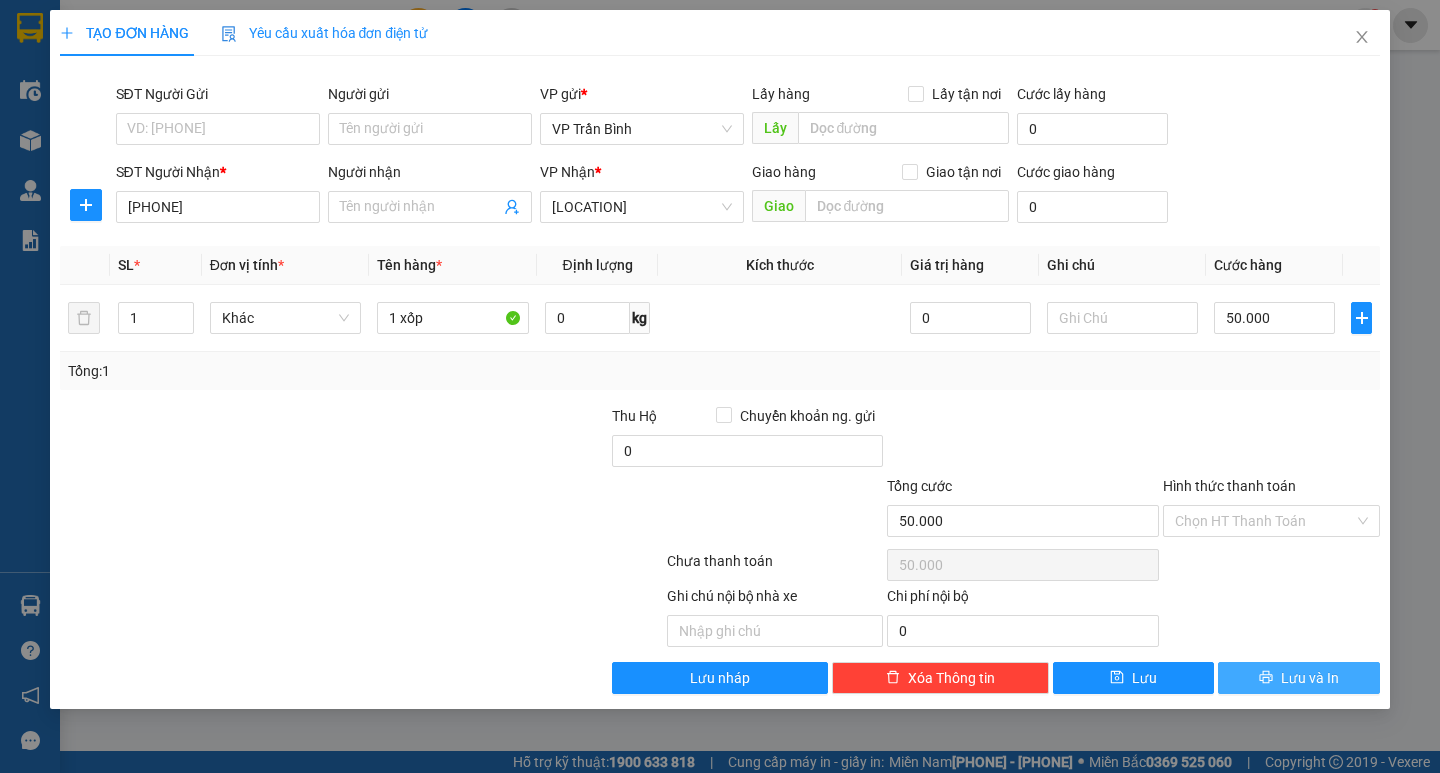click on "Lưu và In" at bounding box center (1310, 678) 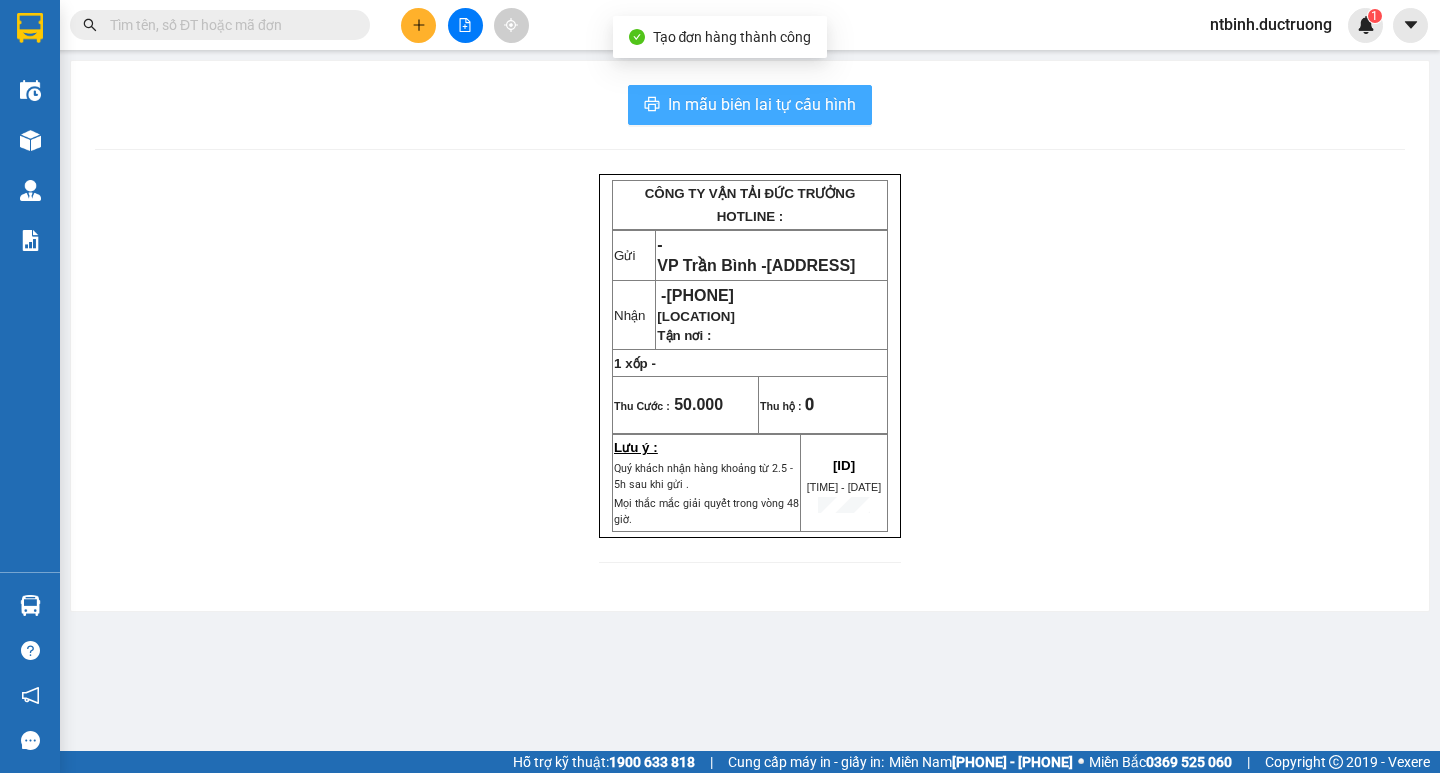 click on "In mẫu biên lai tự cấu hình" at bounding box center [762, 104] 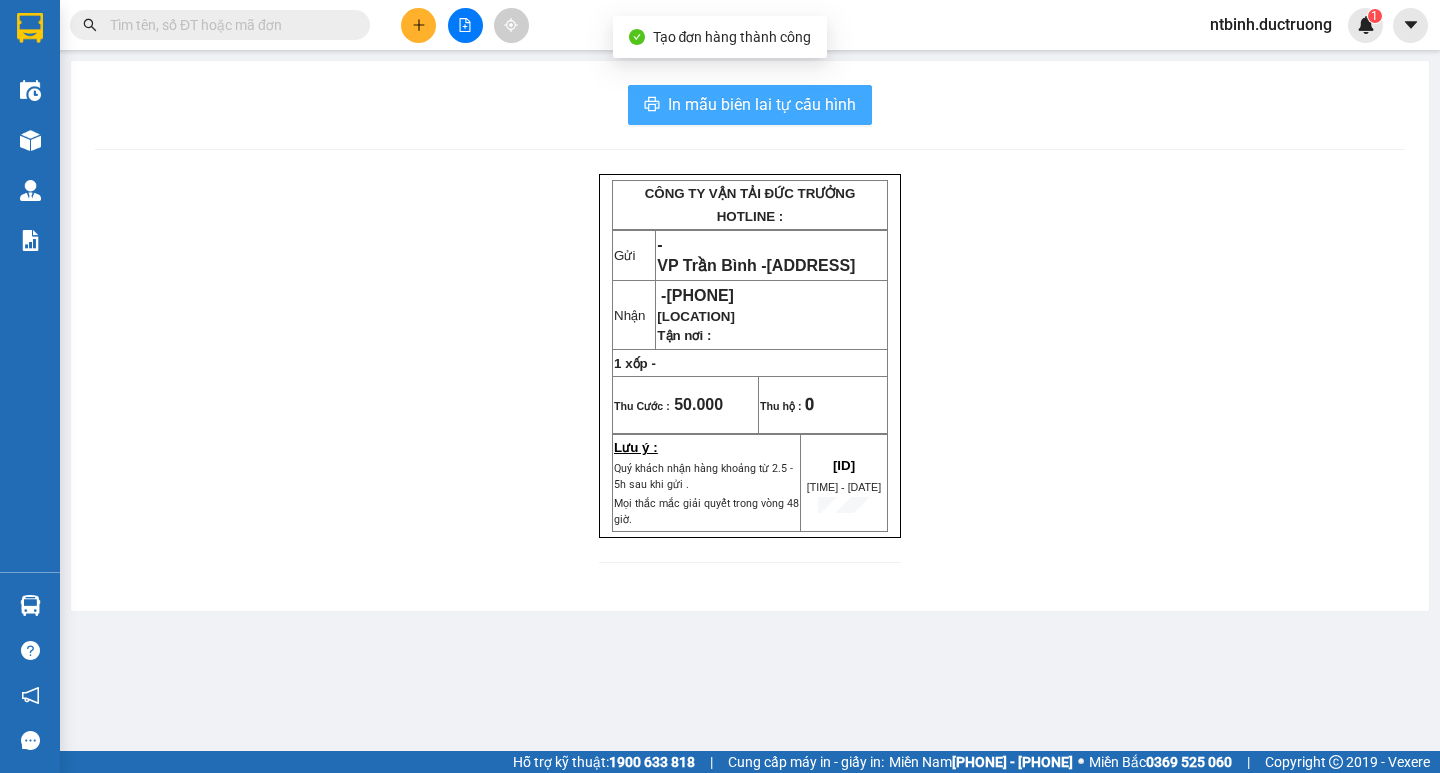 scroll, scrollTop: 0, scrollLeft: 0, axis: both 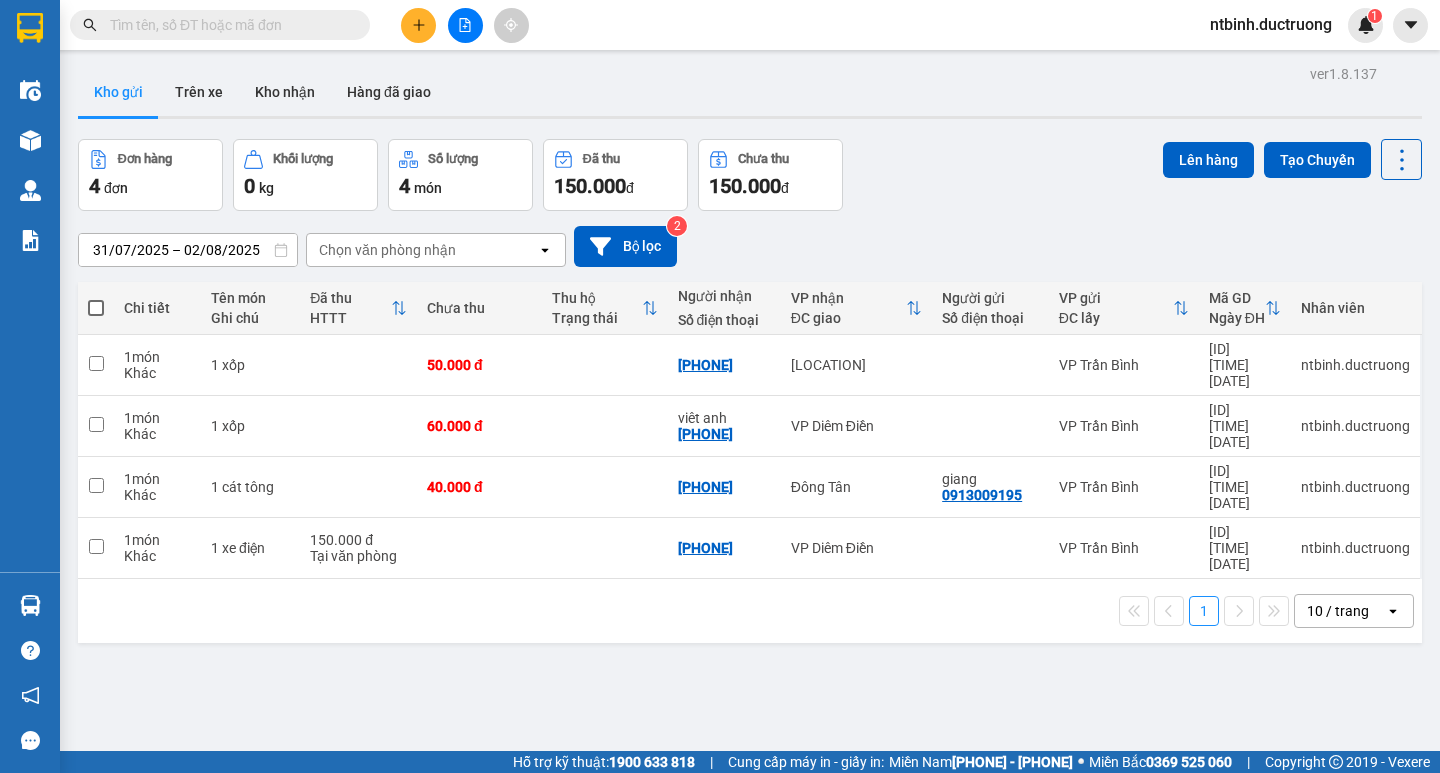 click at bounding box center (96, 308) 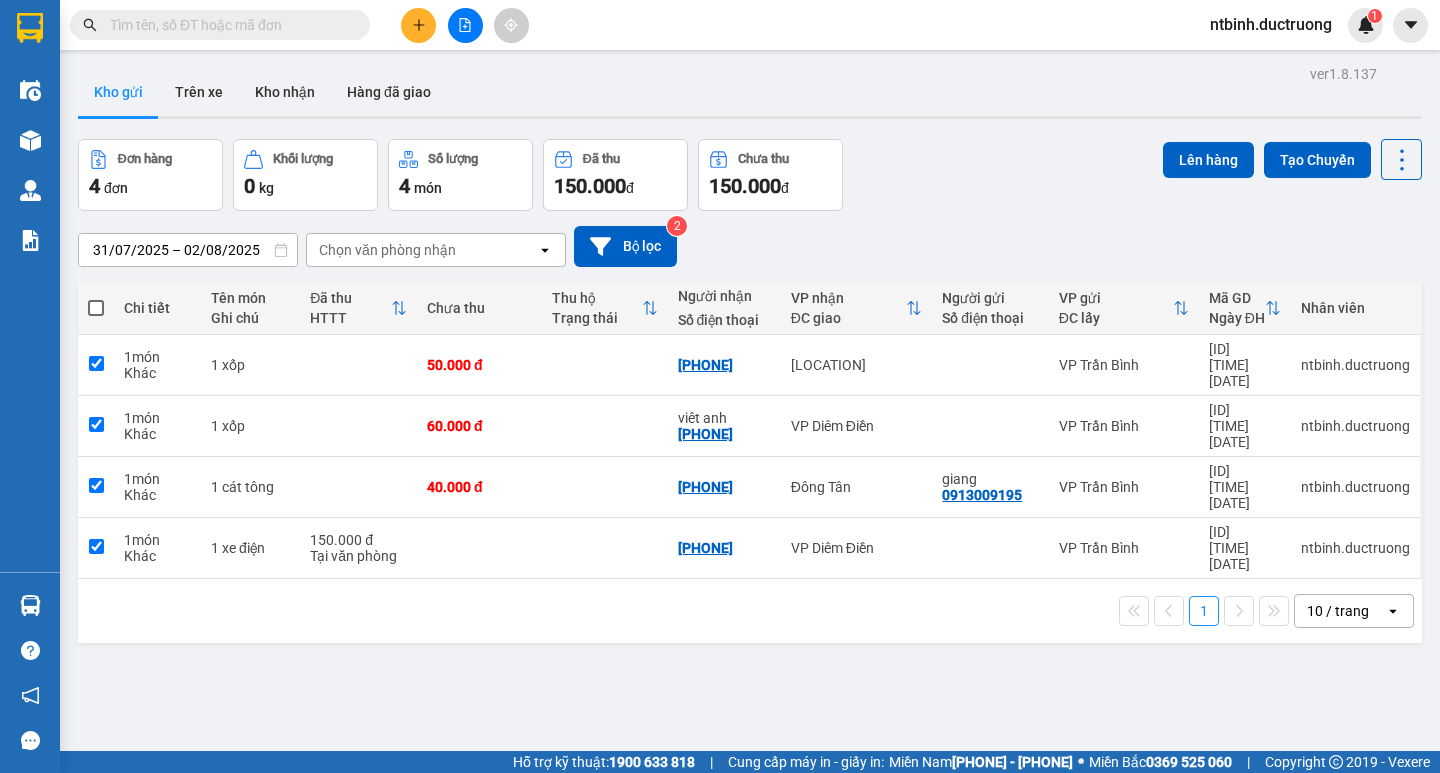 checkbox on "true" 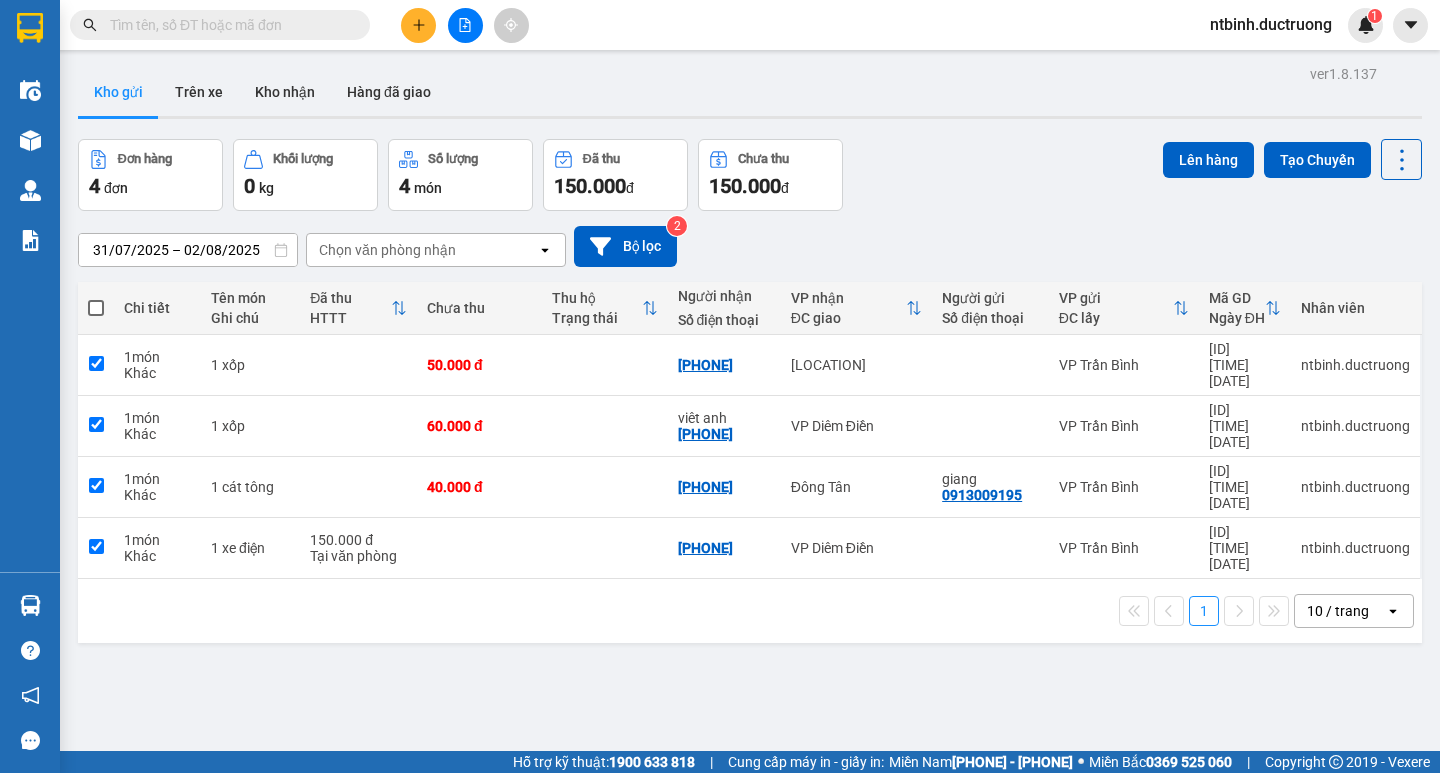 checkbox on "true" 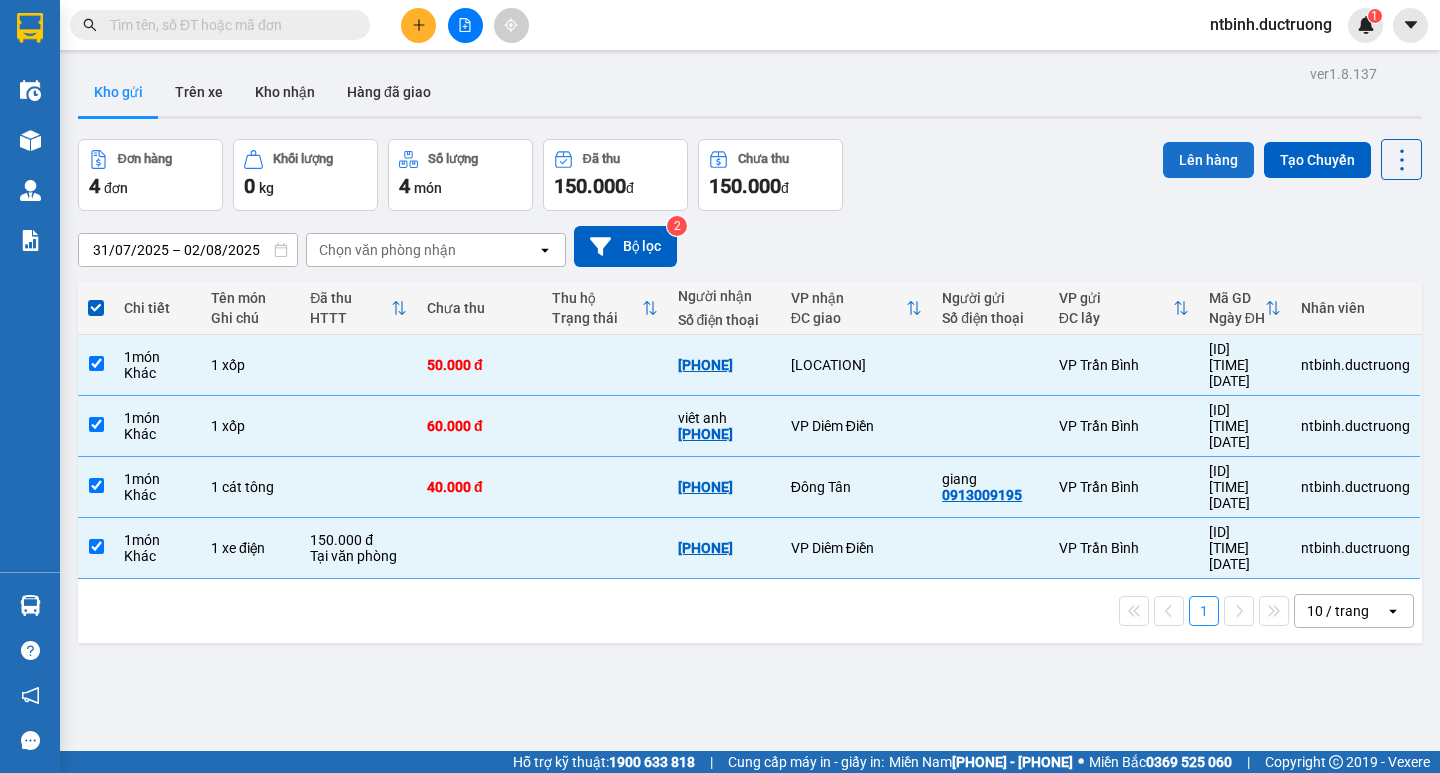 click on "Lên hàng" at bounding box center (1208, 160) 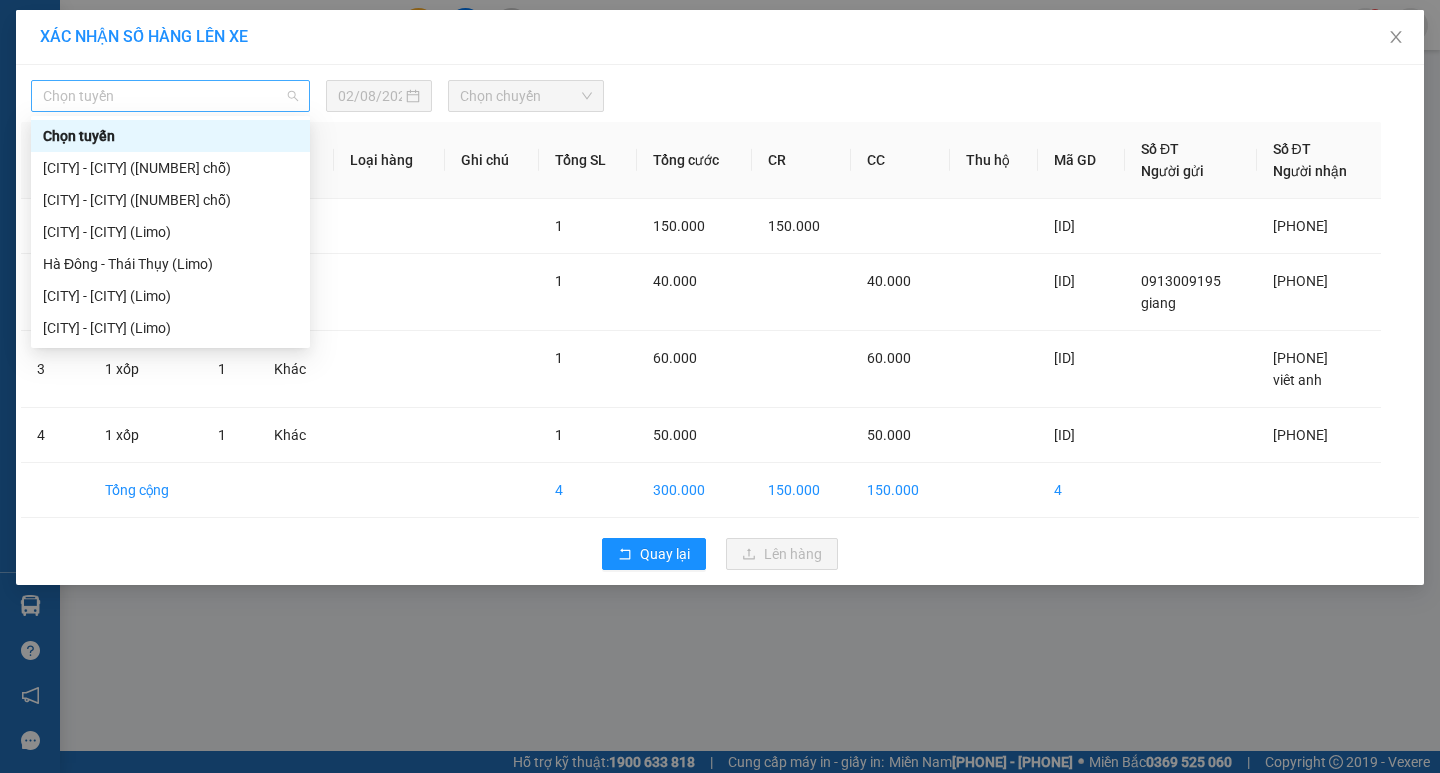 click on "Chọn tuyến" at bounding box center [170, 96] 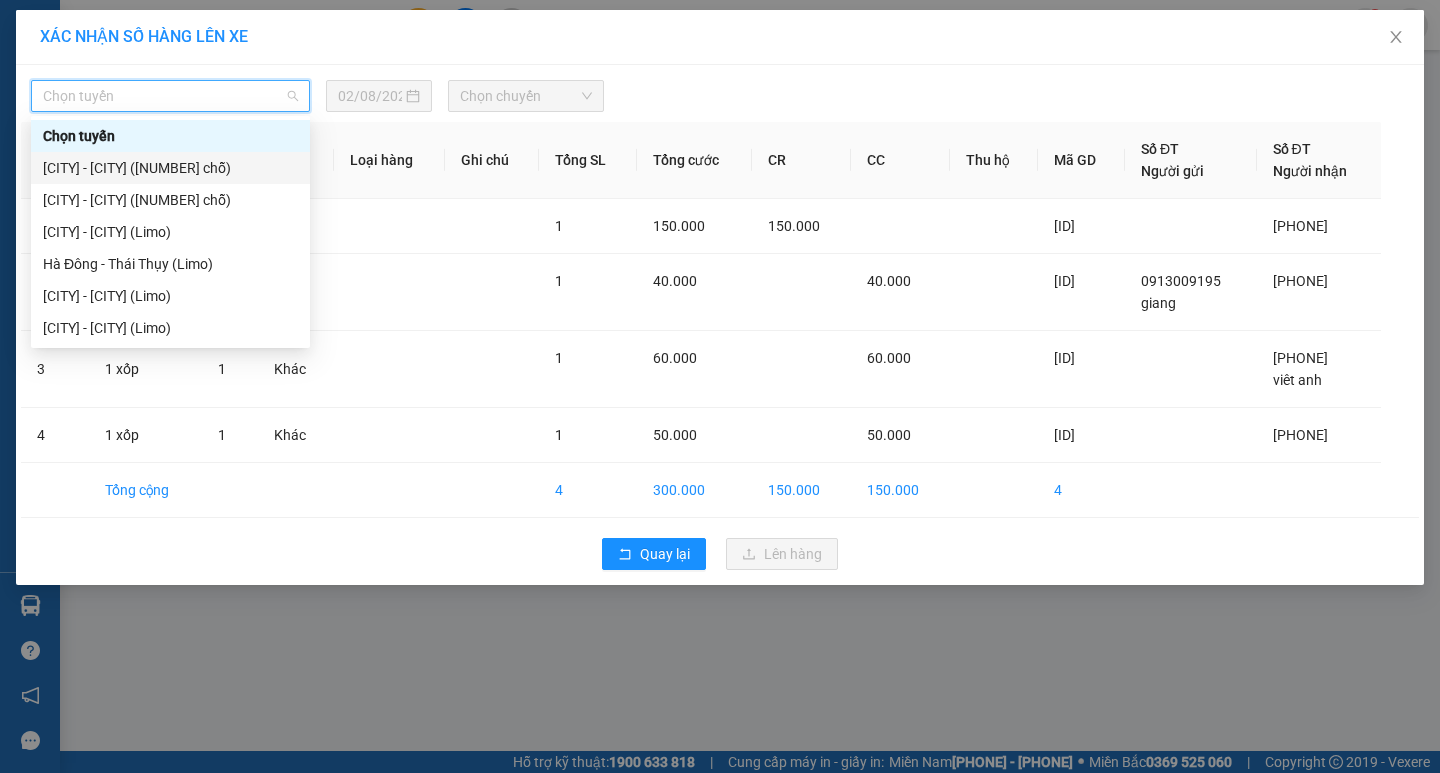 click on "[CITY] - [CITY] ([NUMBER] chỗ)" at bounding box center [170, 168] 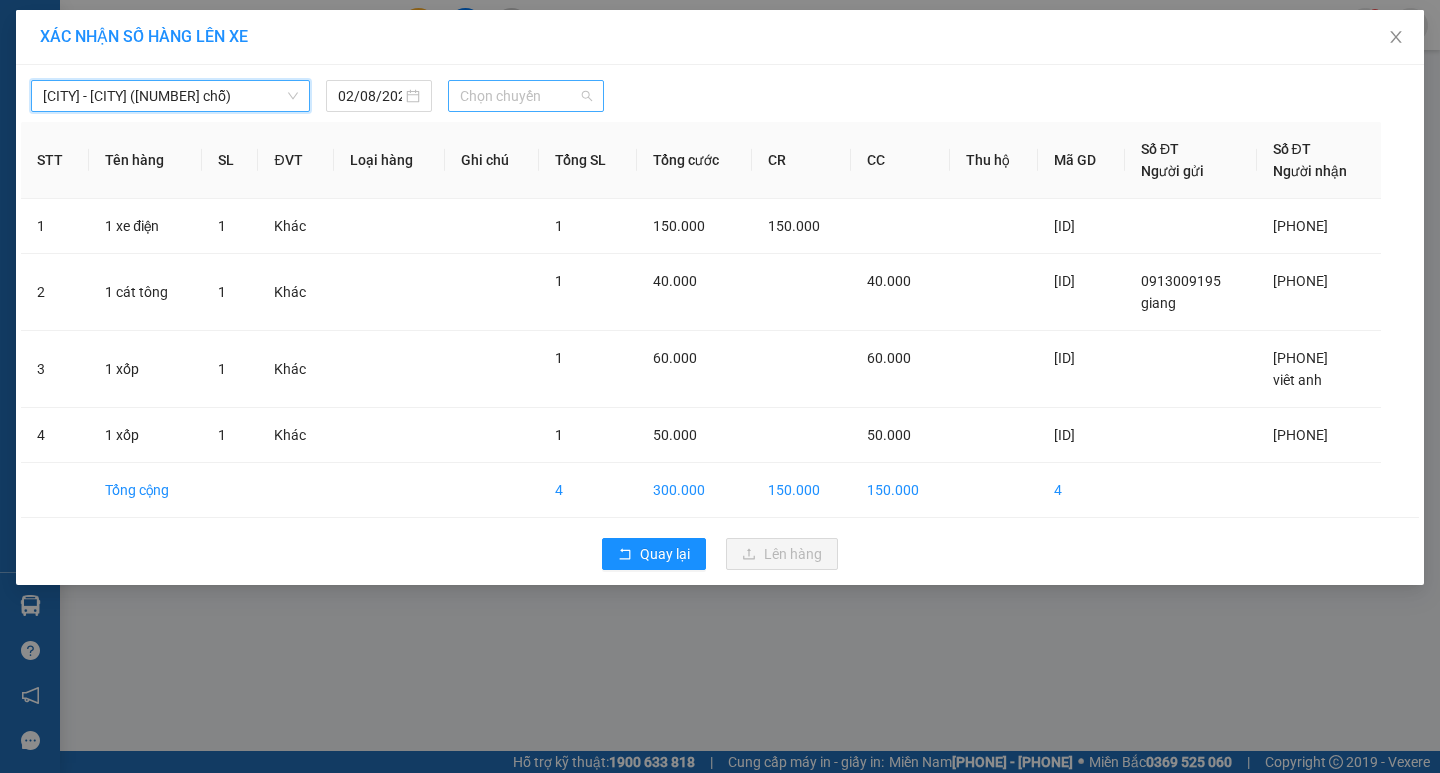 click on "Chọn chuyến" at bounding box center (526, 96) 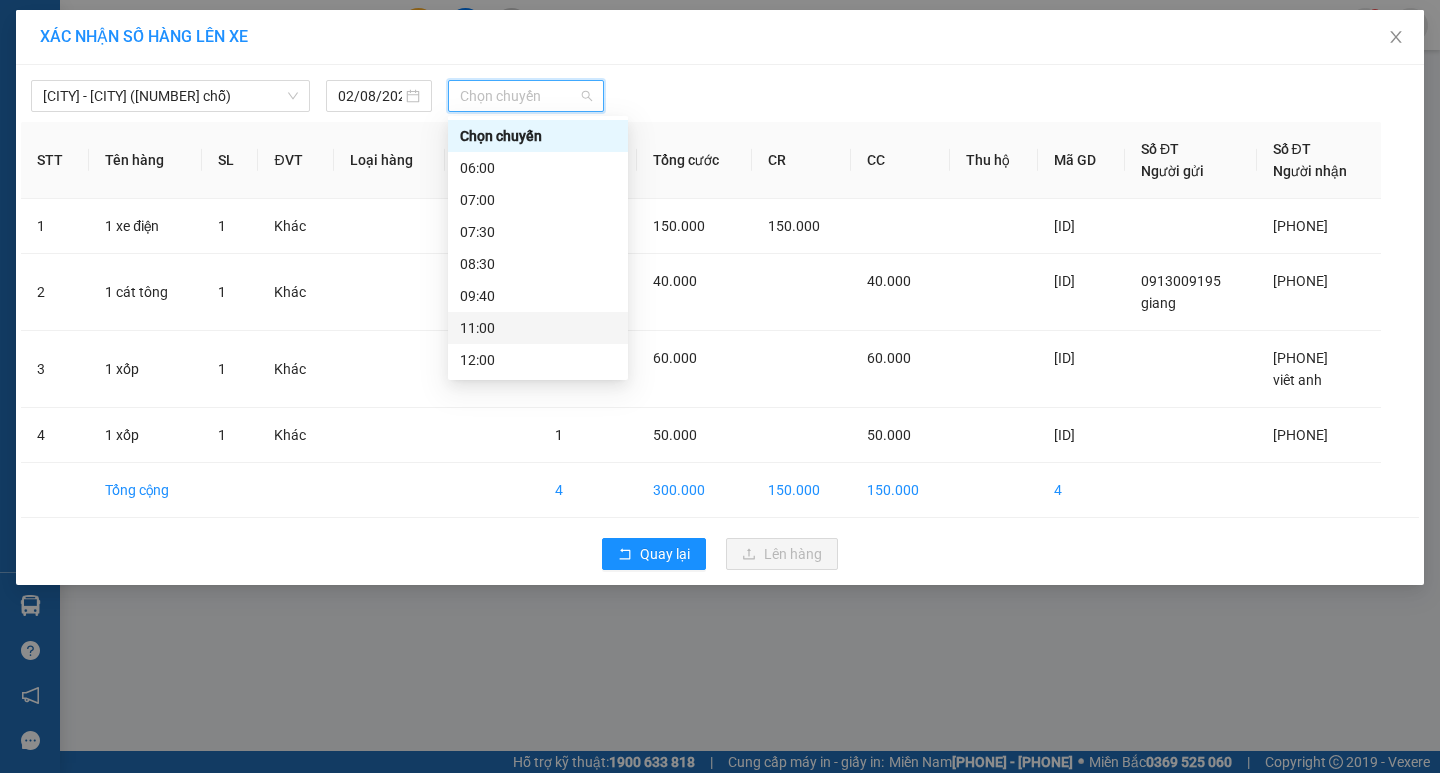 click on "11:00" at bounding box center (538, 328) 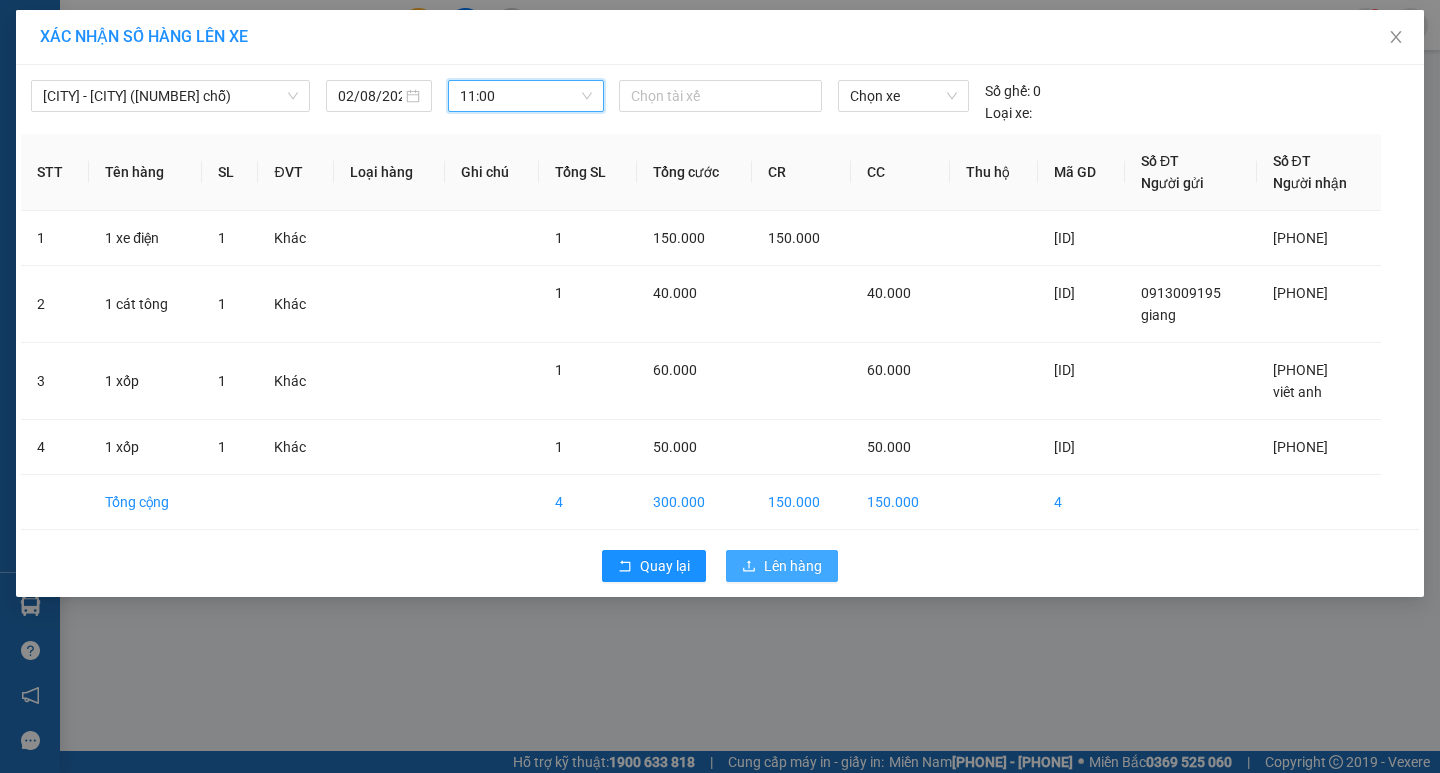 click on "Lên hàng" at bounding box center (793, 566) 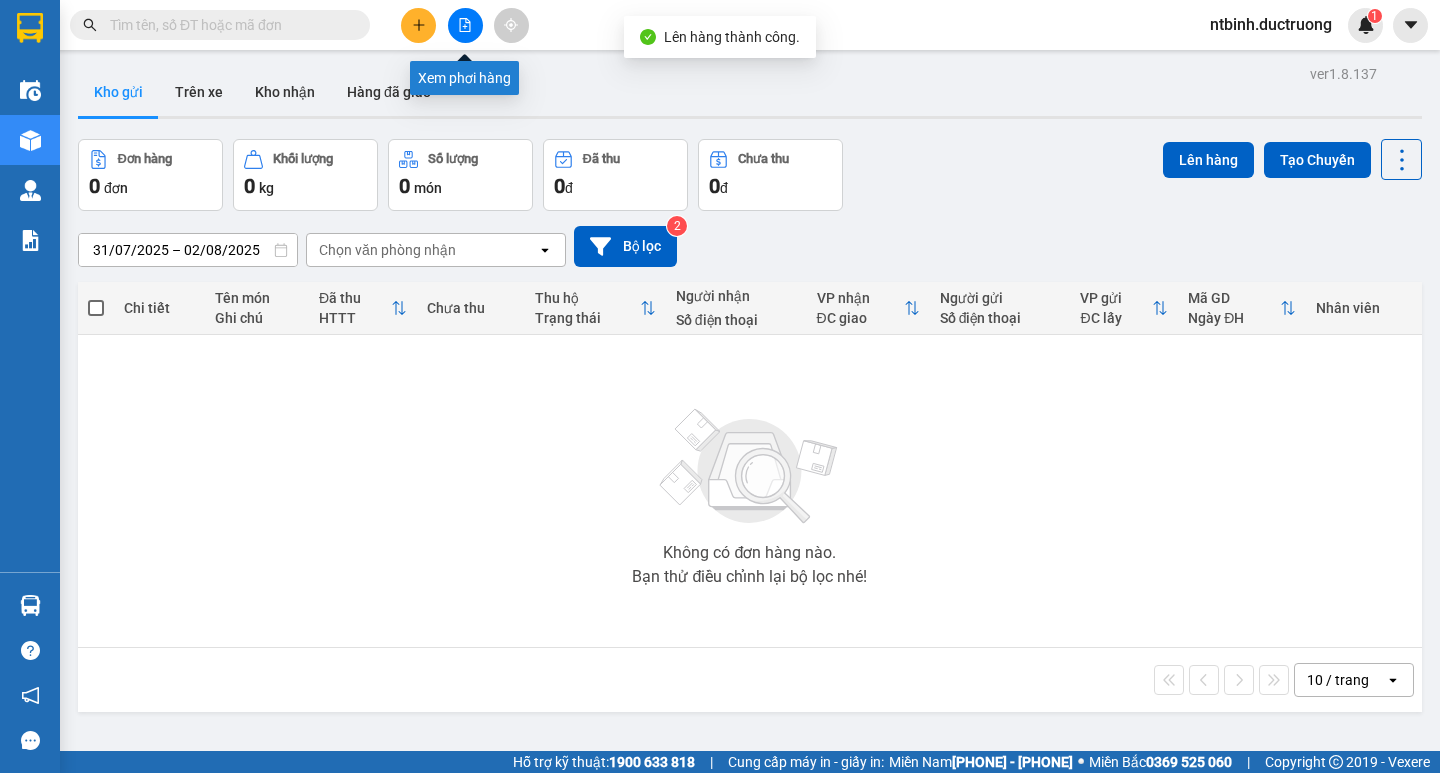 click at bounding box center (465, 25) 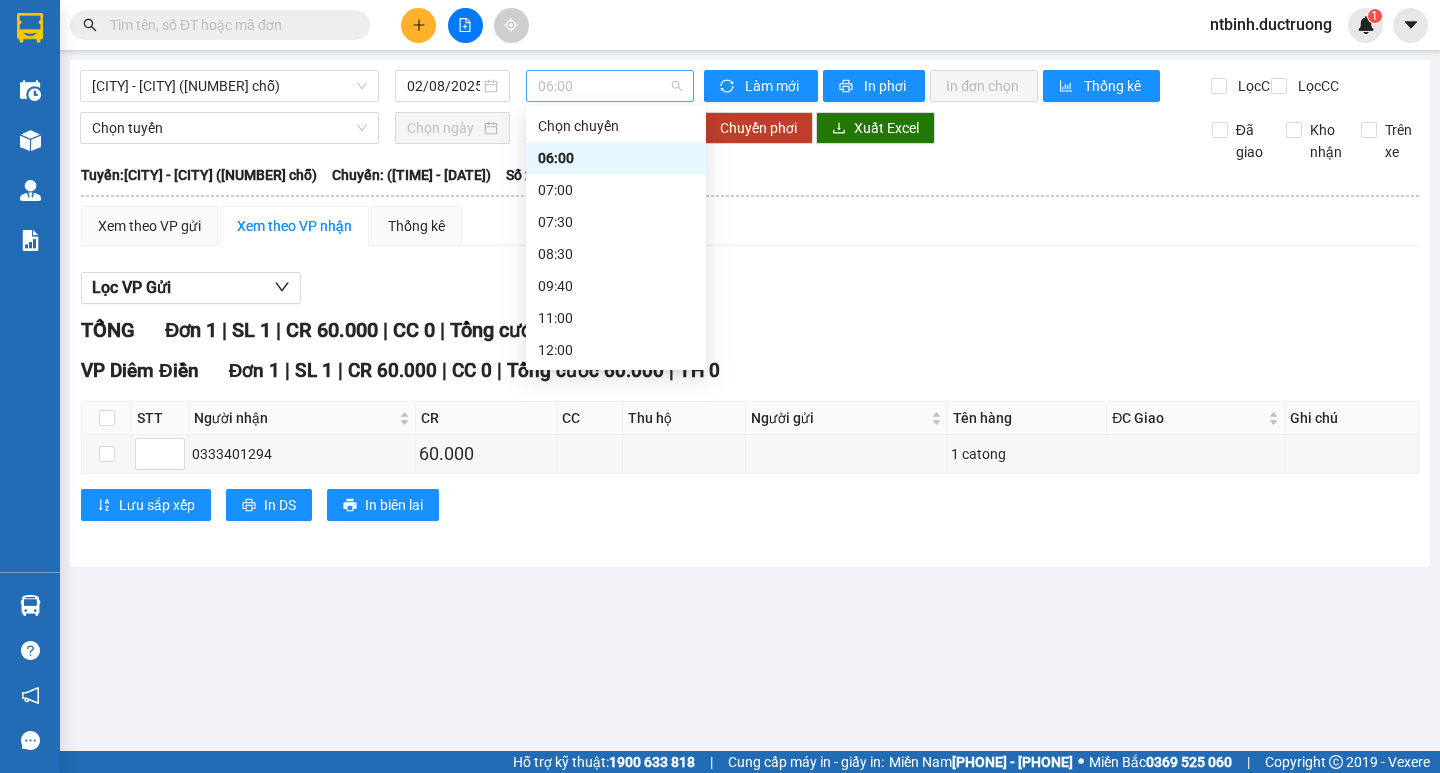click on "06:00" at bounding box center (610, 86) 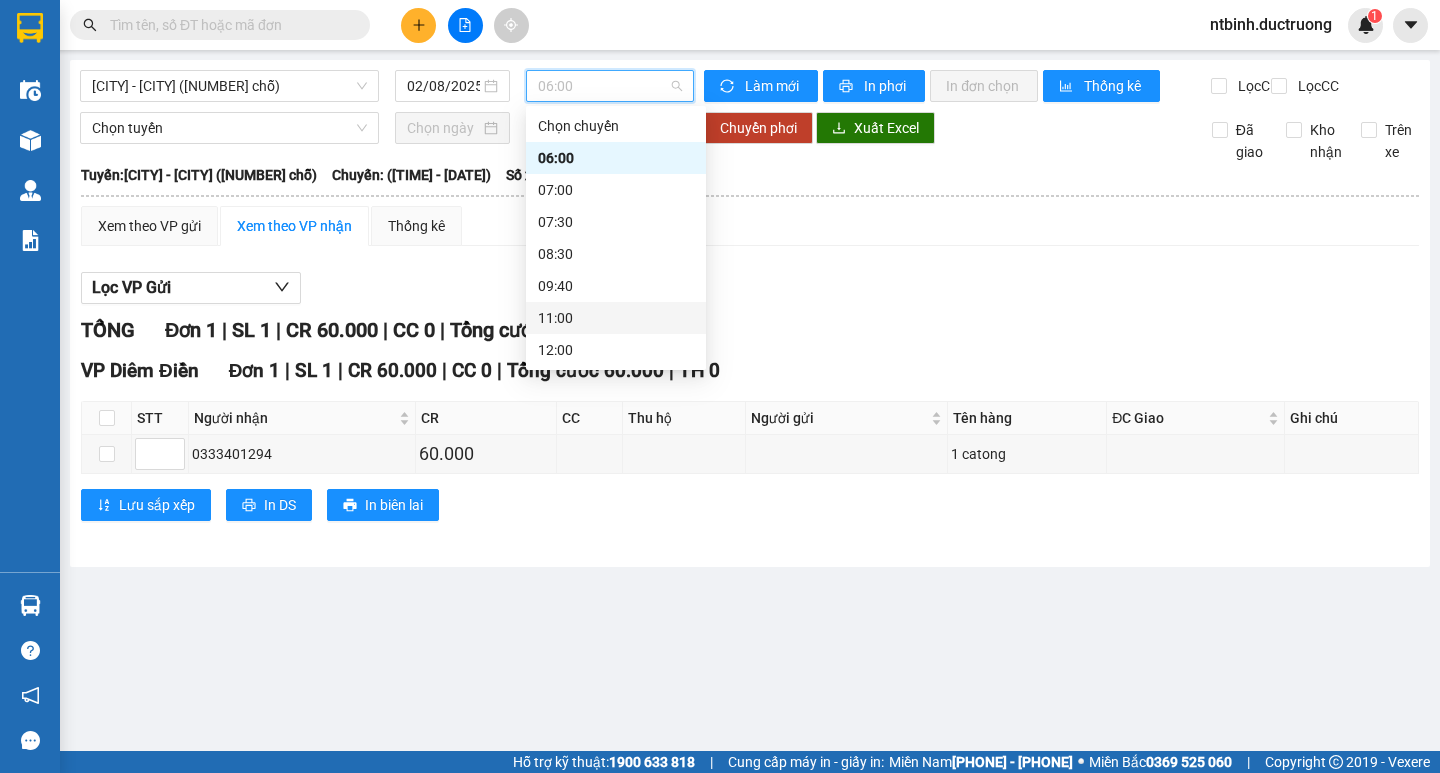 click on "11:00" at bounding box center [616, 318] 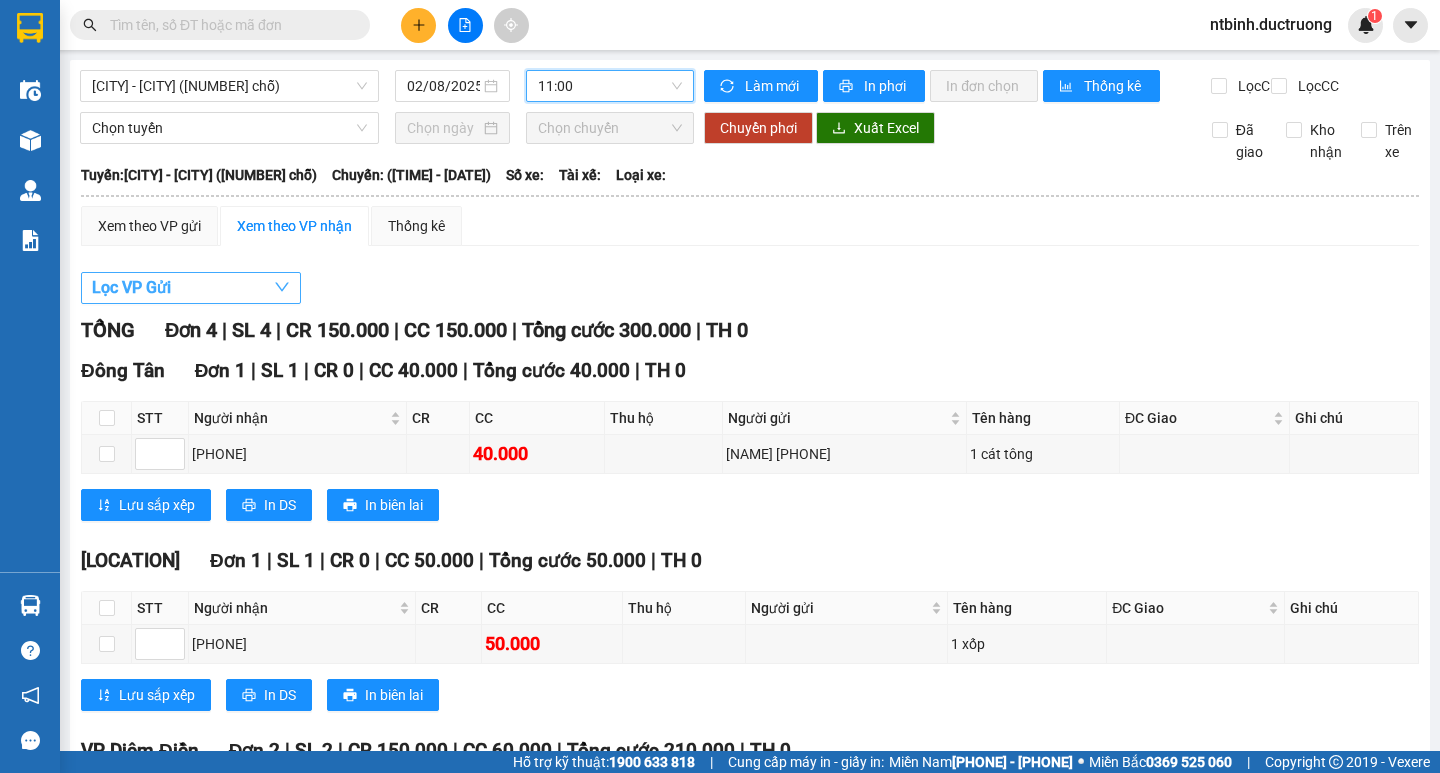 click on "Lọc VP Gửi" at bounding box center (131, 287) 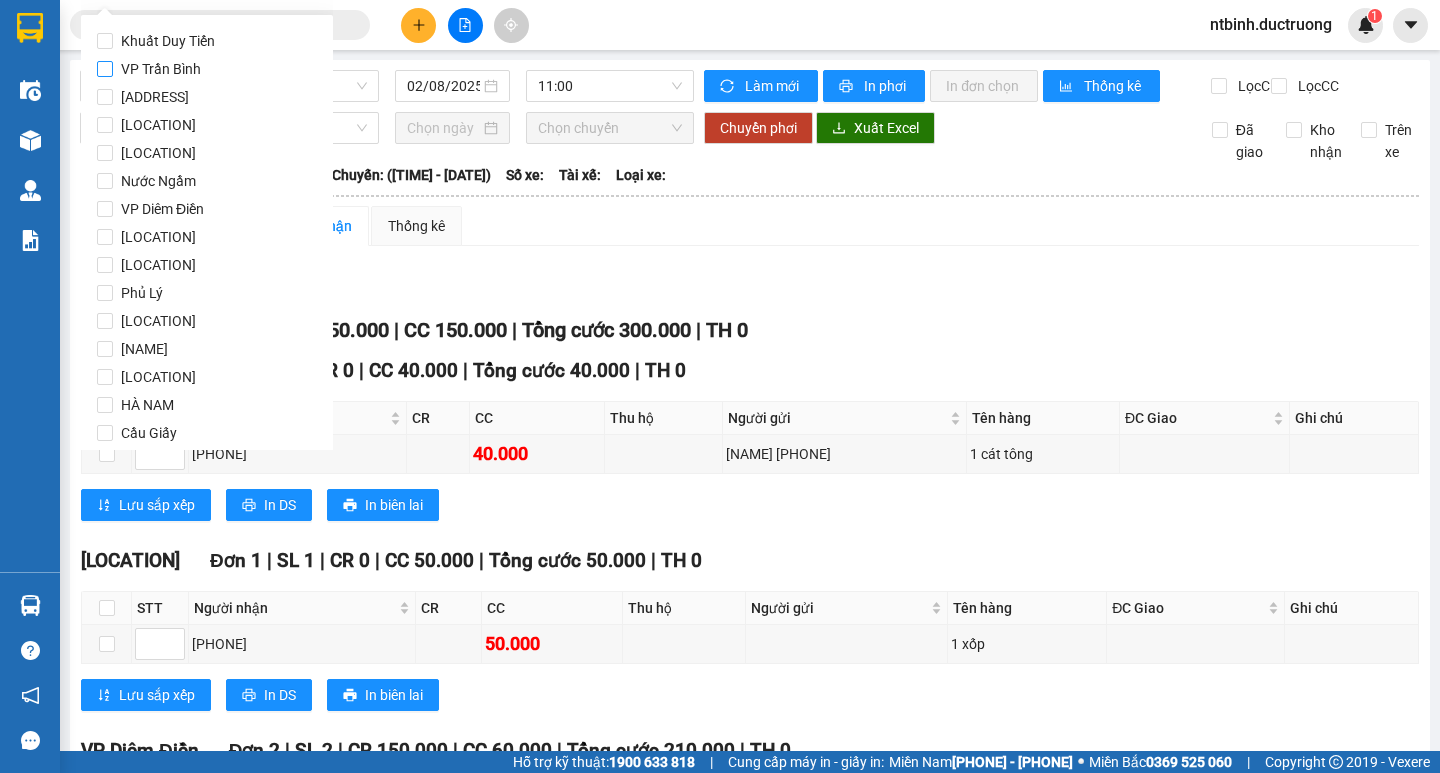 click on "VP Trần Bình" at bounding box center (161, 69) 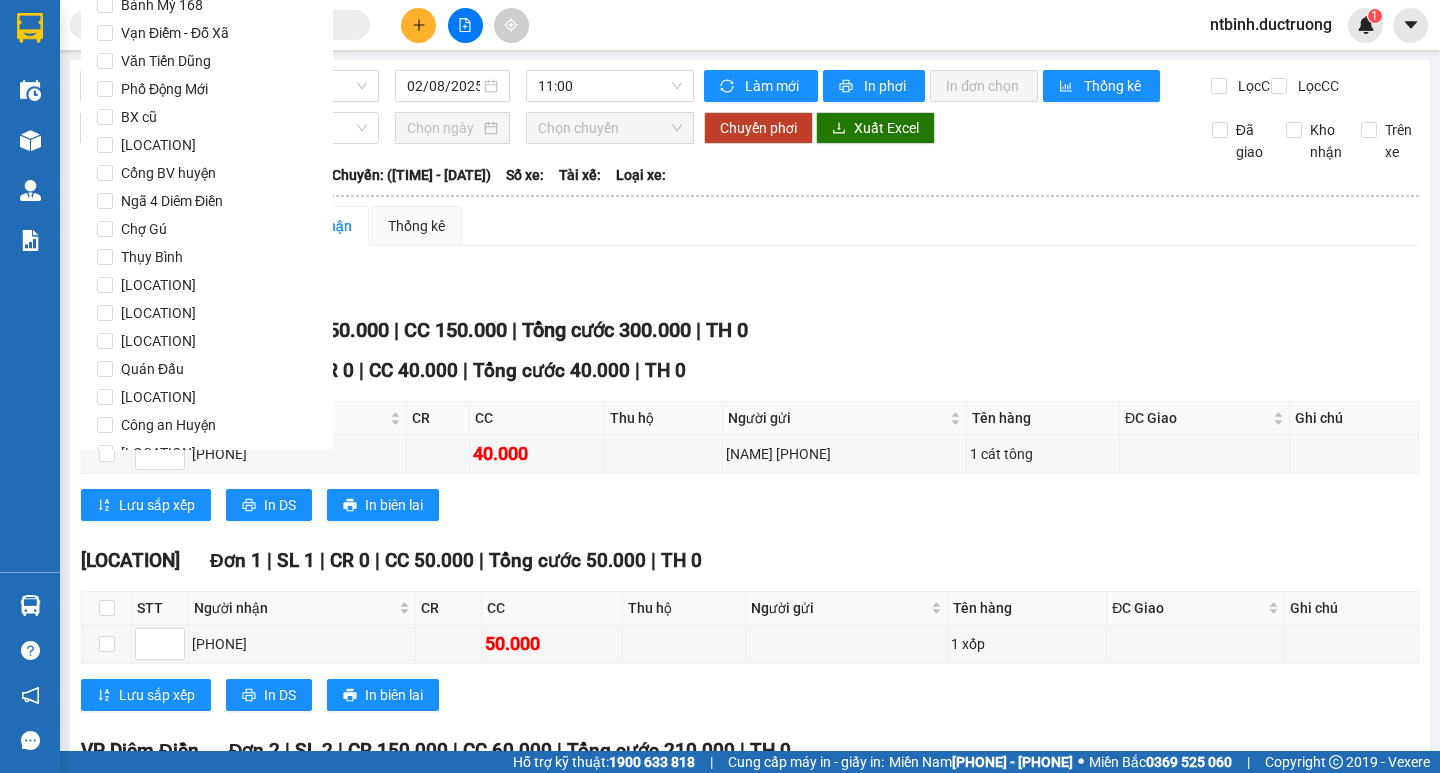 scroll, scrollTop: 1665, scrollLeft: 0, axis: vertical 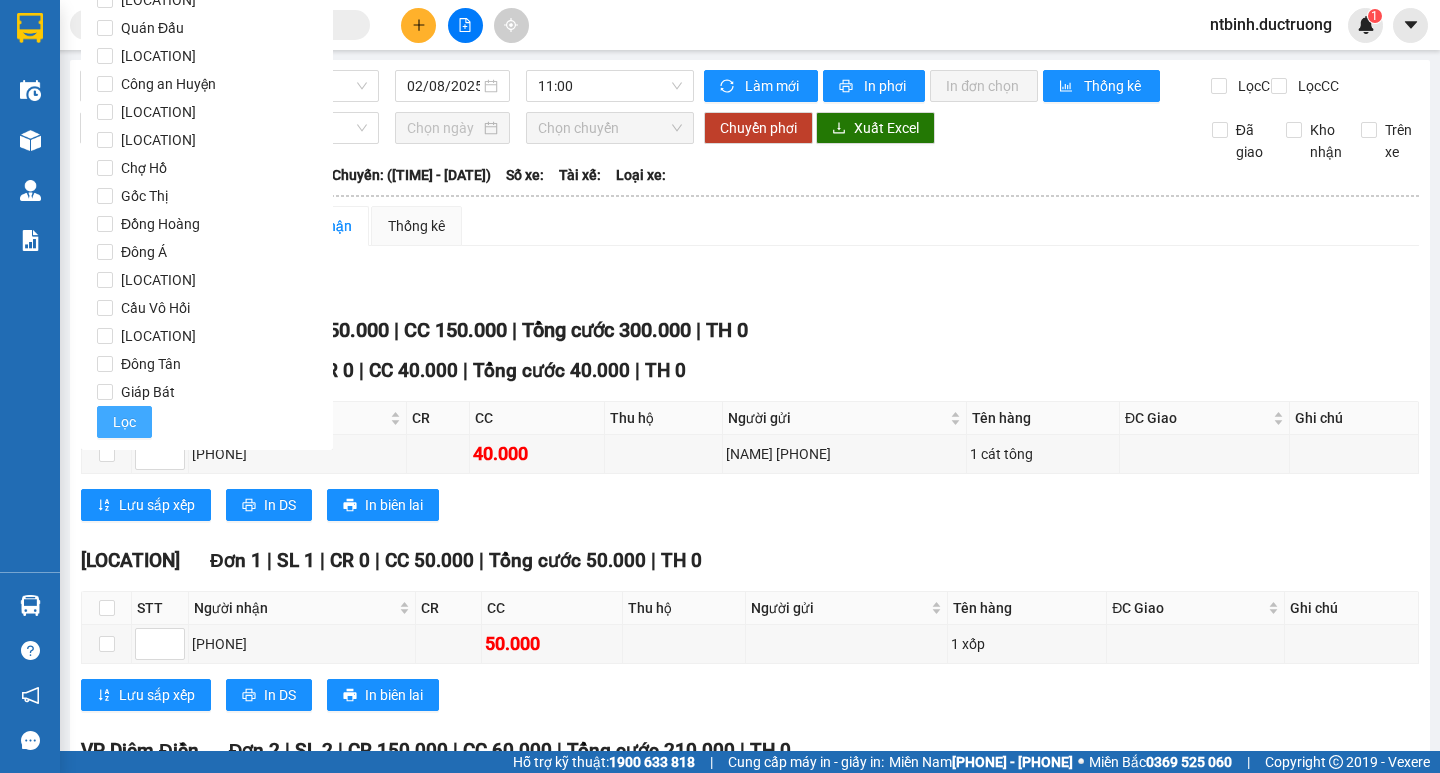 click on "Lọc" at bounding box center (124, 422) 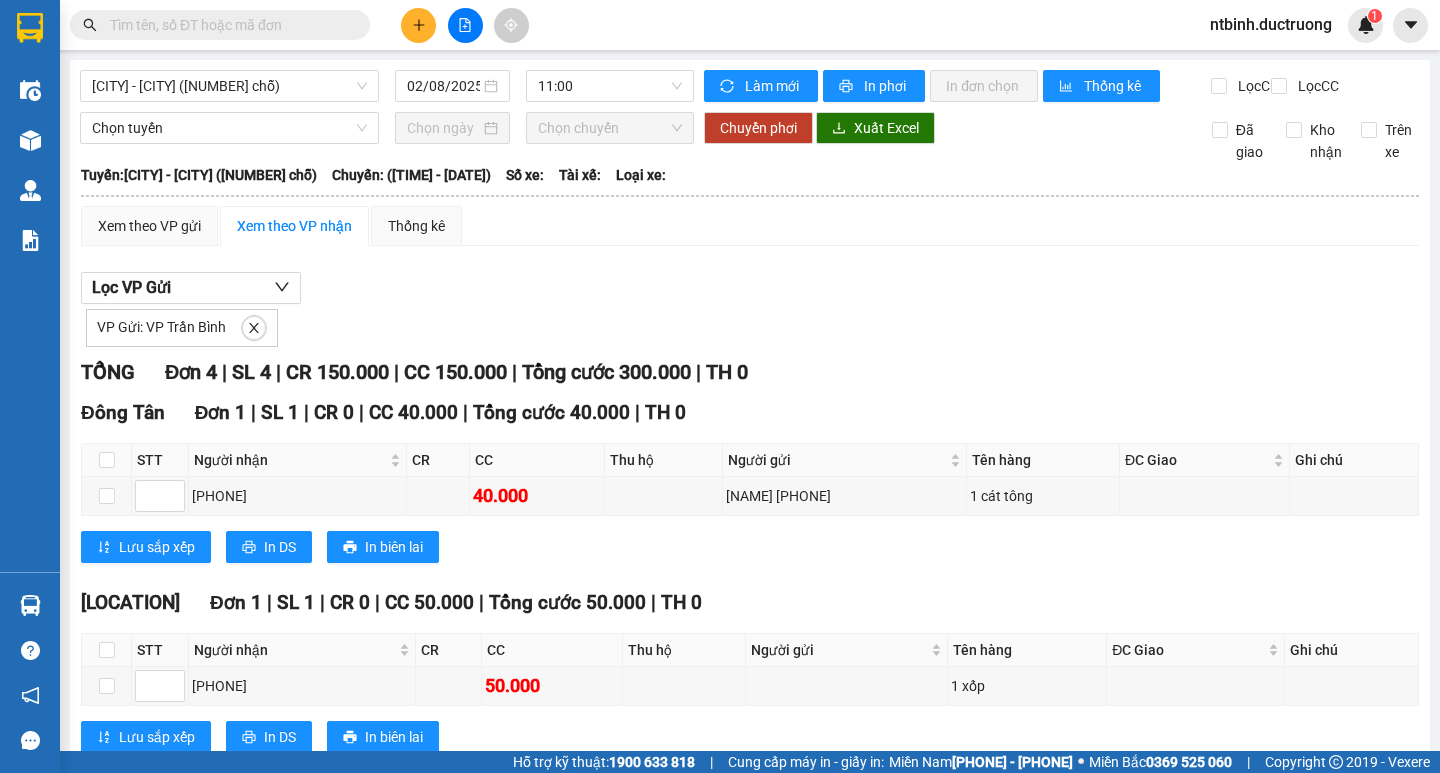 click on "[CITY] - [CITY] ([NUMBER] chỗ) [DATE] [TIME] Làm mới In phơi In đơn chọn Thống kê Lọc CR Lọc CC Chọn tuyến Chọn chuyến Chuyển phơi Xuất Excel Đã giao Kho nhận Trên xe Đức Trưởng Limousine [TIME] - [DATE] Tuyến: [CITY] - [CITY] ([NUMBER] chỗ) Chuyến: ([TIME] - [DATE]) Tuyến: [CITY] - [CITY] ([NUMBER] chỗ) Chuyến: ([TIME] - [DATE]) Số xe: Tài xế: Loại xe: Xem theo VP gửi Xem theo VP nhận Thống kê Lọc VP Gửi VP Gửi: VP Trần Bình TỔNG Đơn 4 | SL 4 | CR 150.000 | CC 150.000 | Tổng cước 300.000 | TH 0 Đông Tân Đơn 1 | SL 1 | CR 0 | CC 40.000 | Tổng cước 40.000 | TH 0 STT Người nhận CR CC Thu hộ Người gửi Tên hàng ĐC Giao Ghi chú Ký nhận [PHONE] 40.000 giang [PHONE] 1 cát tông Lưu sắp xếp In DS In biên lai Đức Trưởng Limousine VP Trần Bình - [TIME] - [DATE] Tuyến: Chuyến: STT" at bounding box center (750, 544) 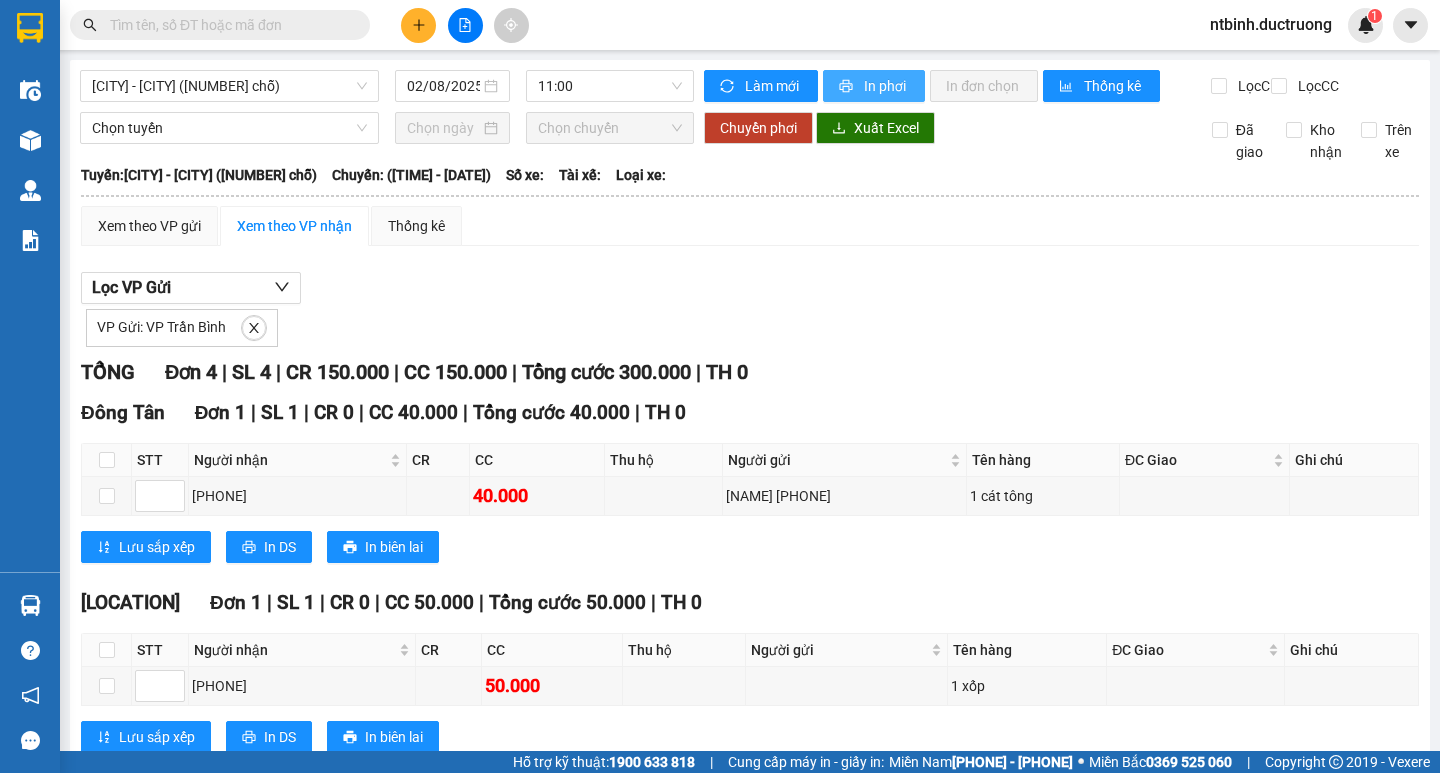 click on "In phơi" at bounding box center (886, 86) 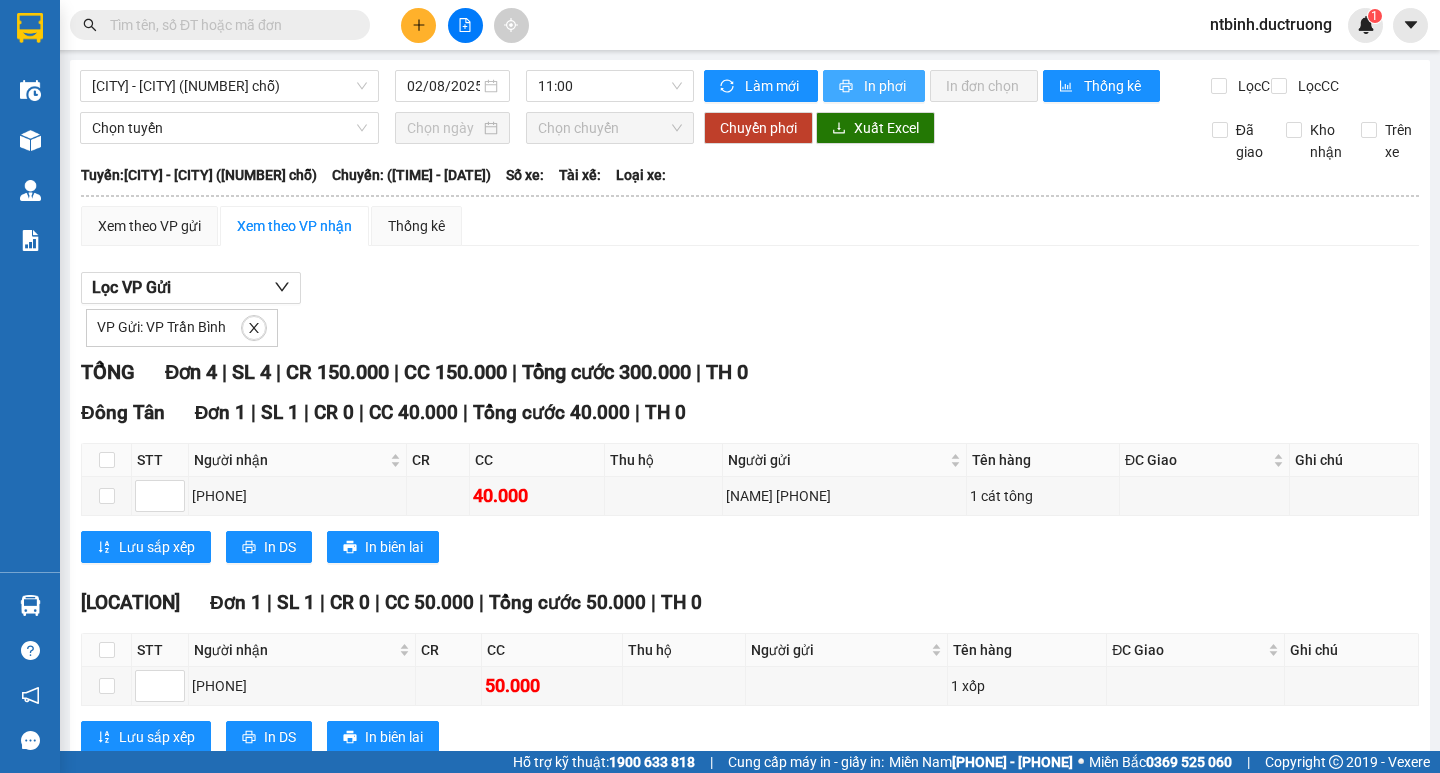 scroll, scrollTop: 0, scrollLeft: 0, axis: both 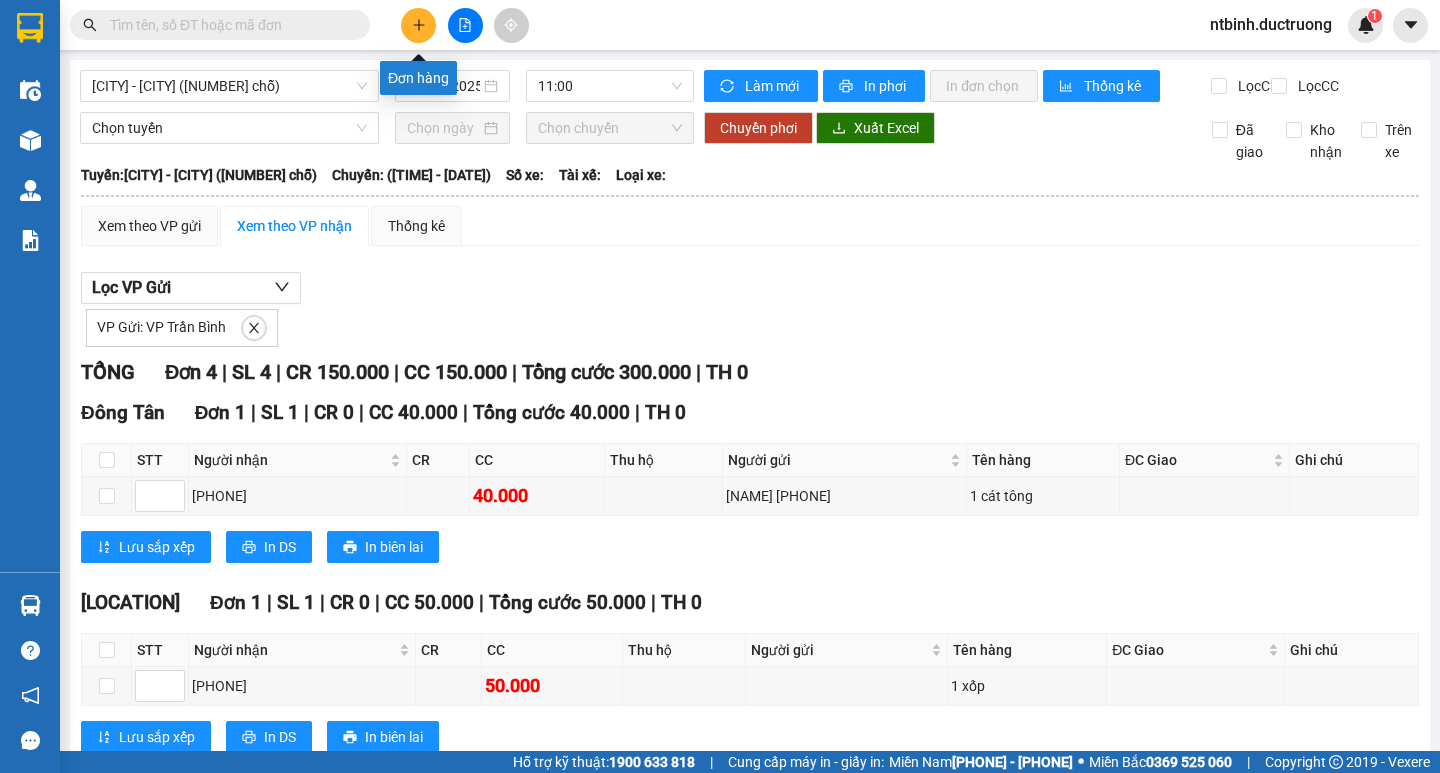 click 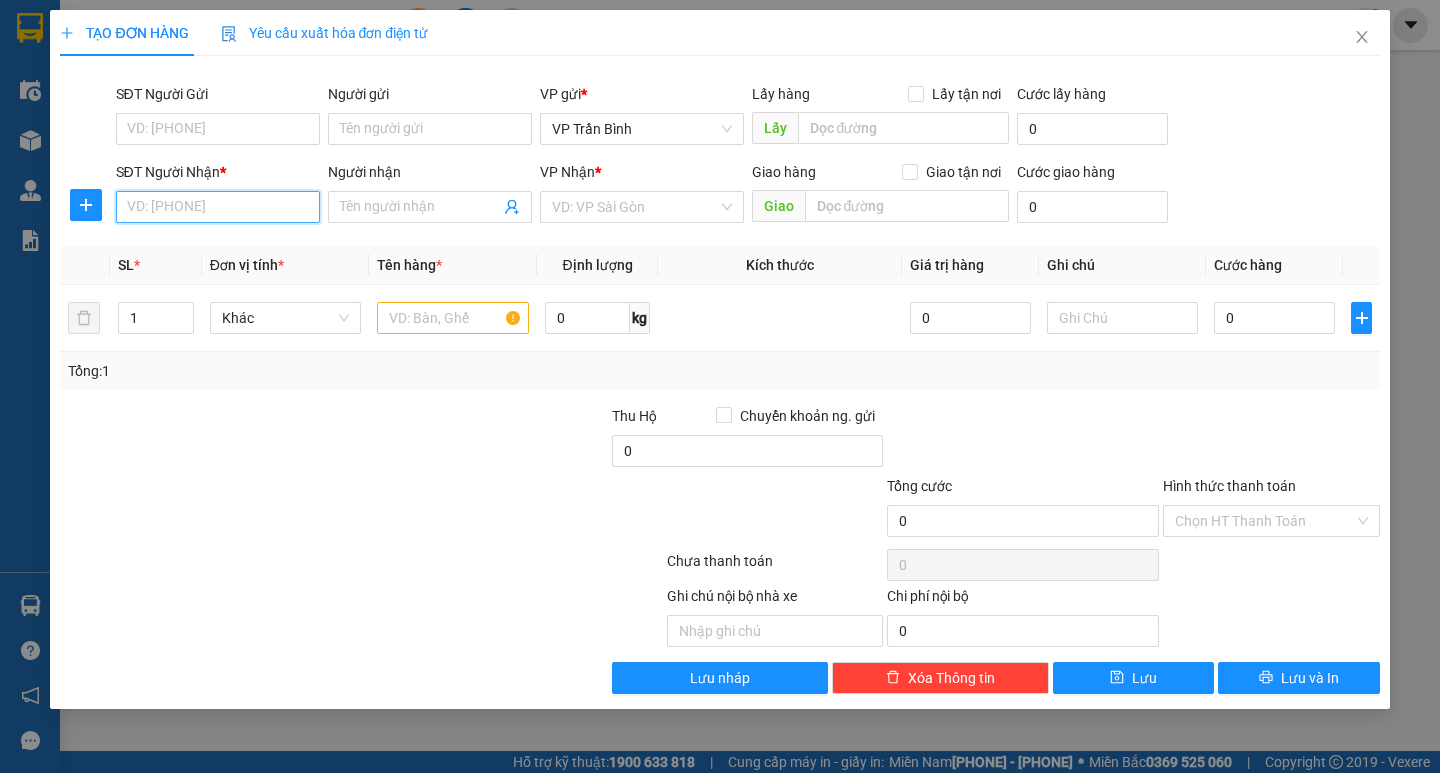 click on "SĐT Người Nhận  *" at bounding box center (218, 207) 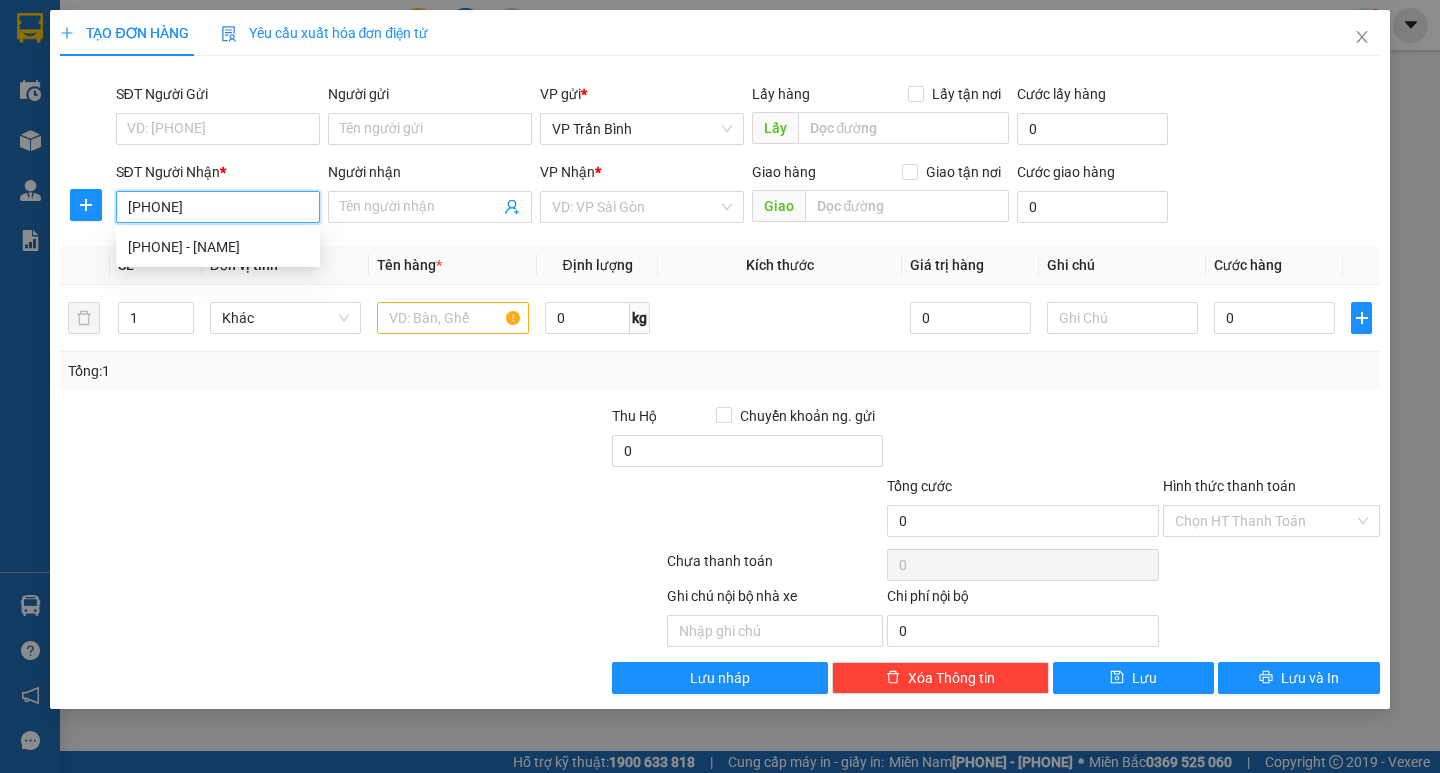 type on "[PHONE]" 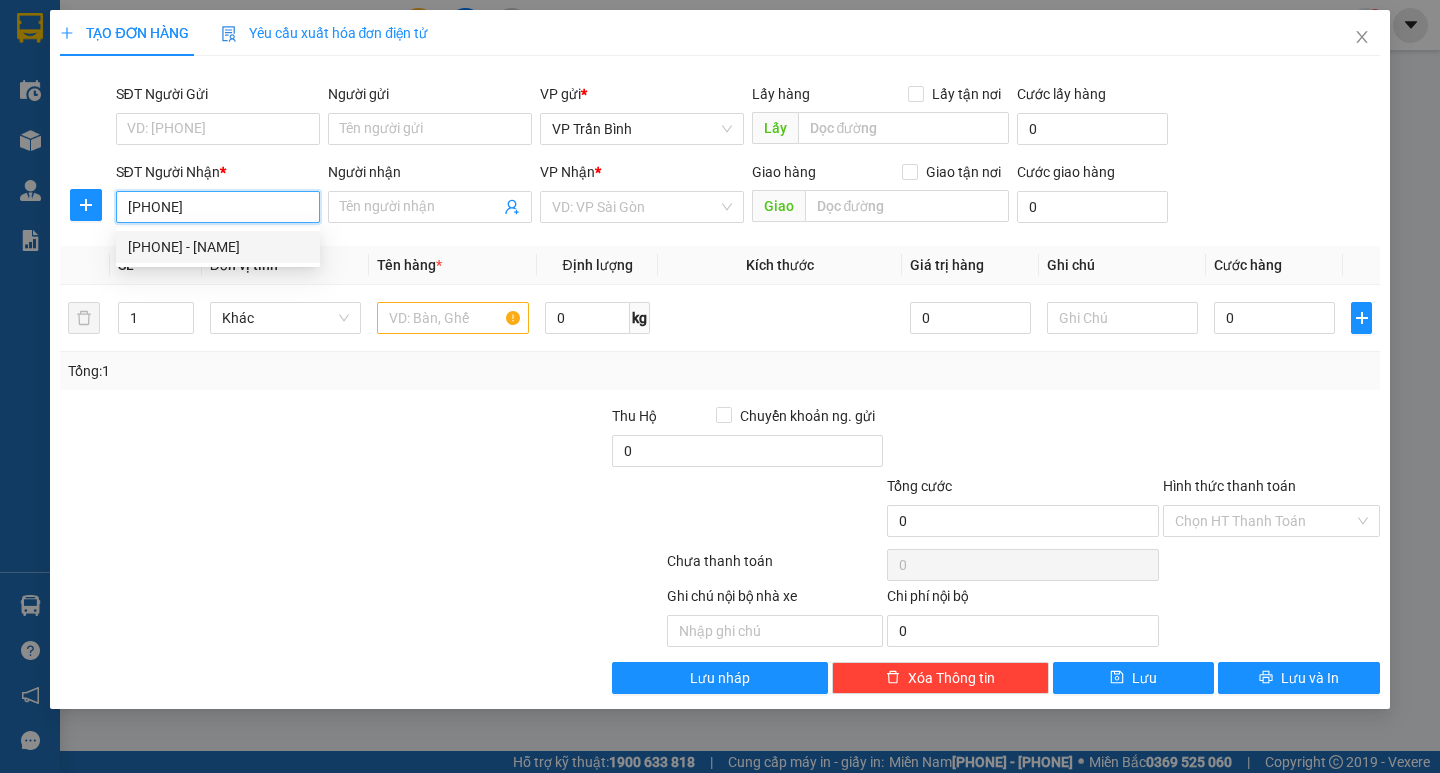 click on "[PHONE] - [NAME]" at bounding box center [218, 247] 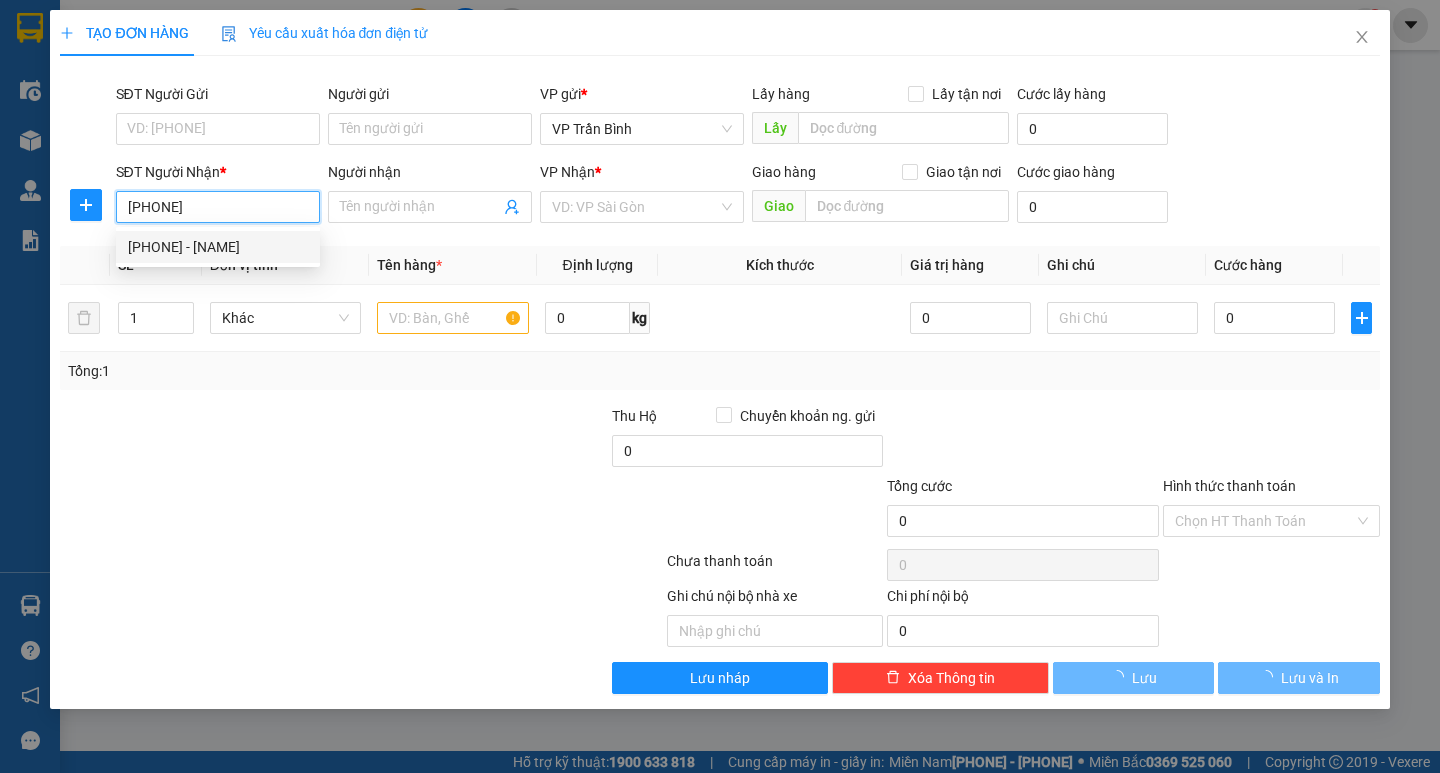 type on "a phú" 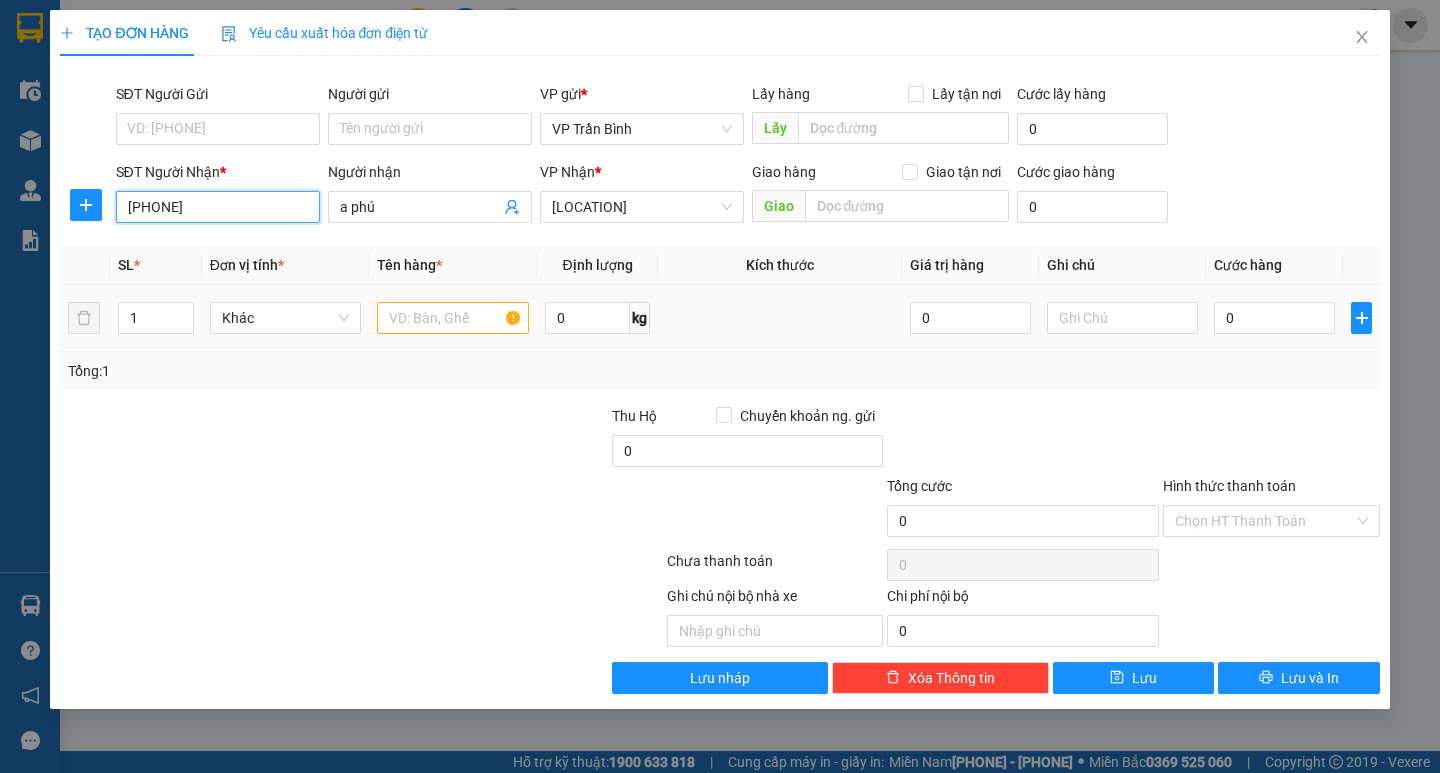 type on "[PHONE]" 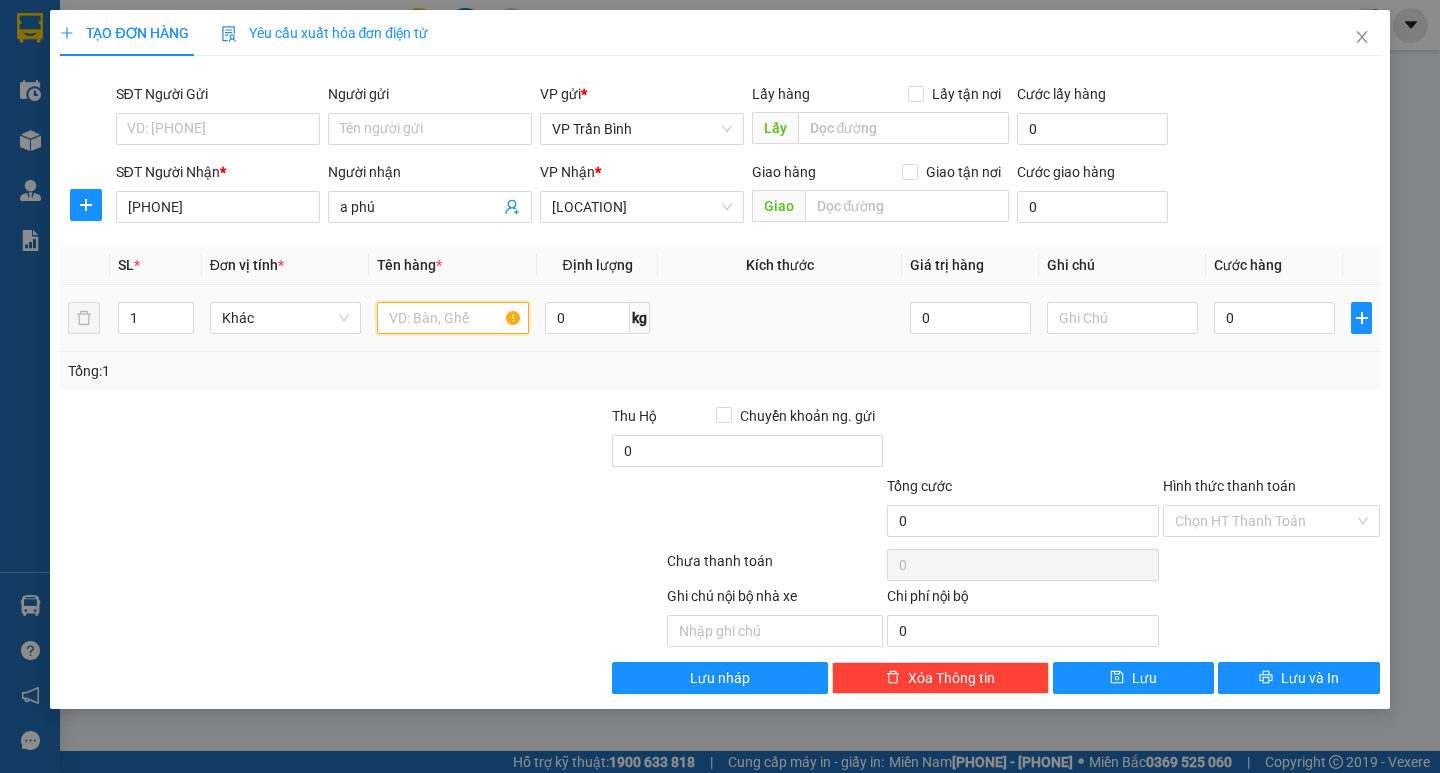 click at bounding box center [452, 318] 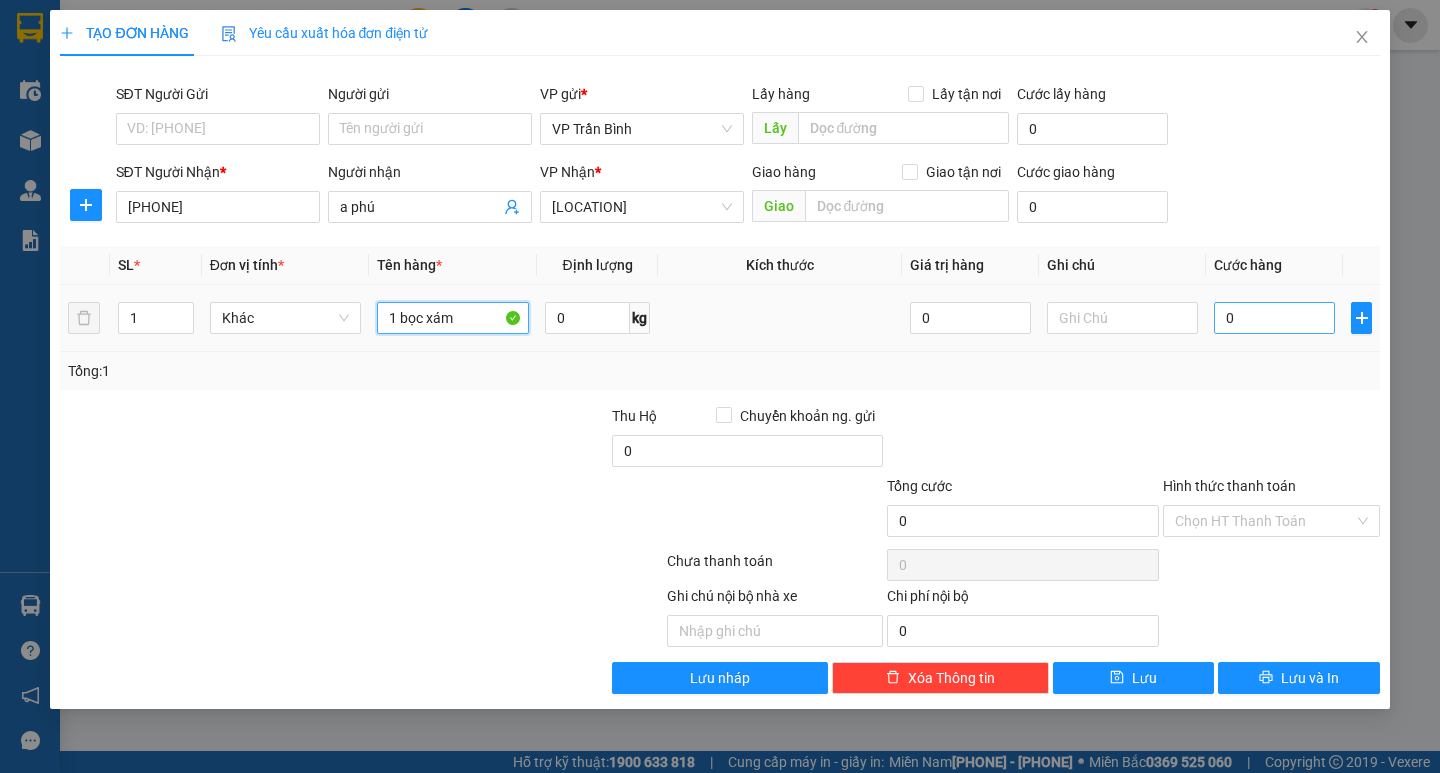 type on "1 bọc xám" 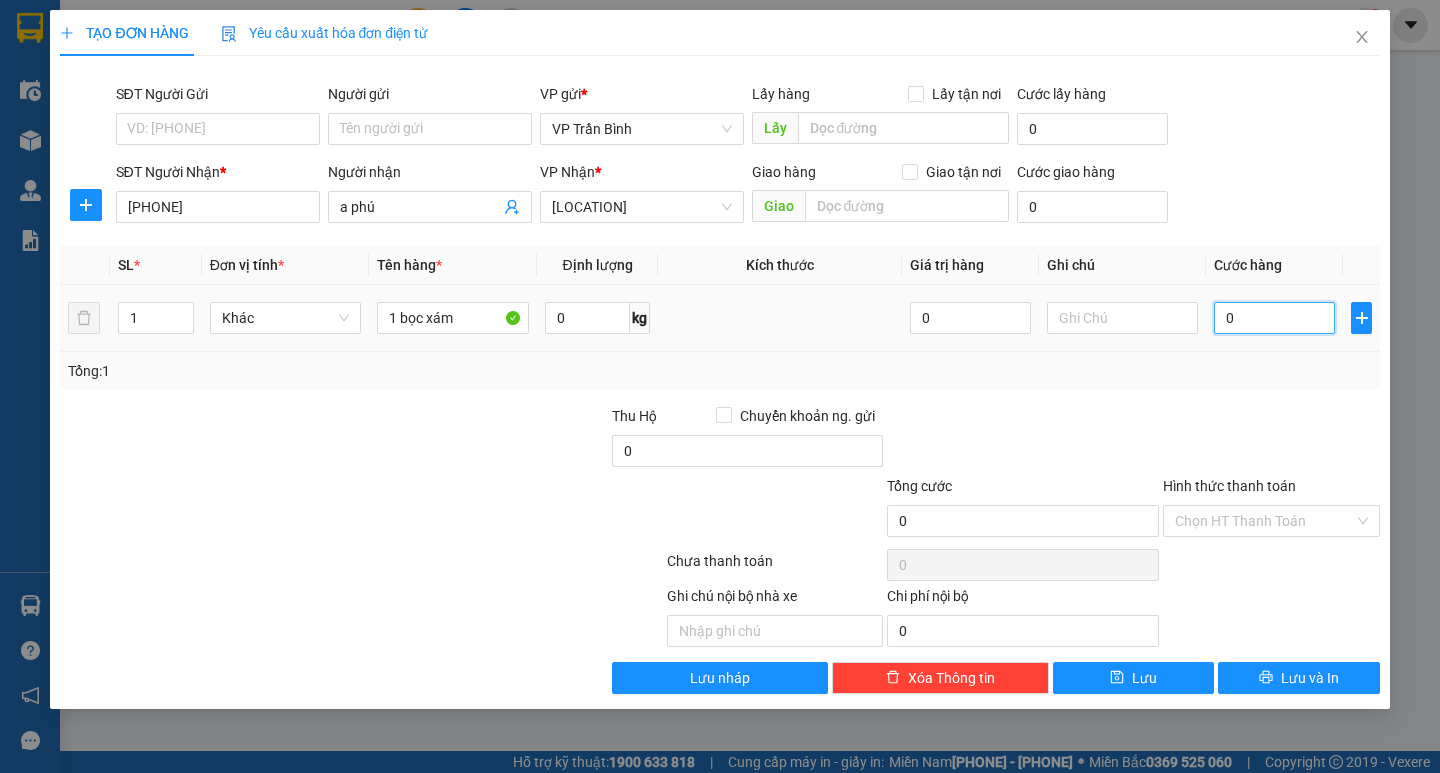 click on "0" at bounding box center [1274, 318] 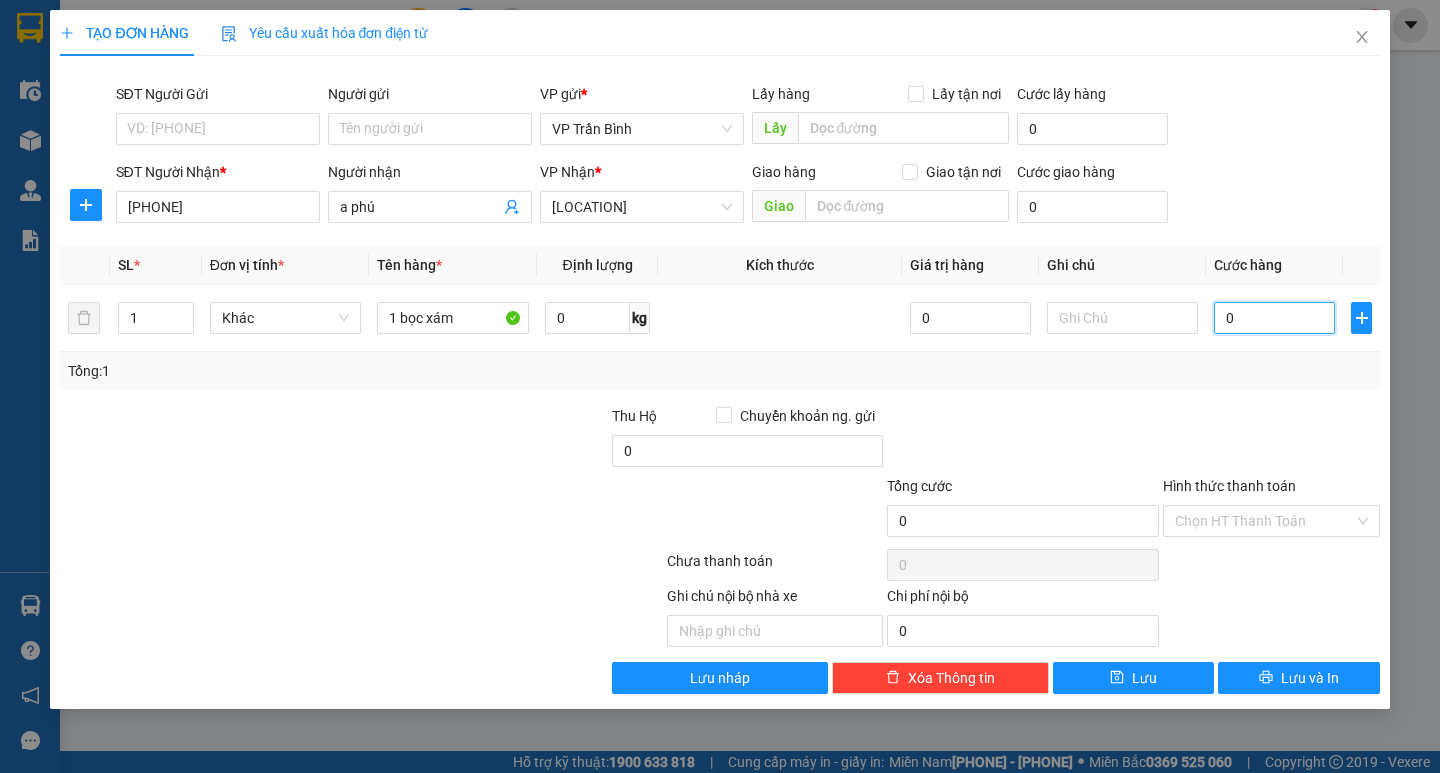 type on "003" 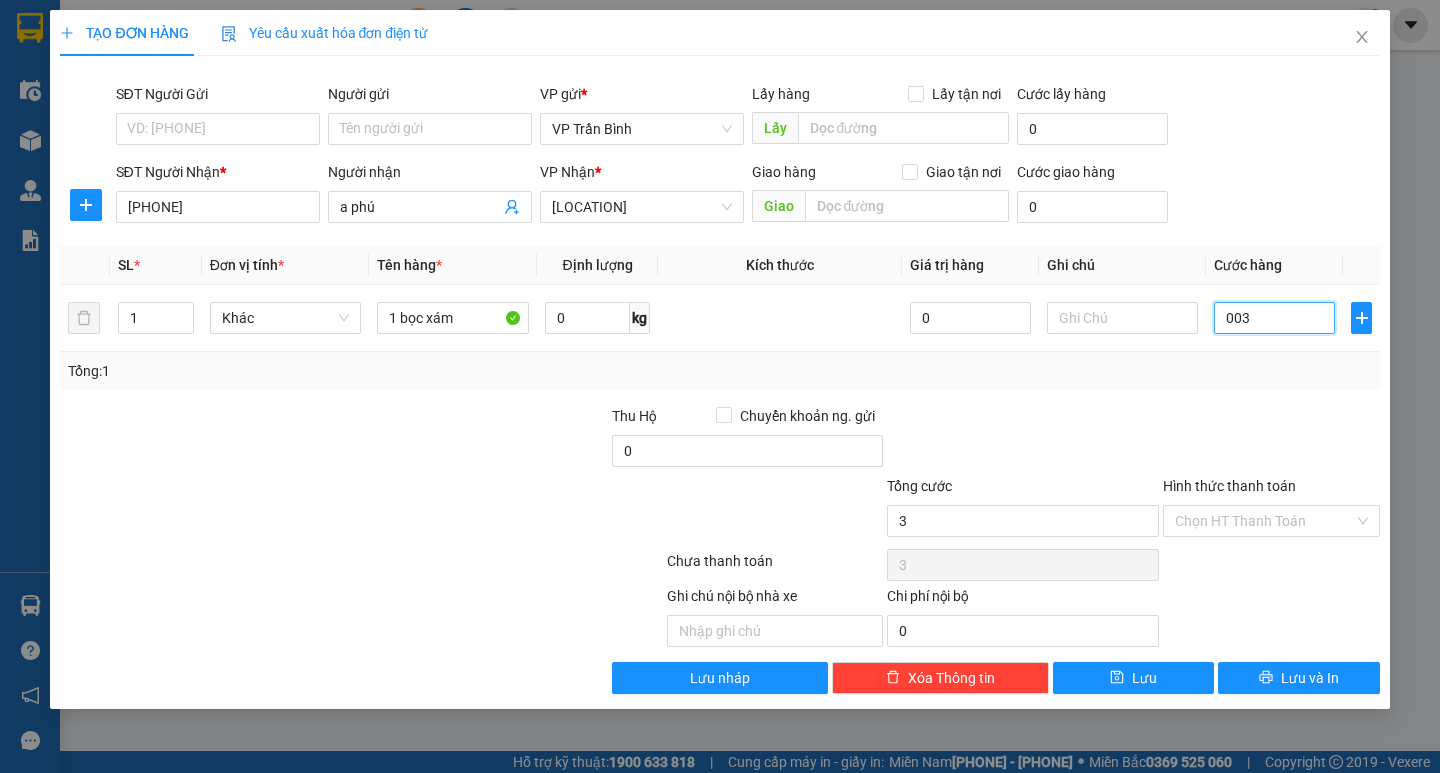 type on "0.030" 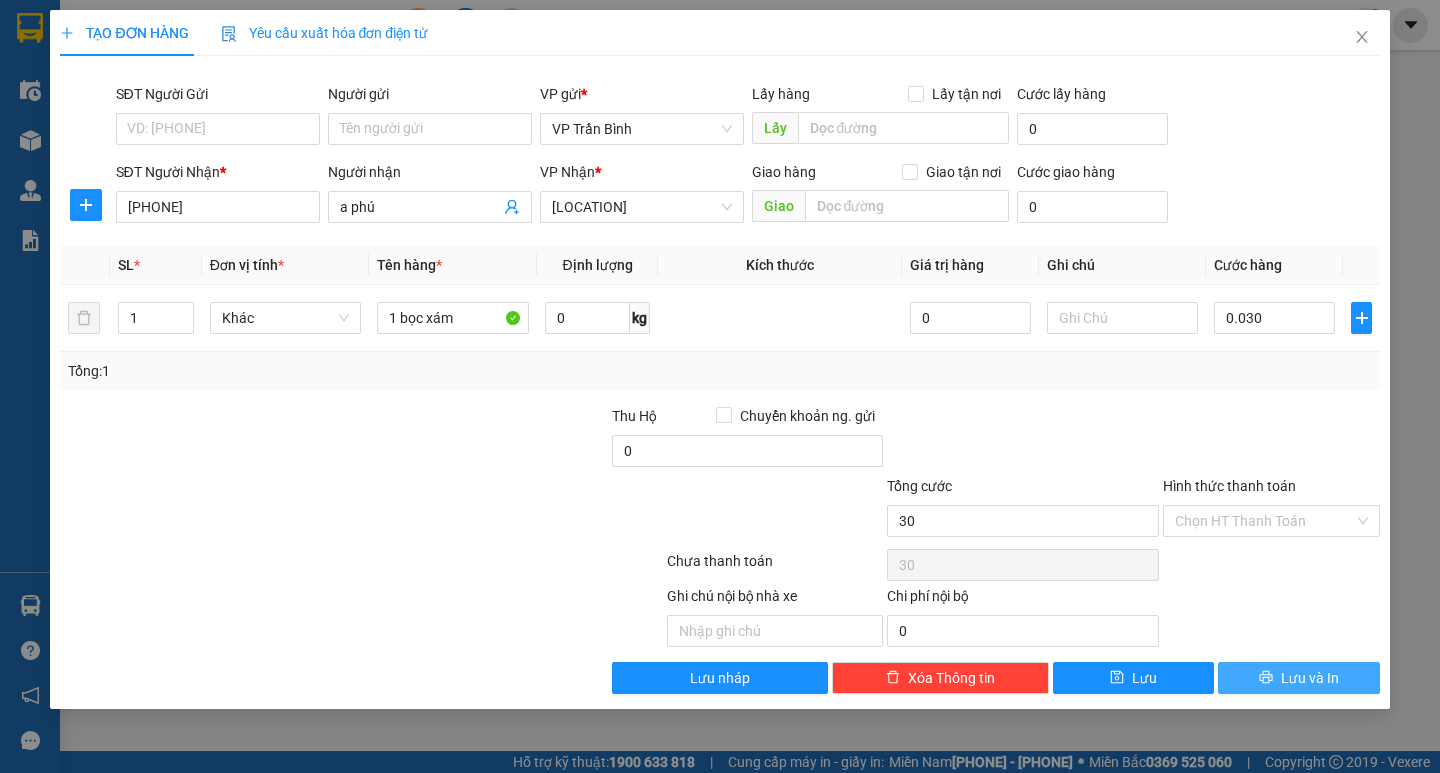 type on "30.000" 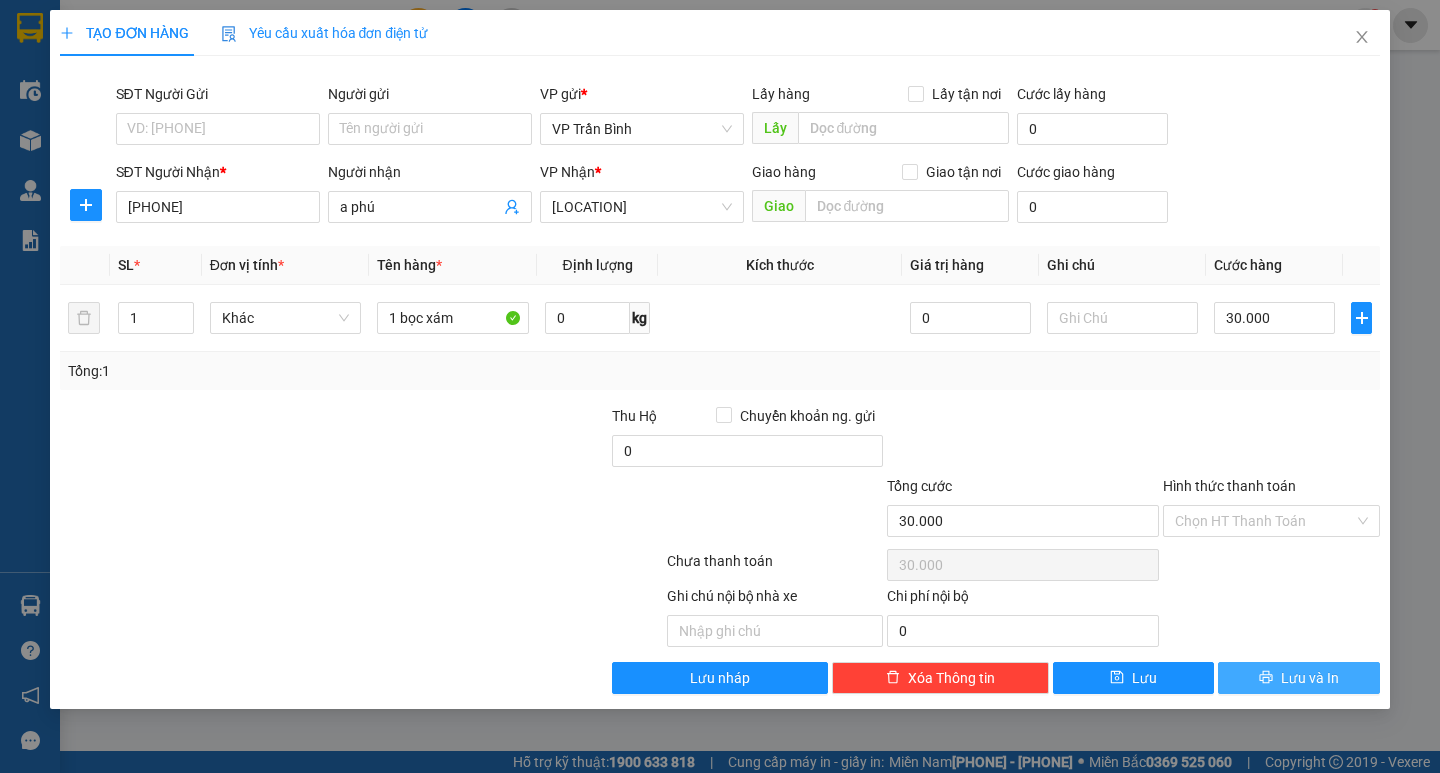 click on "Lưu và In" at bounding box center (1310, 678) 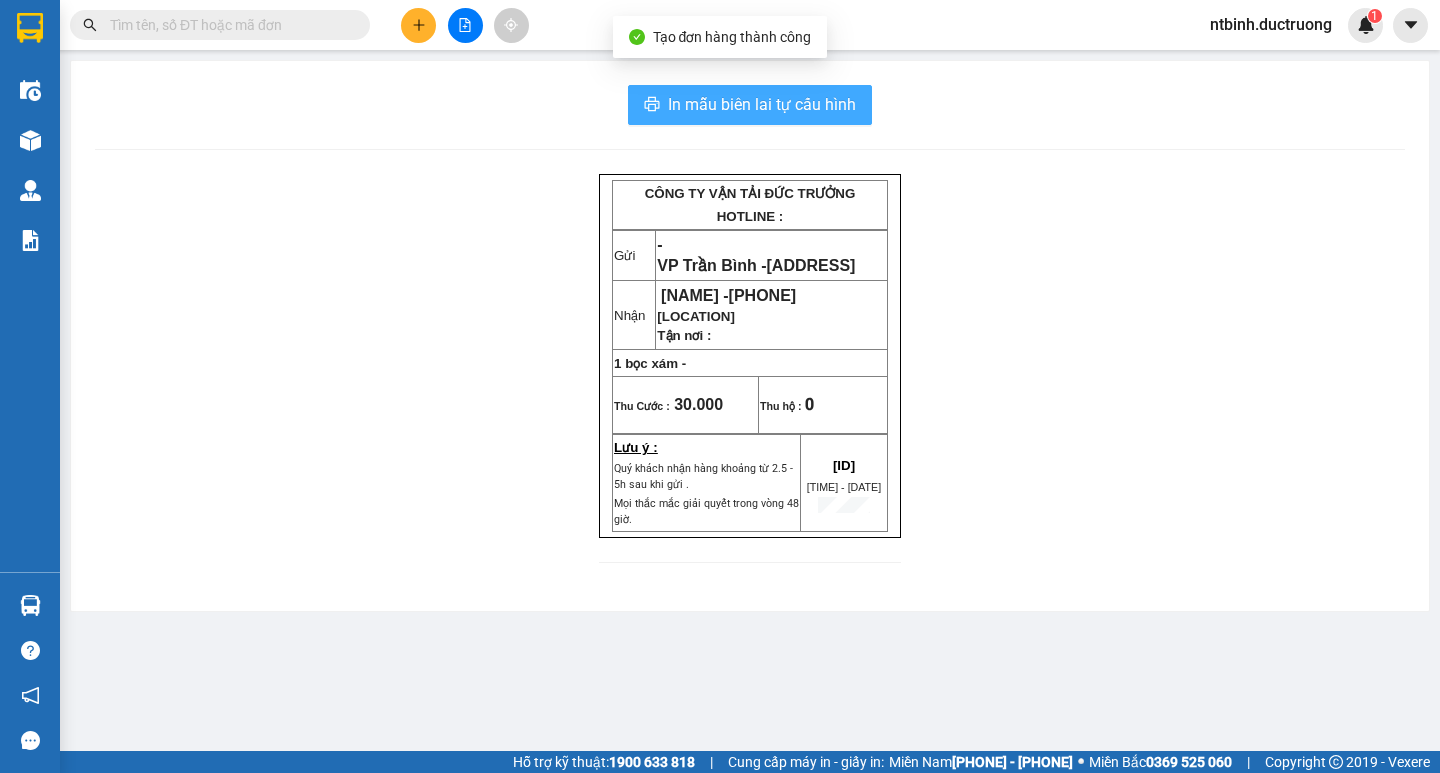 click on "In mẫu biên lai tự cấu hình" at bounding box center (750, 105) 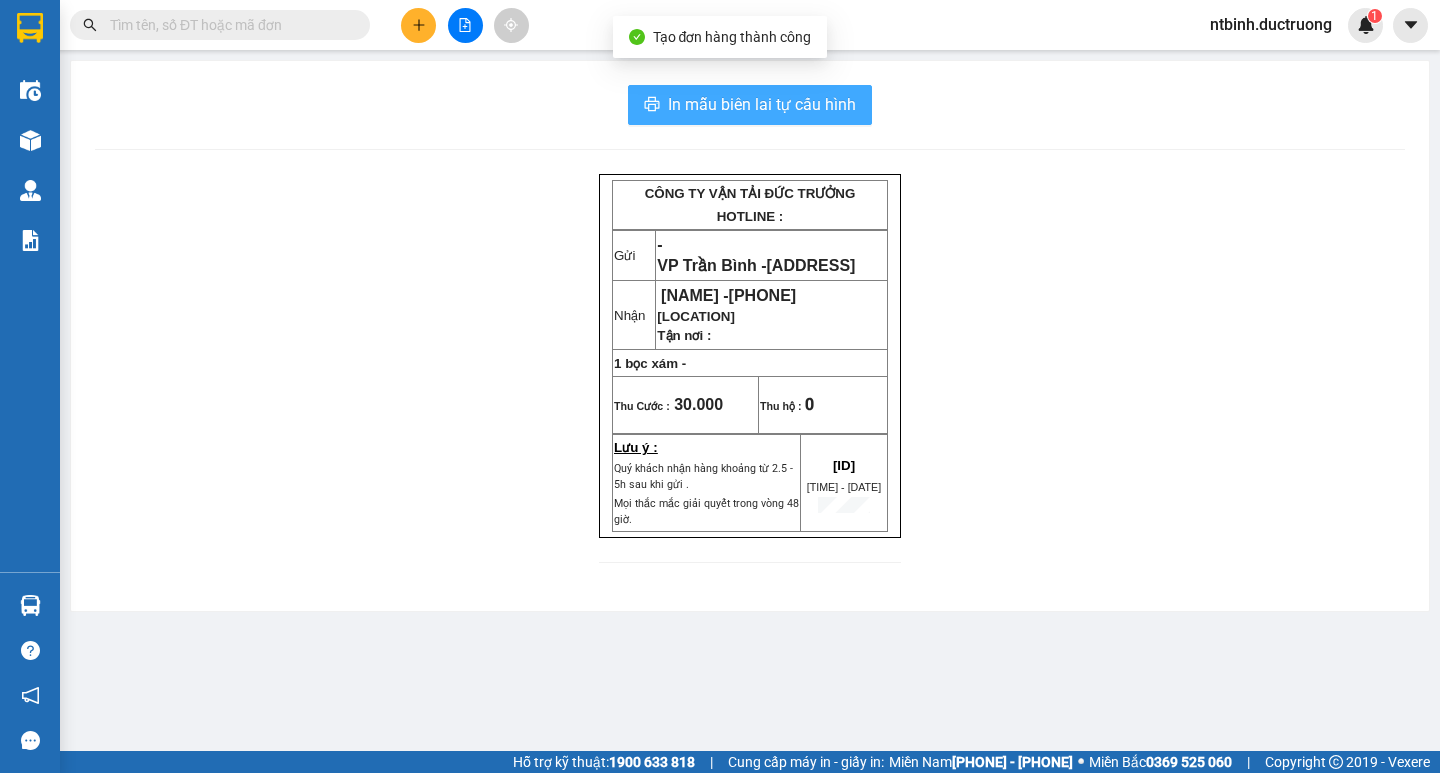 scroll, scrollTop: 0, scrollLeft: 0, axis: both 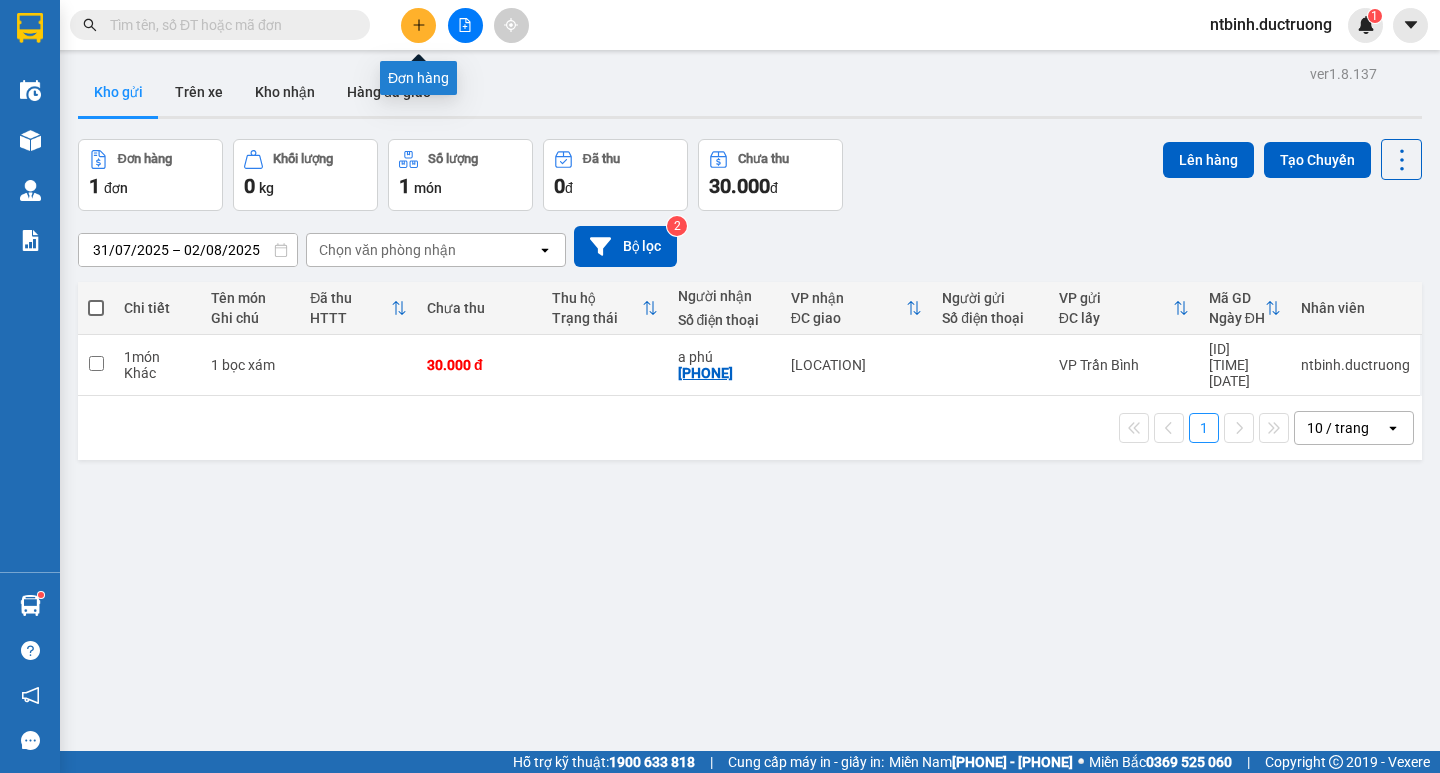 click at bounding box center (418, 25) 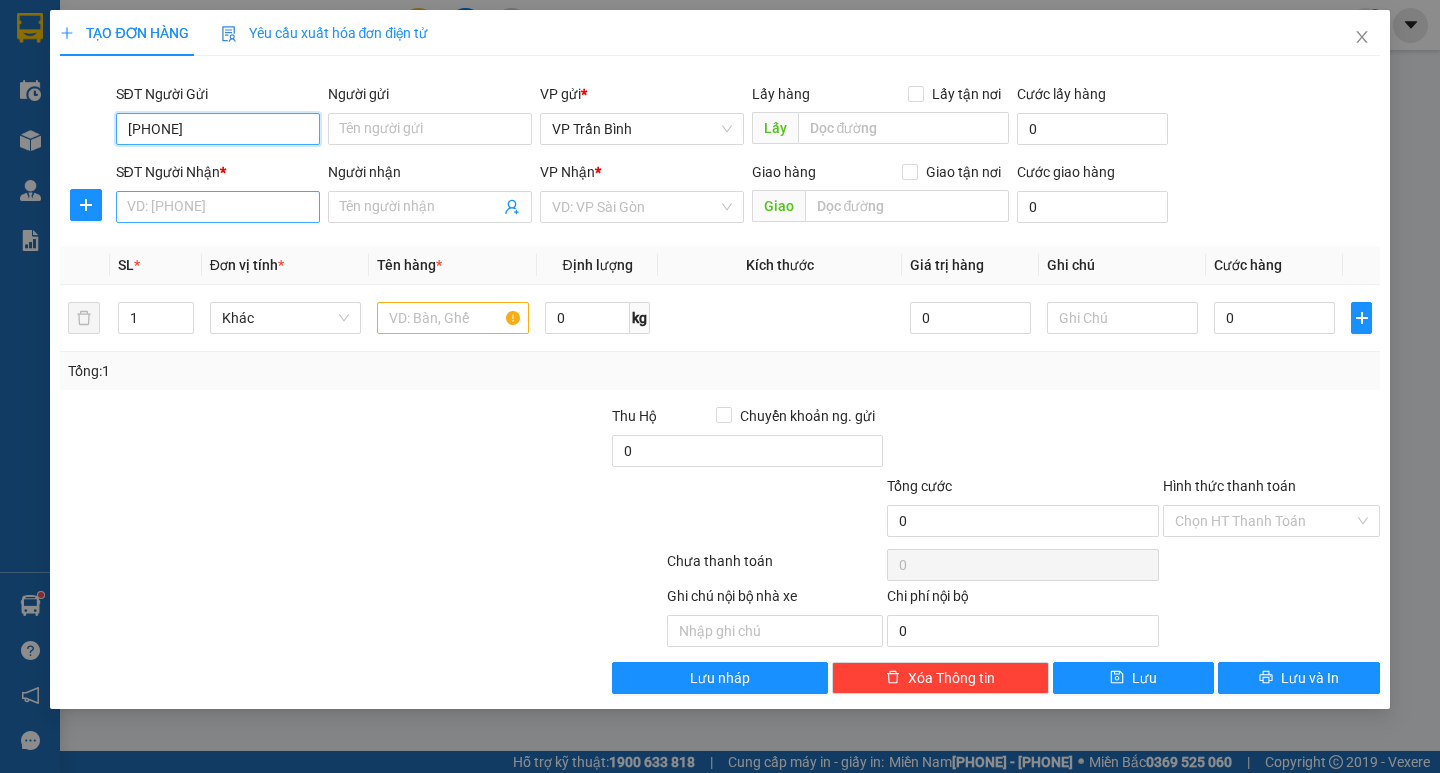 type on "[PHONE]" 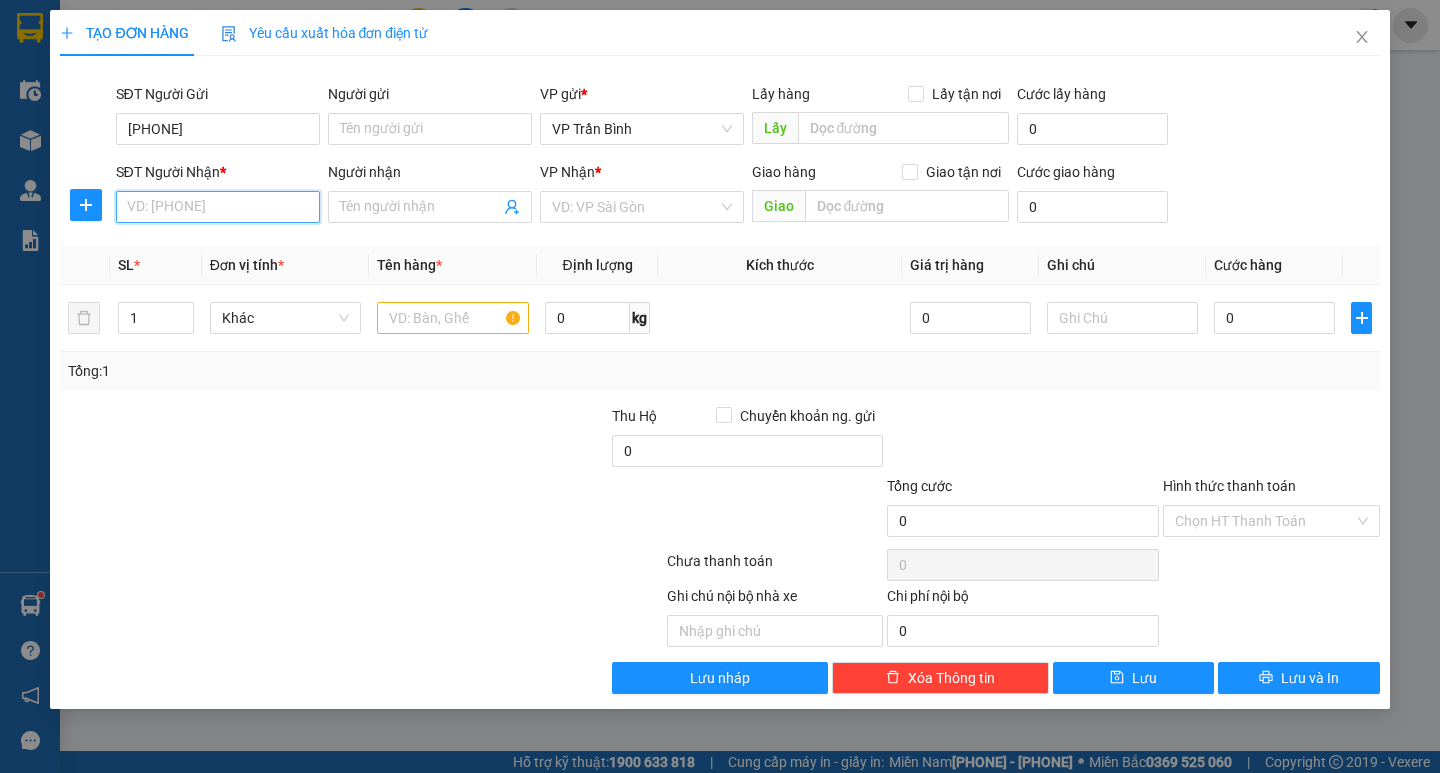 click on "SĐT Người Nhận  *" at bounding box center (218, 207) 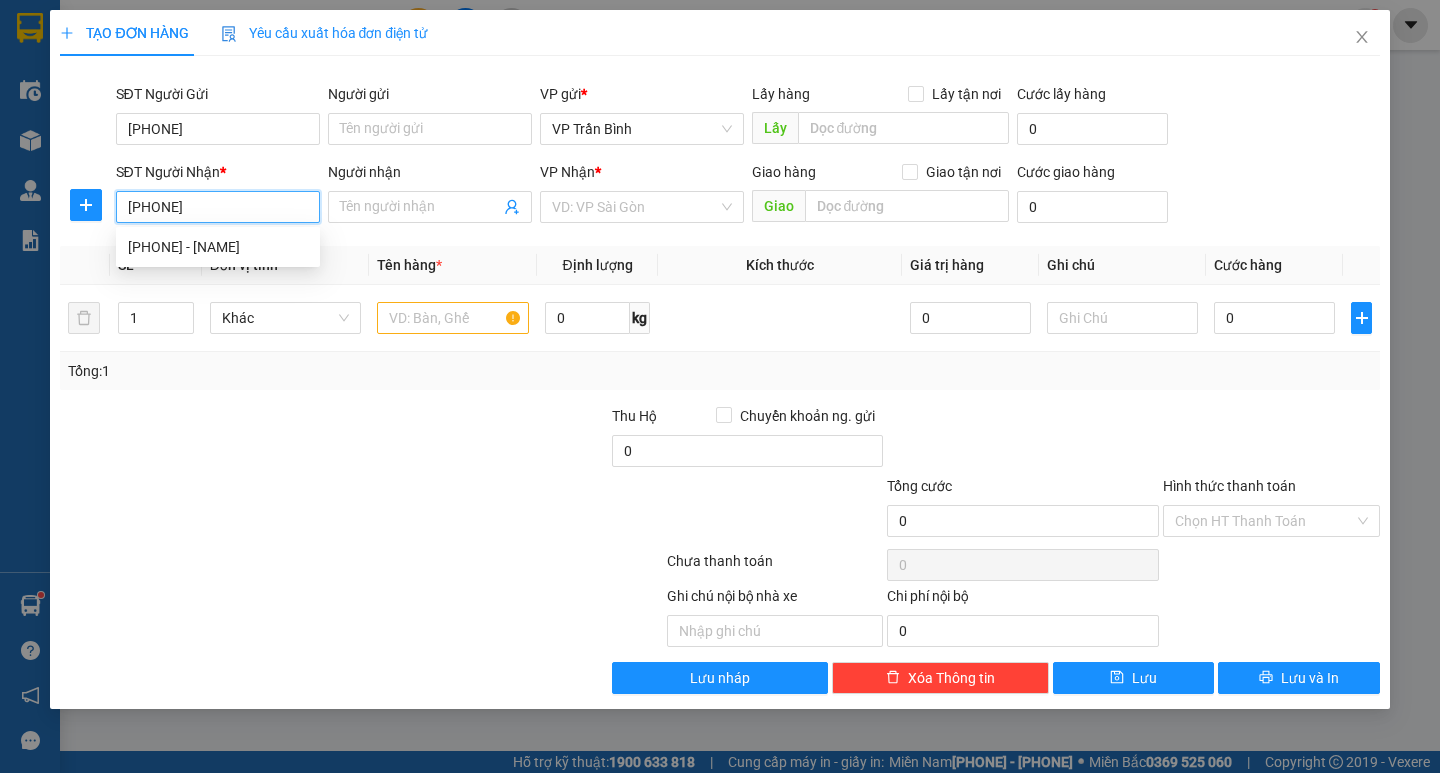 click on "[PHONE] - [NAME]" at bounding box center (218, 247) 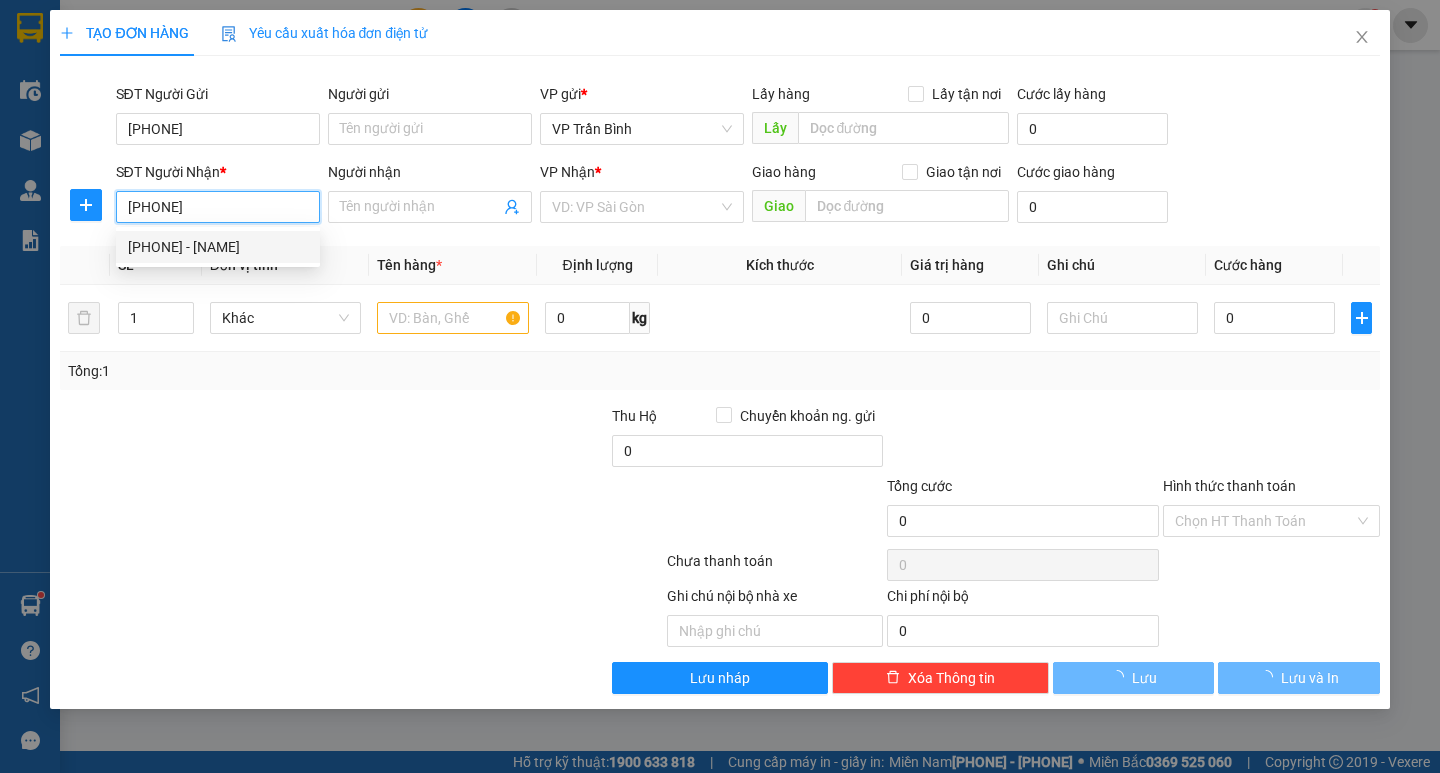 type on "viết" 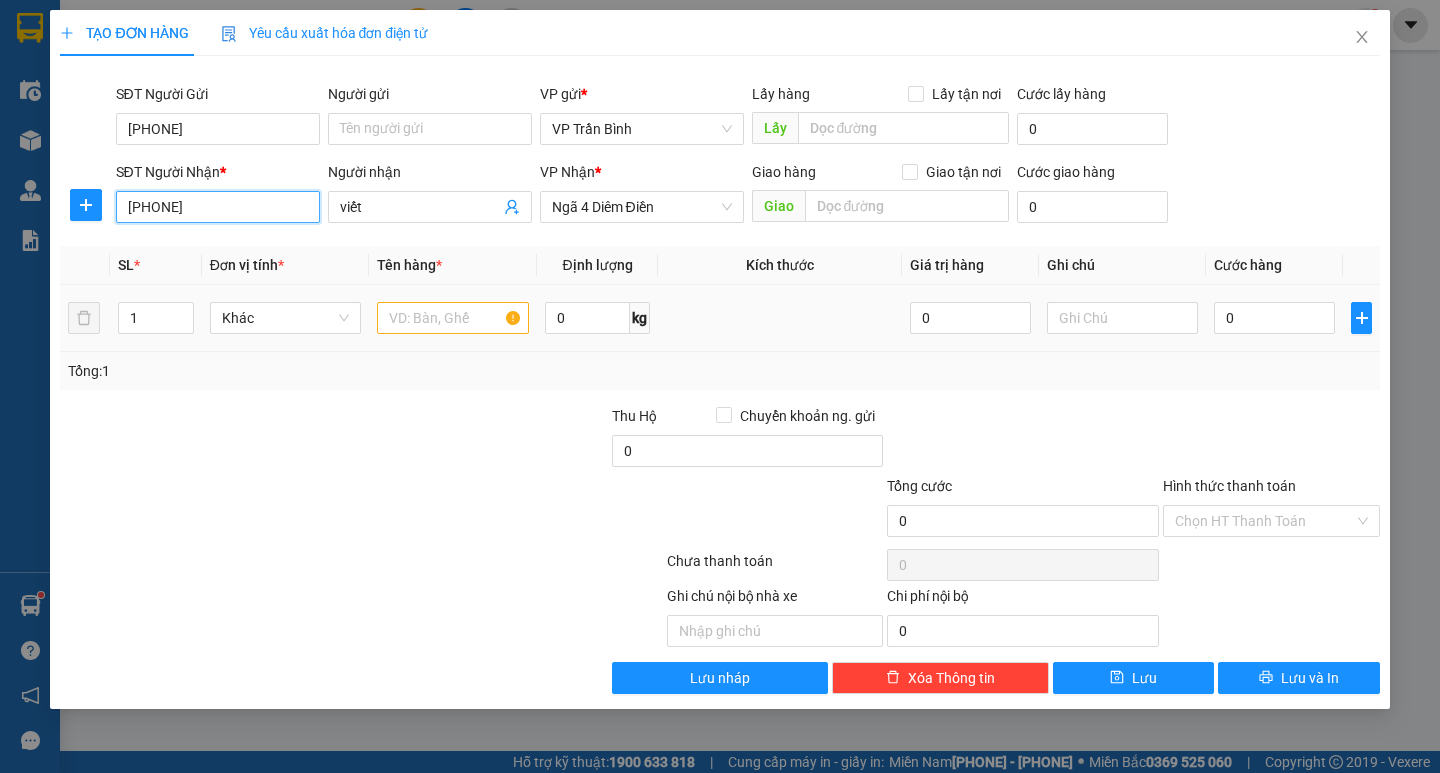 type on "[PHONE]" 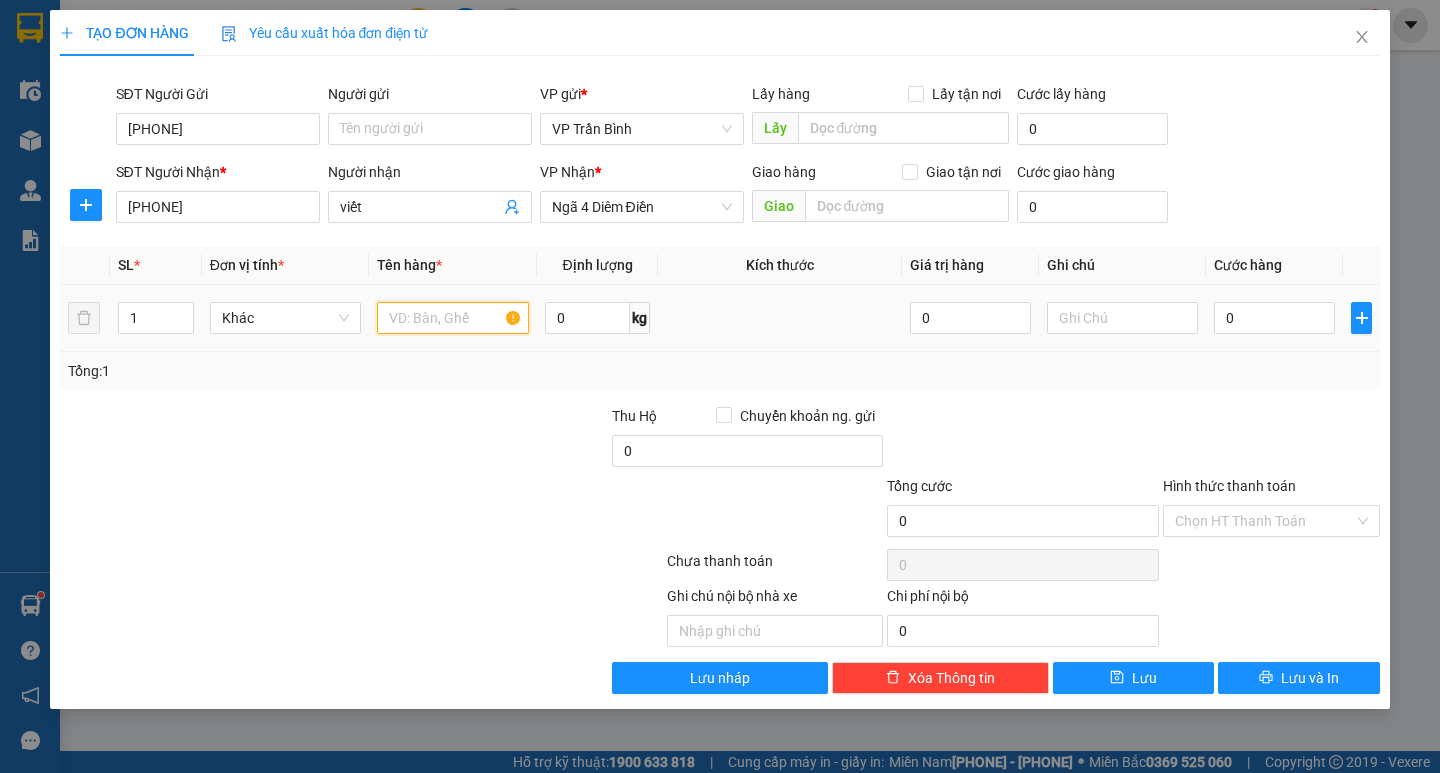 click at bounding box center [452, 318] 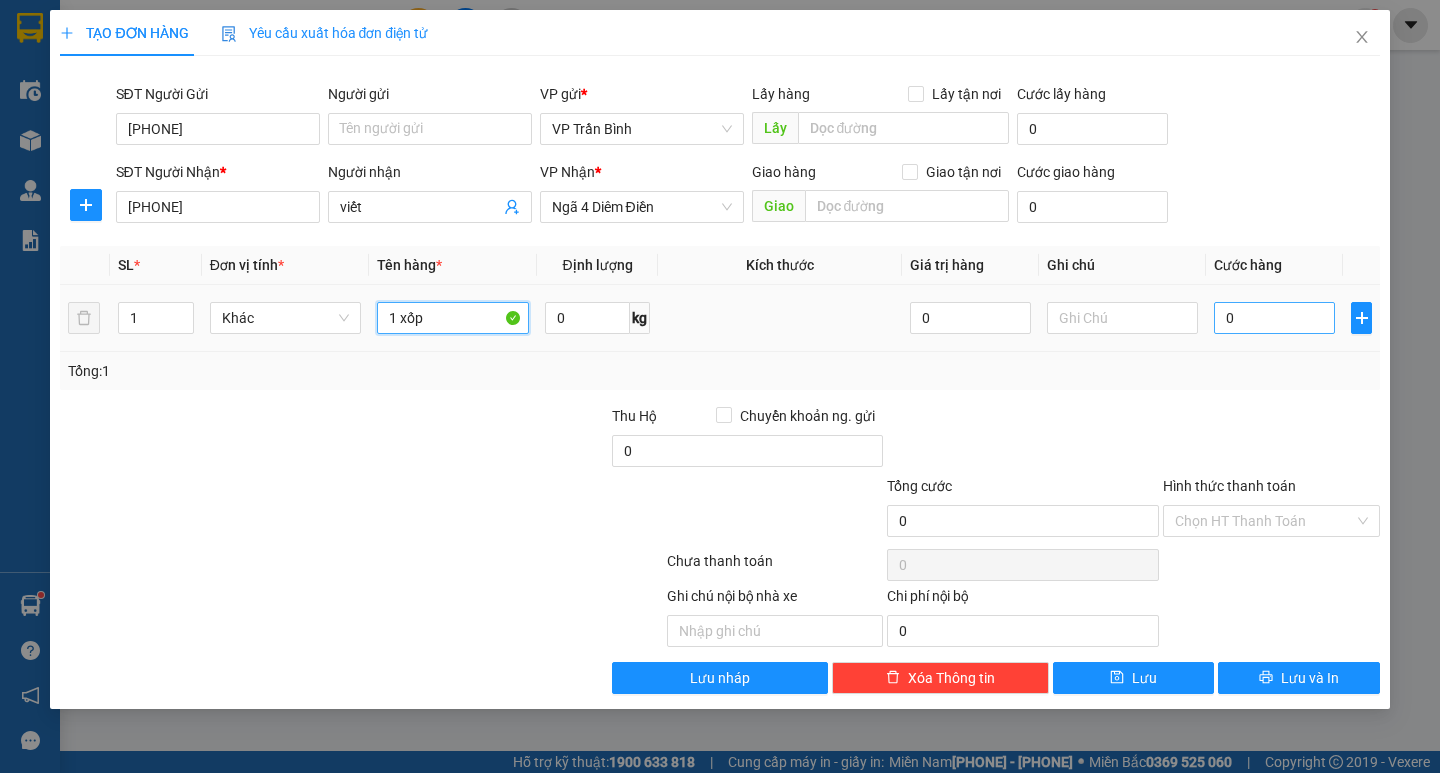 type on "1 xốp" 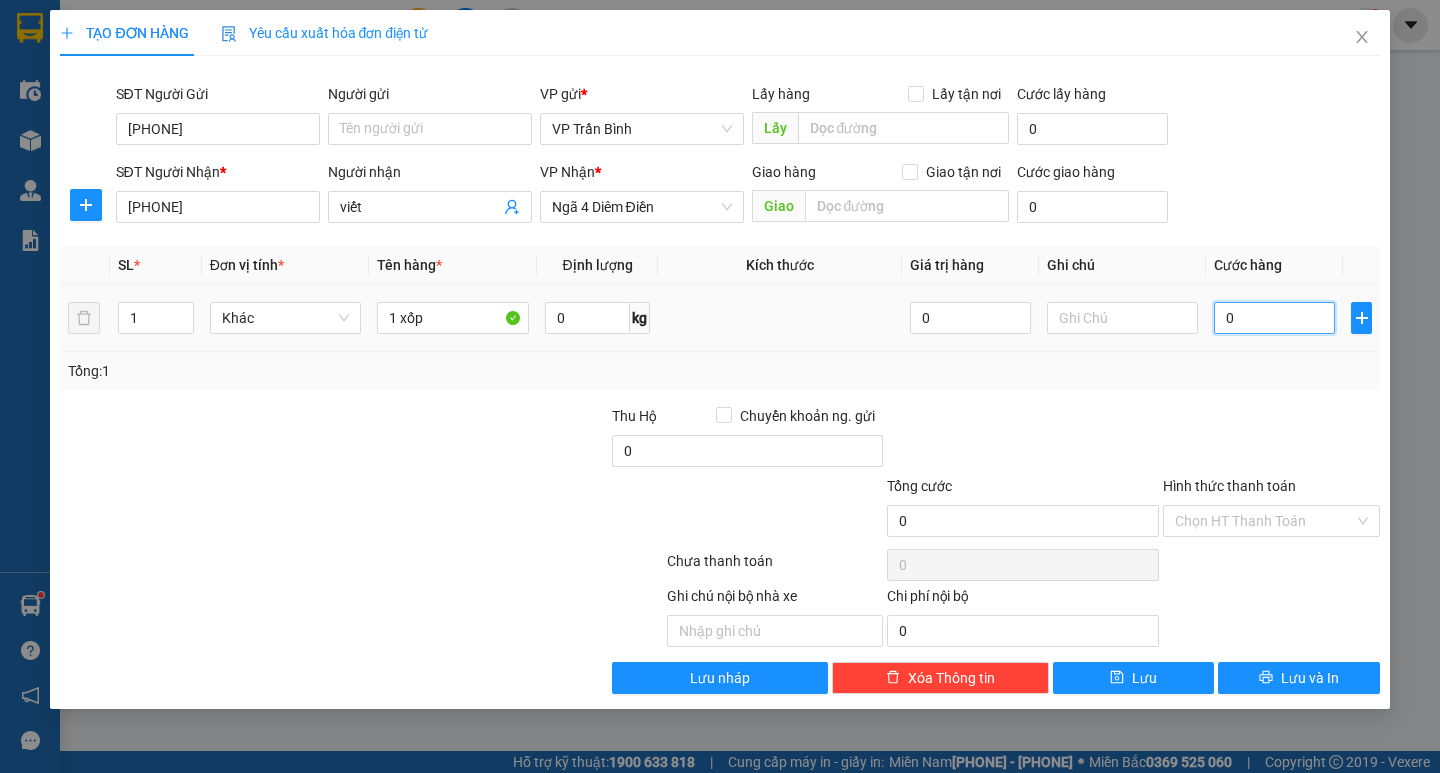 click on "0" at bounding box center [1274, 318] 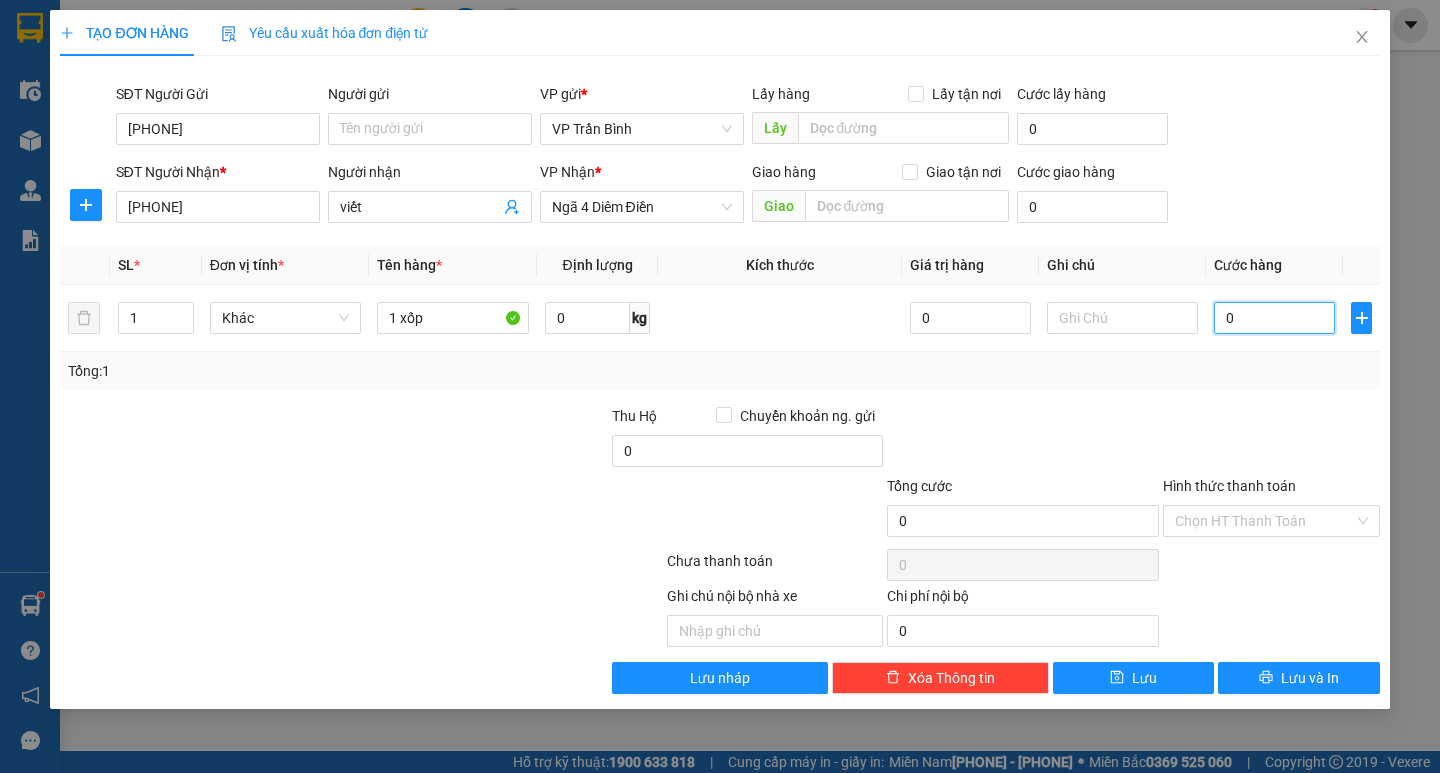 type on "005" 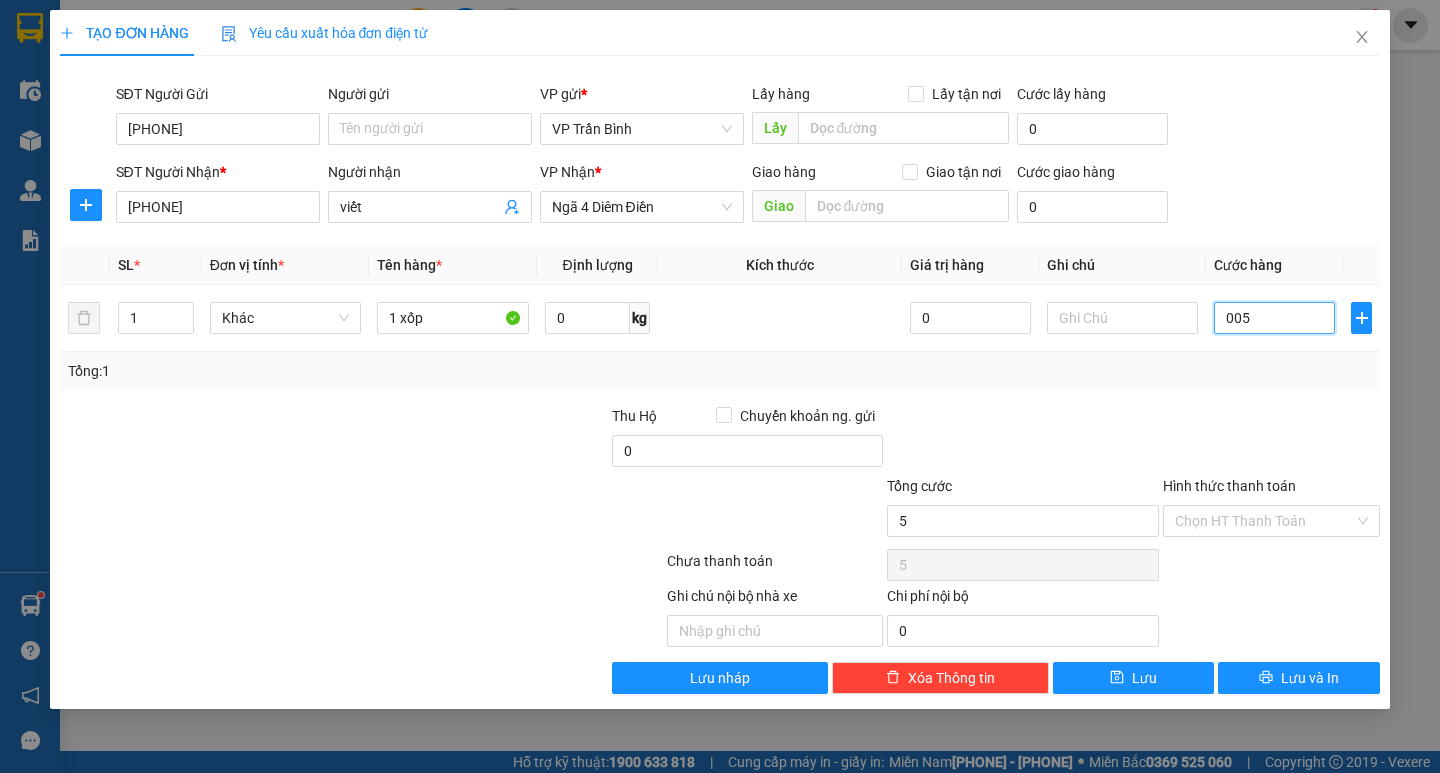 type on "0.050" 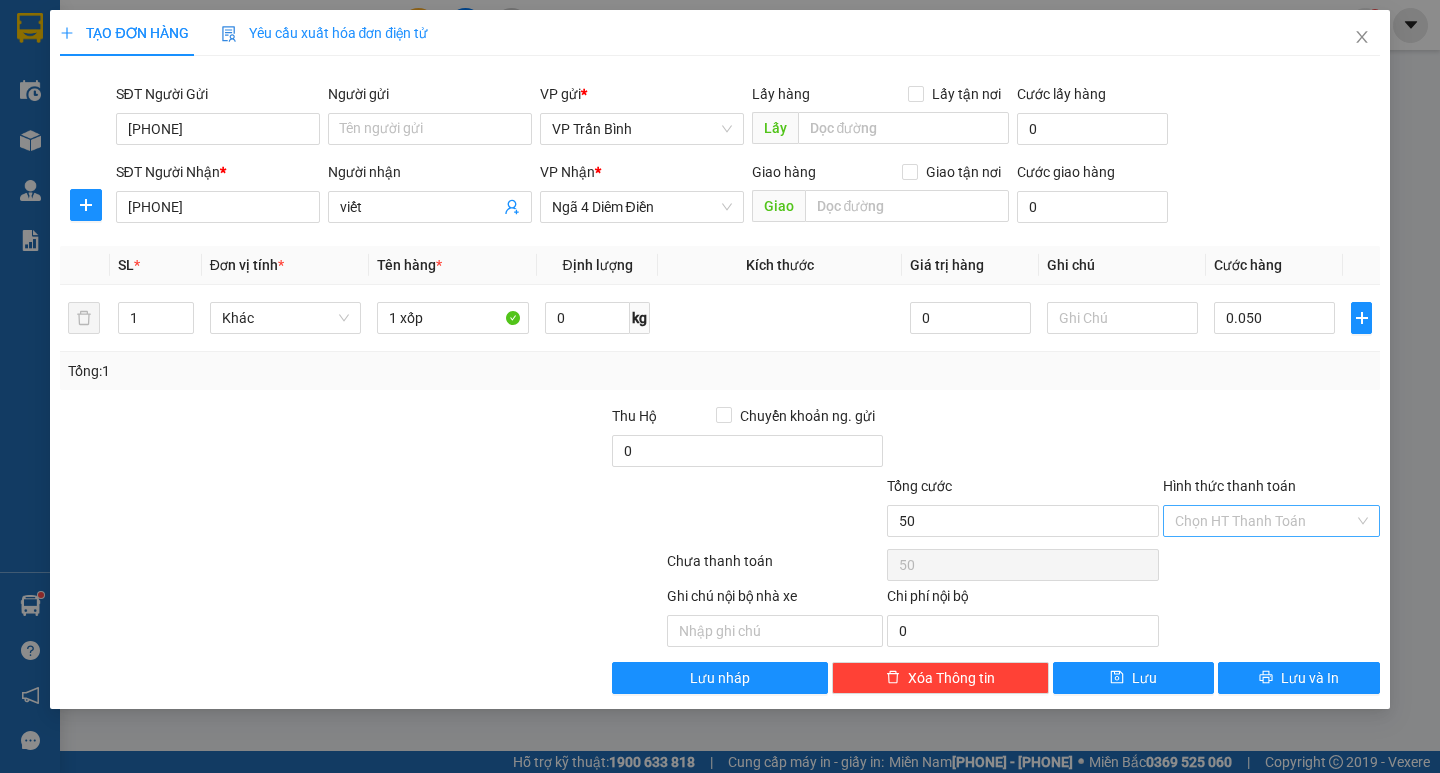 click on "Hình thức thanh toán" at bounding box center (1264, 521) 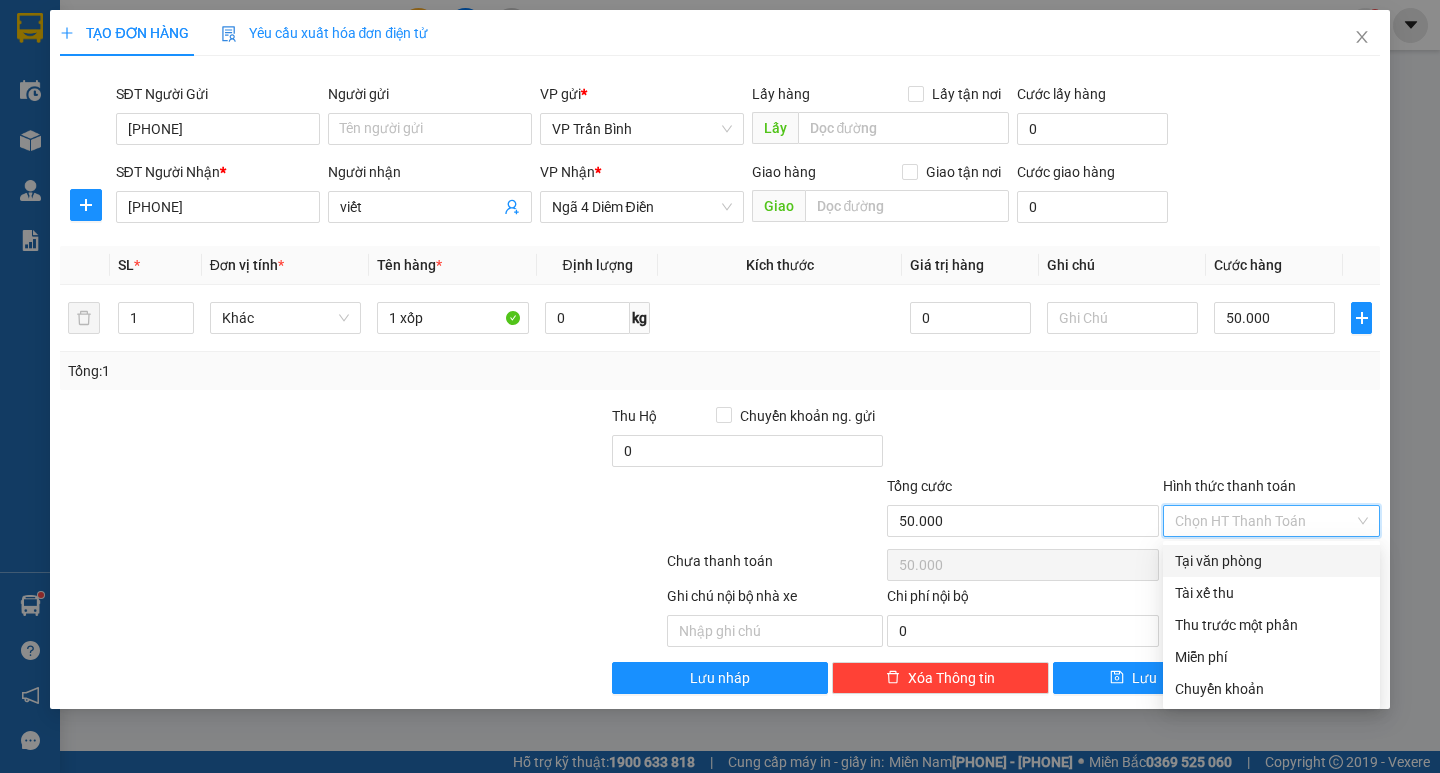 click on "Tại văn phòng" at bounding box center [1271, 561] 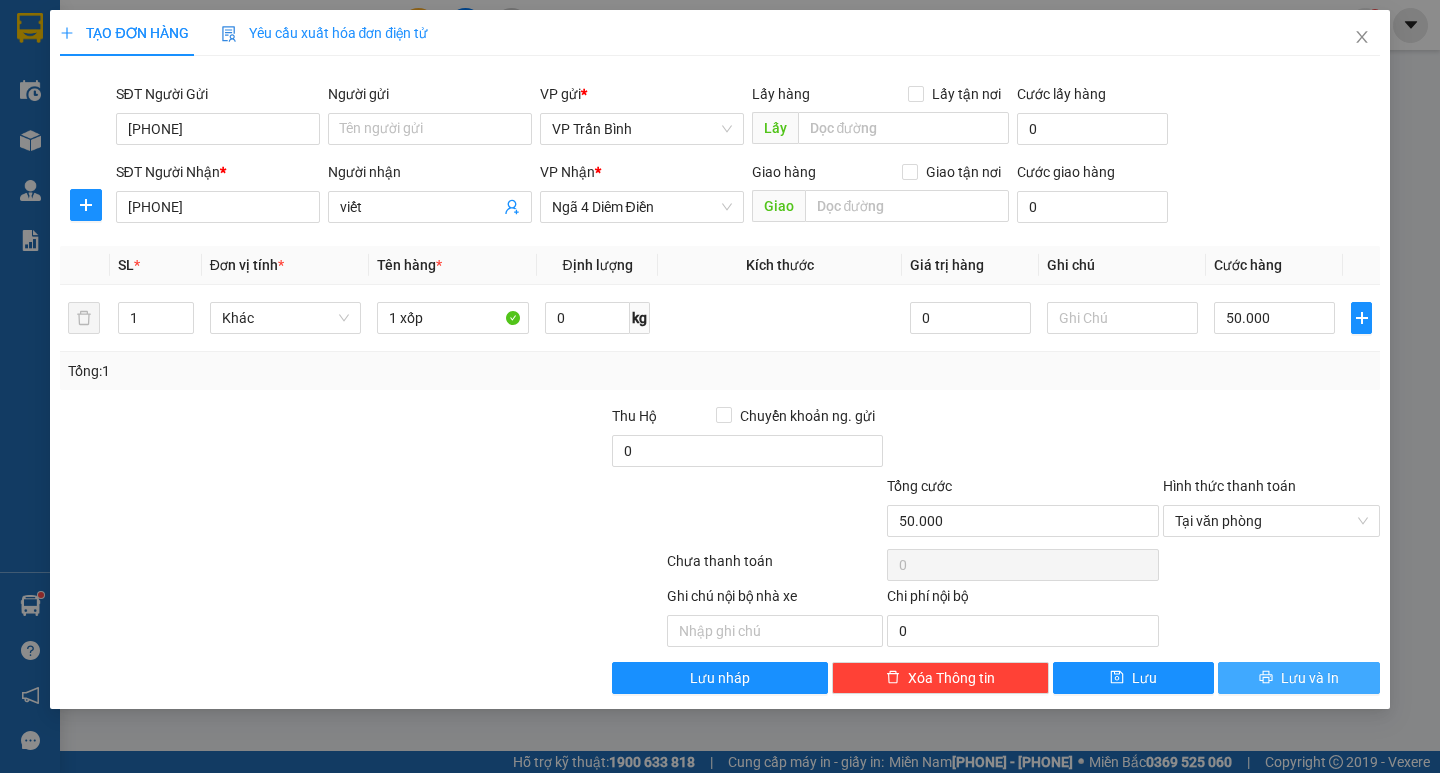 click on "Lưu và In" at bounding box center [1310, 678] 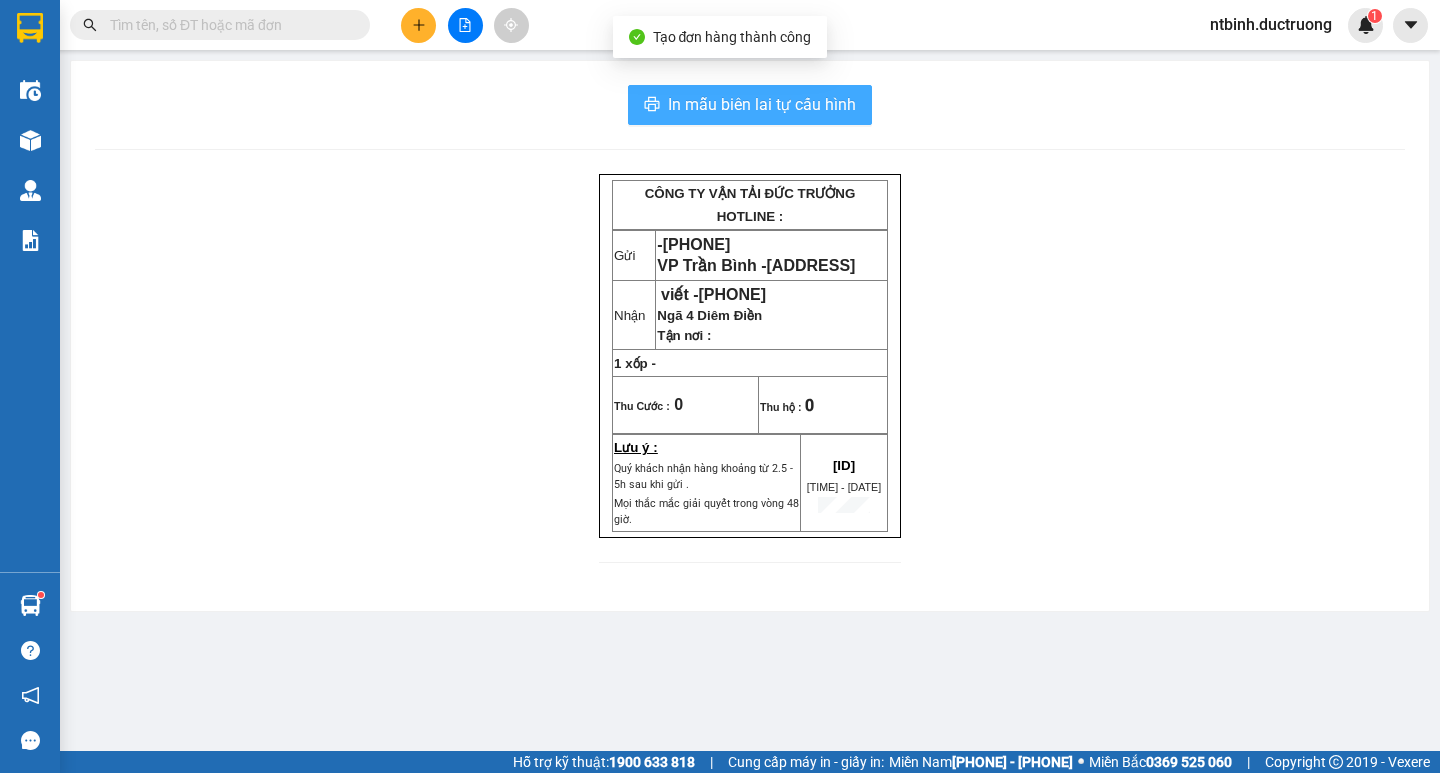 click on "In mẫu biên lai tự cấu hình" at bounding box center (762, 104) 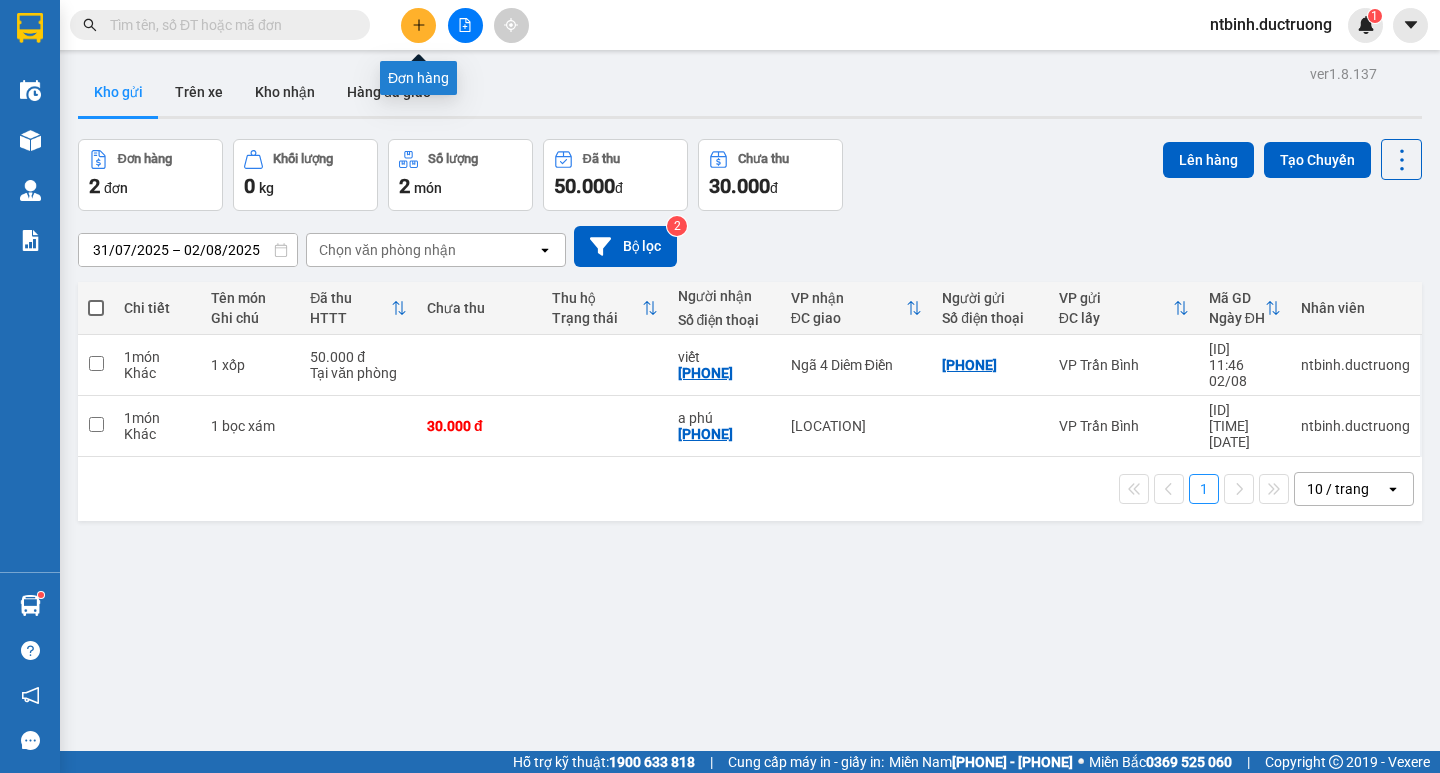click at bounding box center (418, 25) 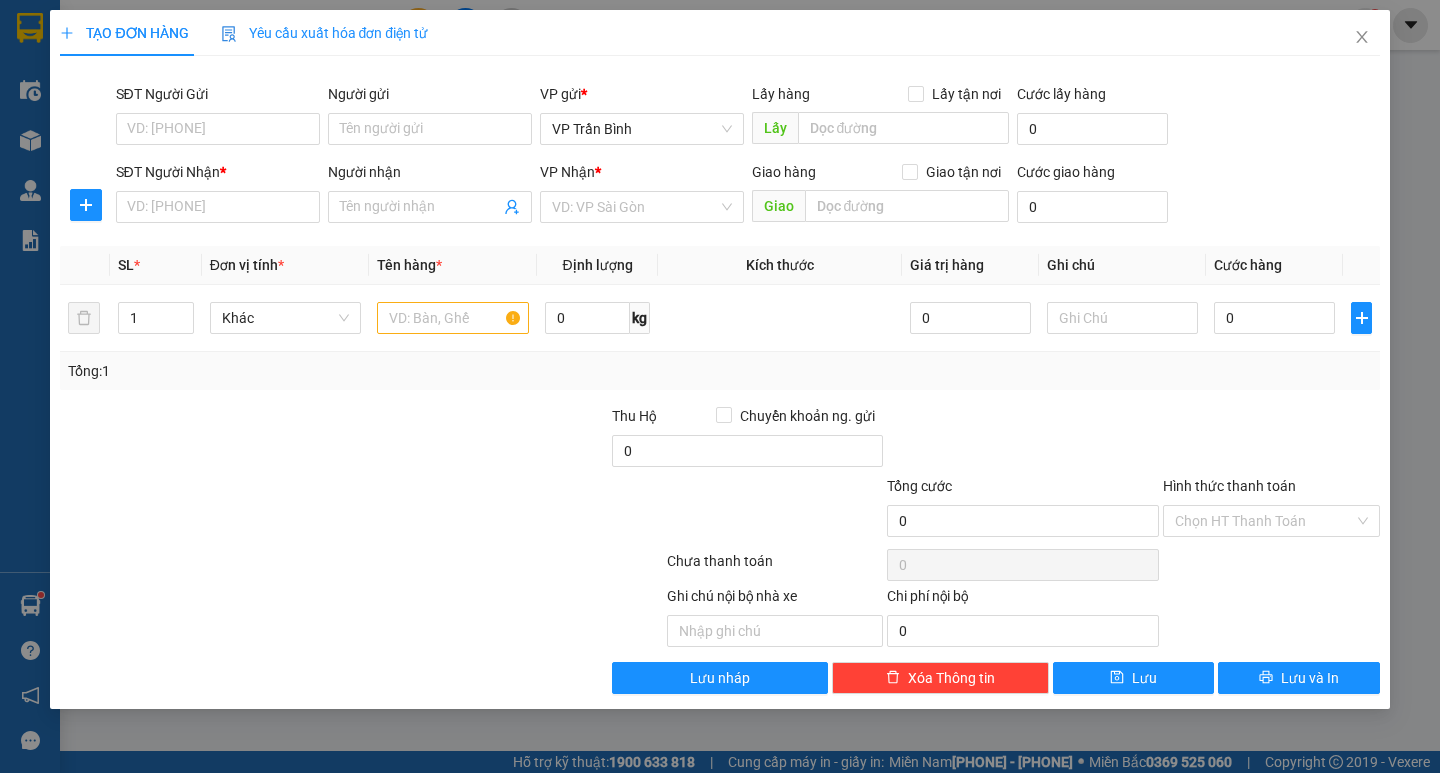 click on "SĐT Người Nhận  * VD: 0377654321" at bounding box center [218, 196] 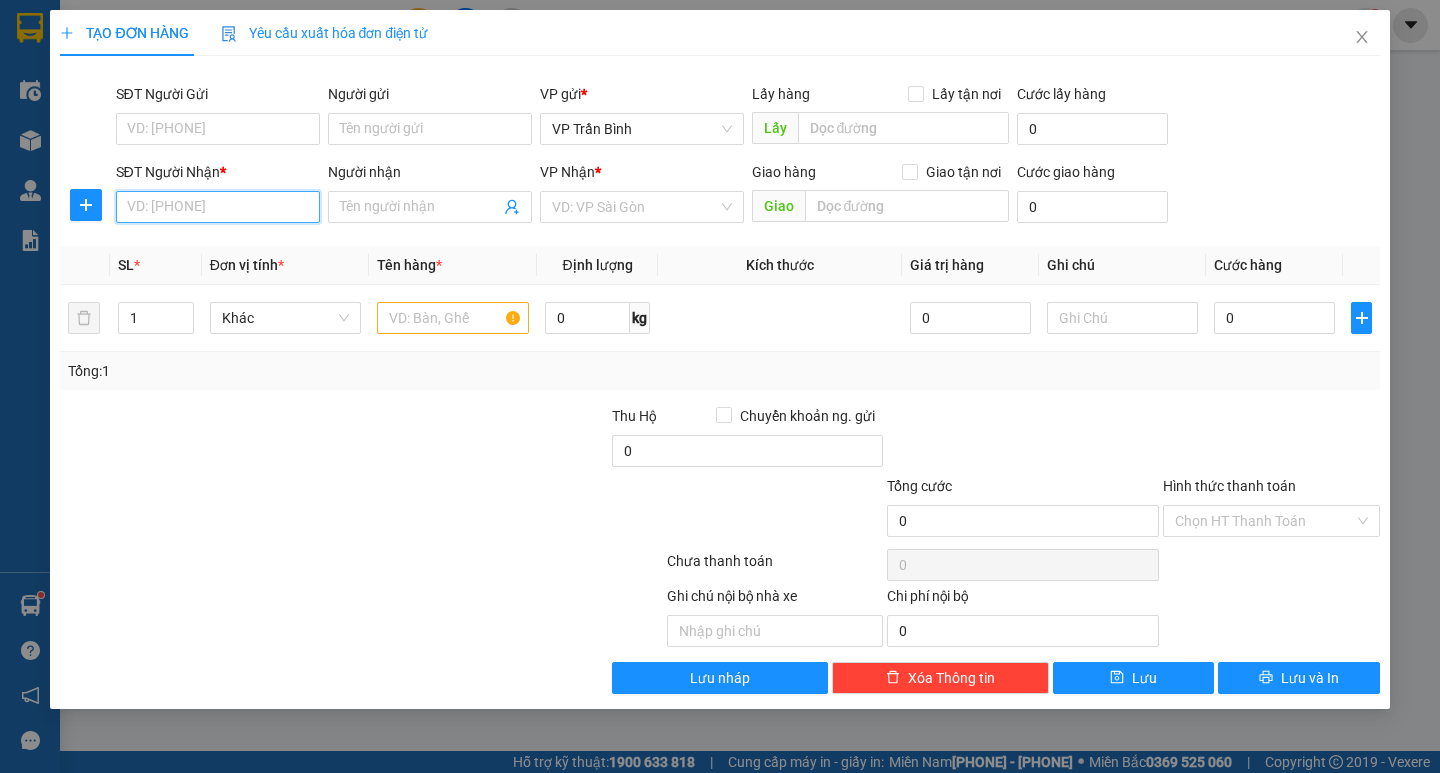 click on "SĐT Người Nhận  *" at bounding box center [218, 207] 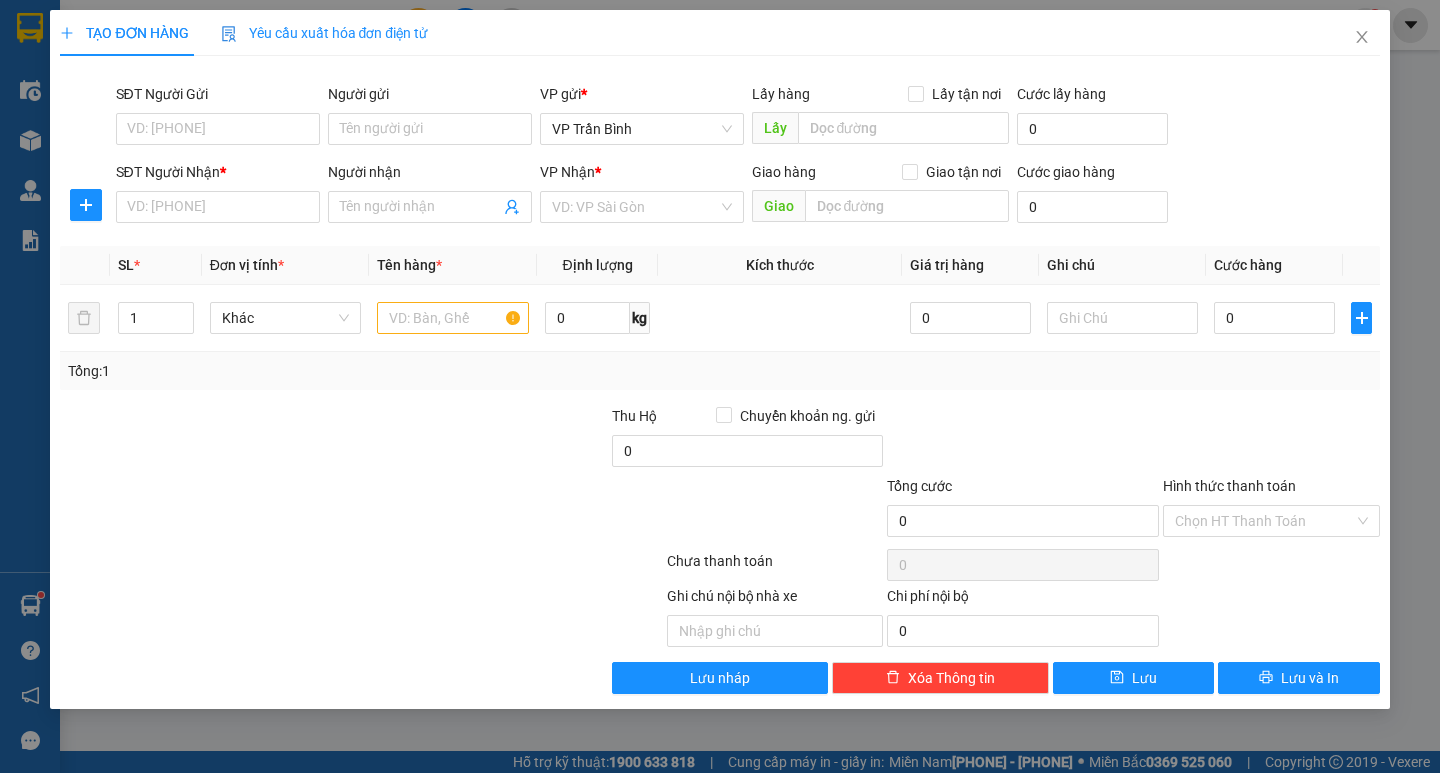 click on "SĐT Người Gửi VD: [PHONE] Người gửi Tên người gửi VP gửi * VP Trần Bình Lấy hàng Lấy tận nơi Lấy Cước lấy hàng 0 SĐT Người Nhận * VD: [PHONE] Người nhận Tên người nhận VP Nhận * VD: VP Sài Gòn Giao hàng Giao tận nơi Giao Cước giao hàng 0" at bounding box center (719, 157) 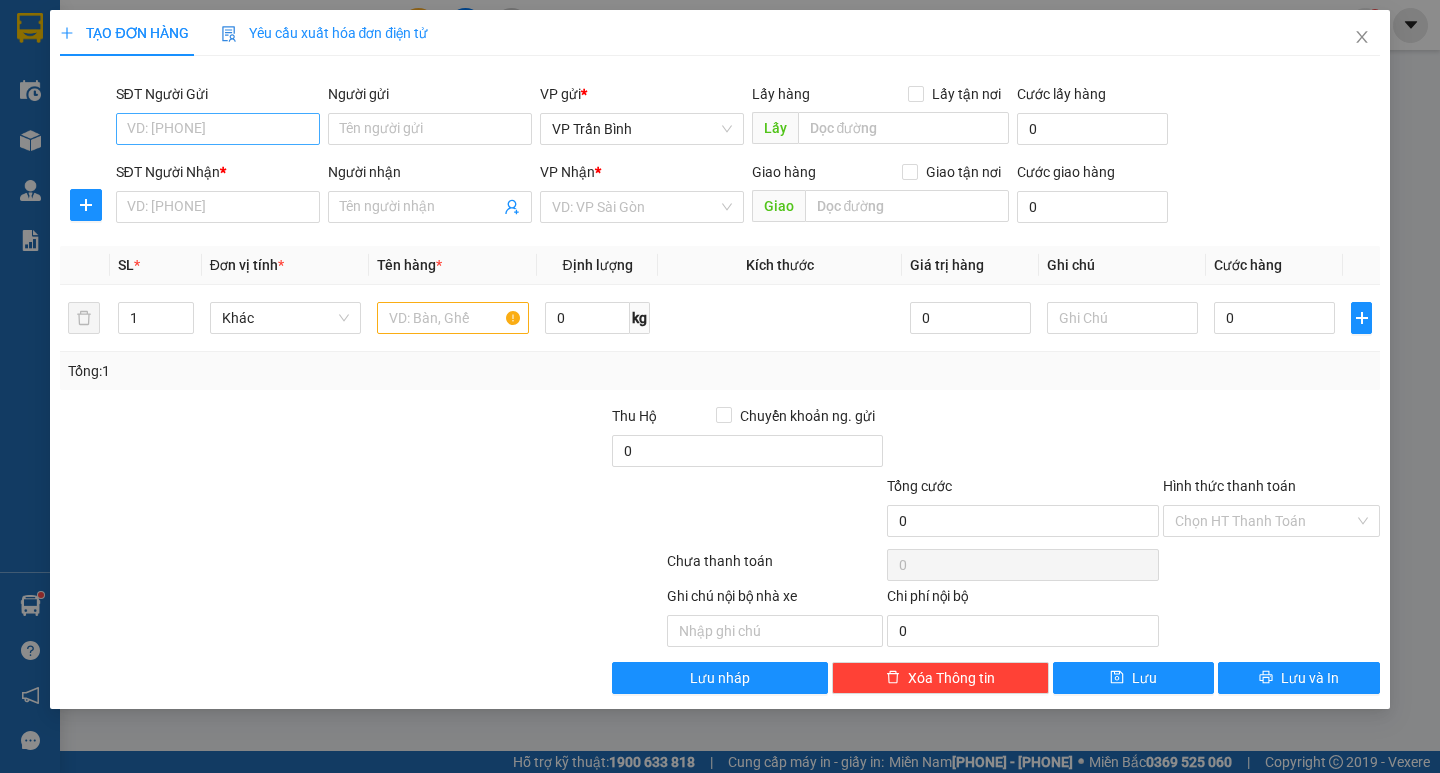 click on "SĐT Người Gửi VD: 0371234567" at bounding box center (218, 118) 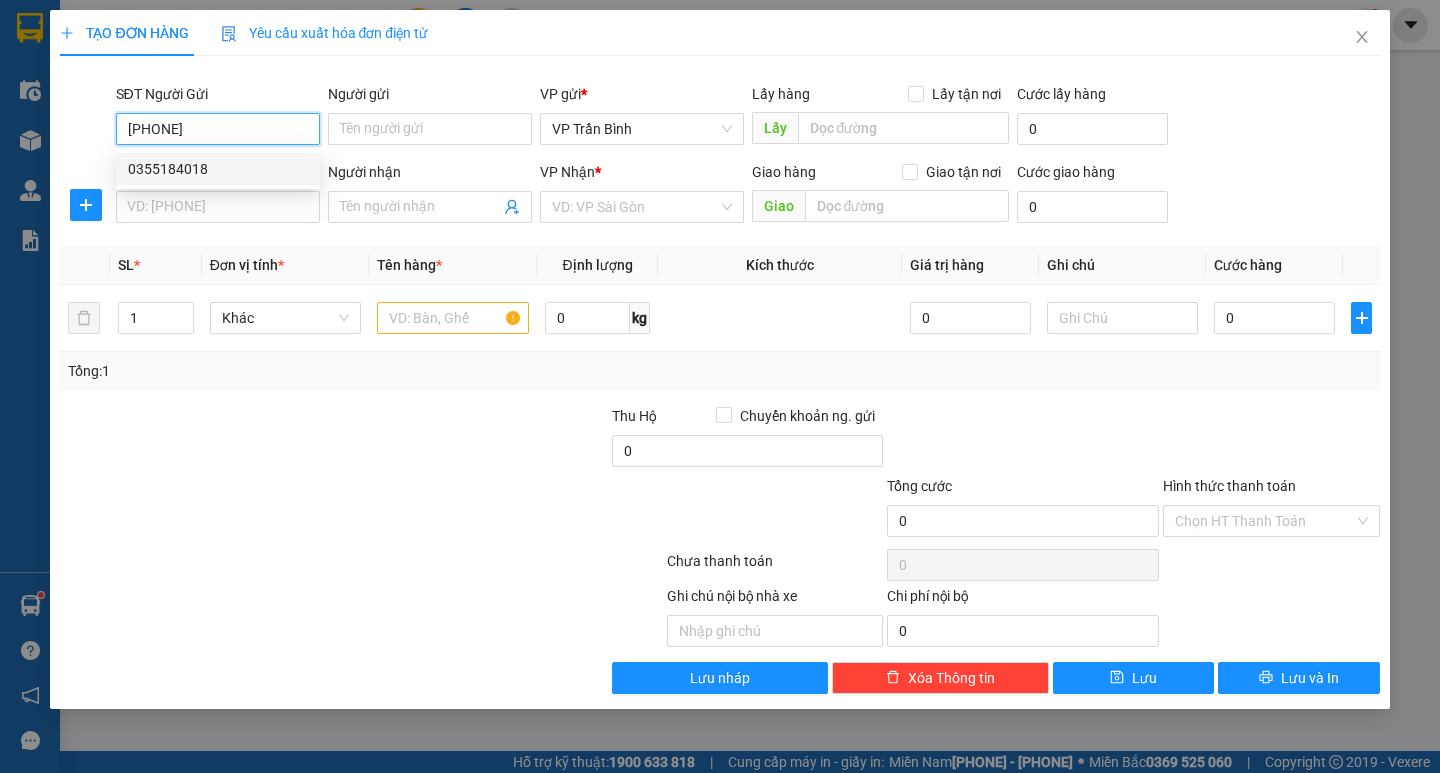 click on "0355184018" at bounding box center [218, 169] 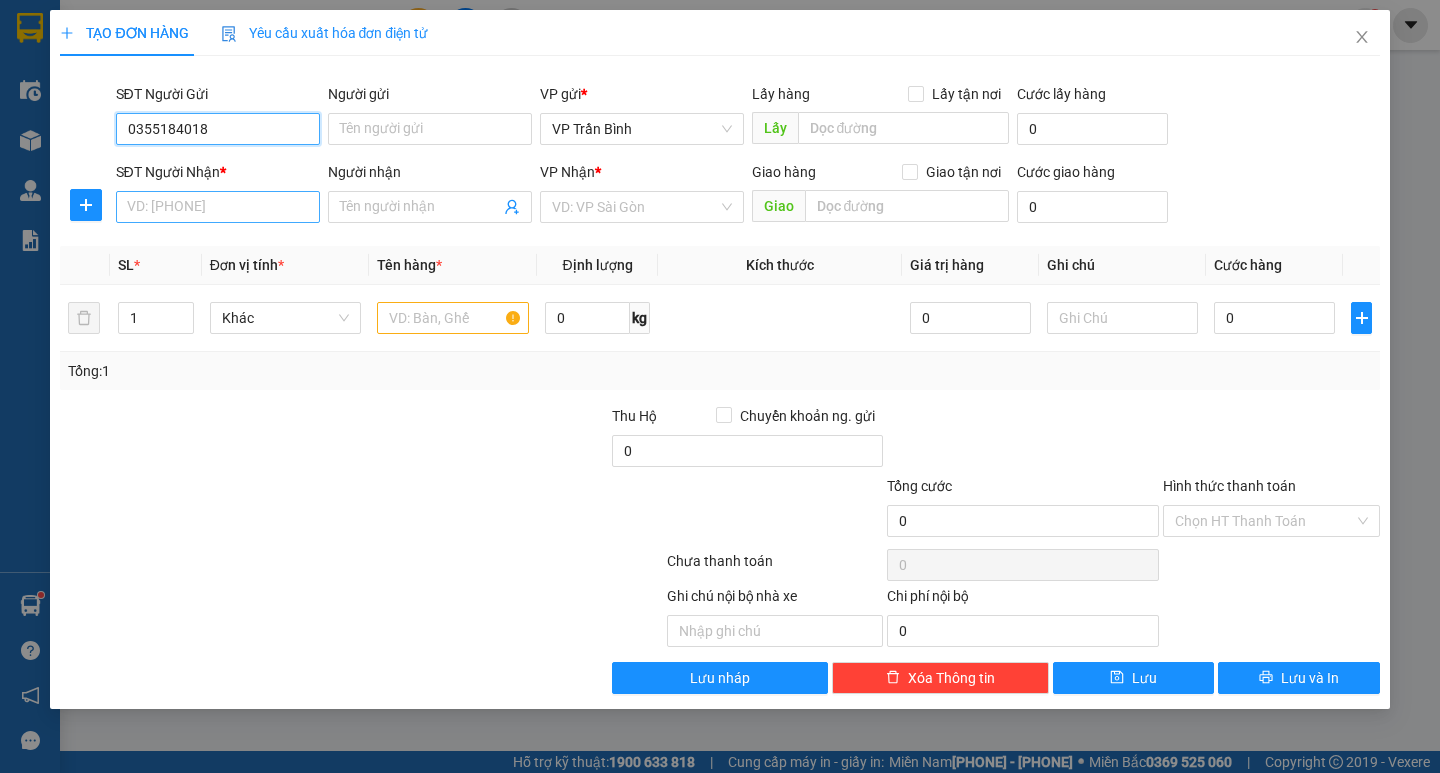 type on "0355184018" 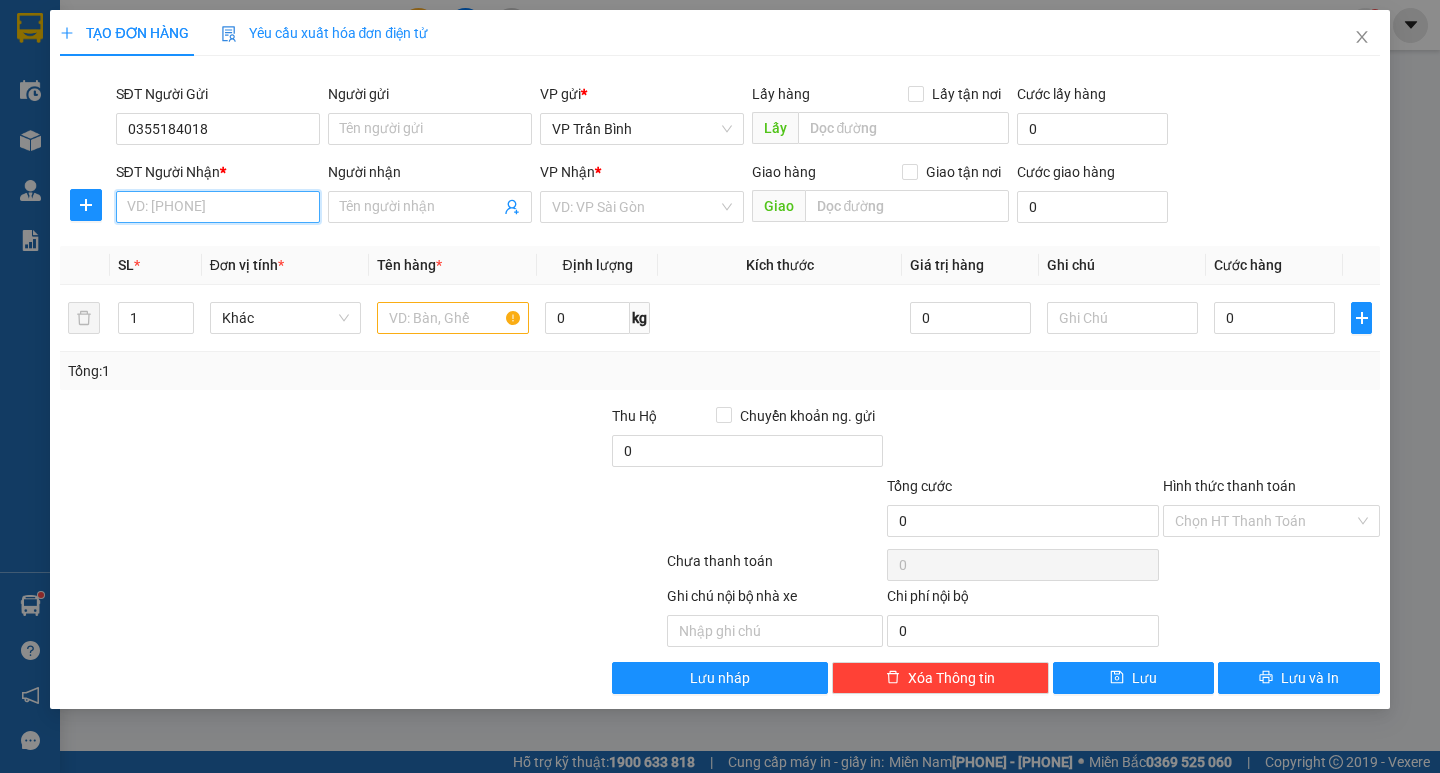 click on "SĐT Người Nhận  *" at bounding box center [218, 207] 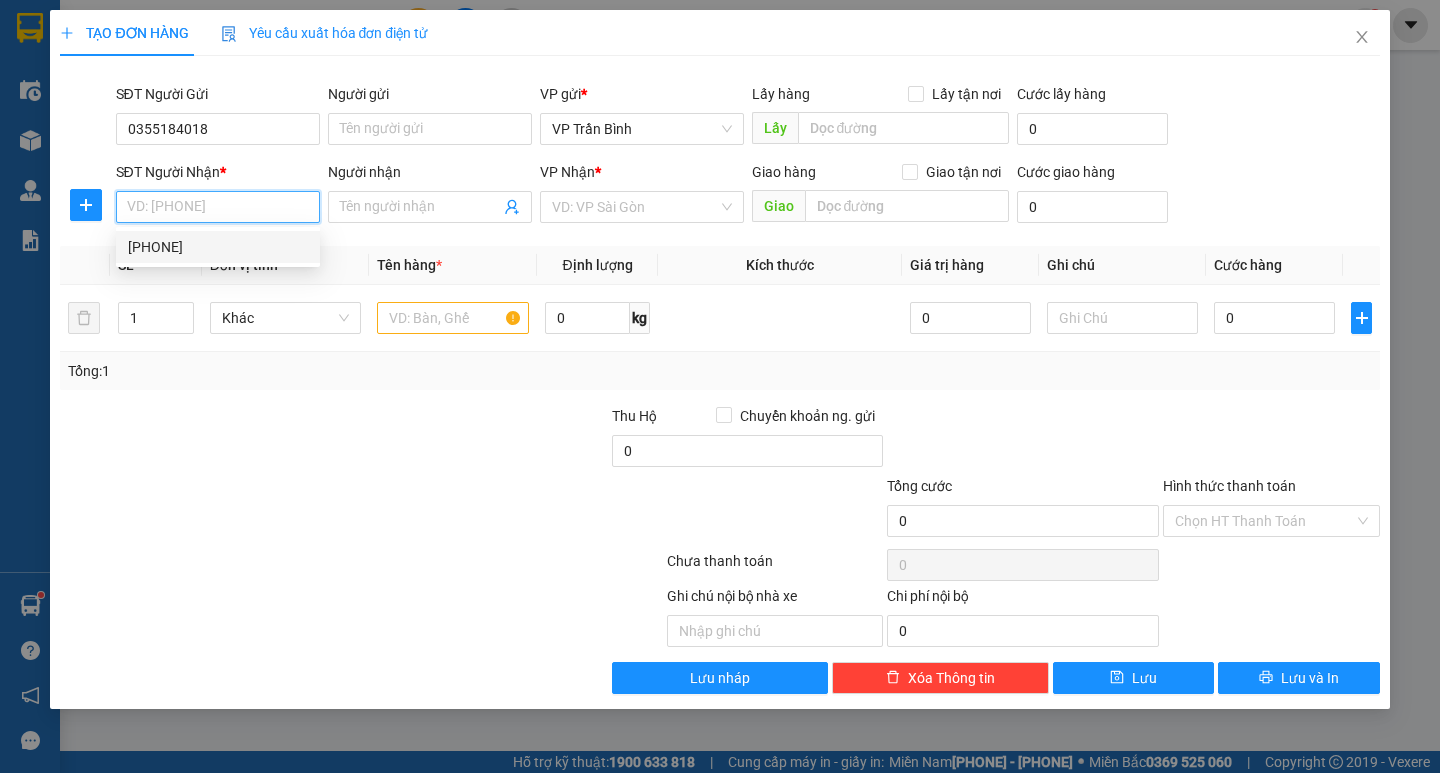 click on "[PHONE]" at bounding box center [218, 247] 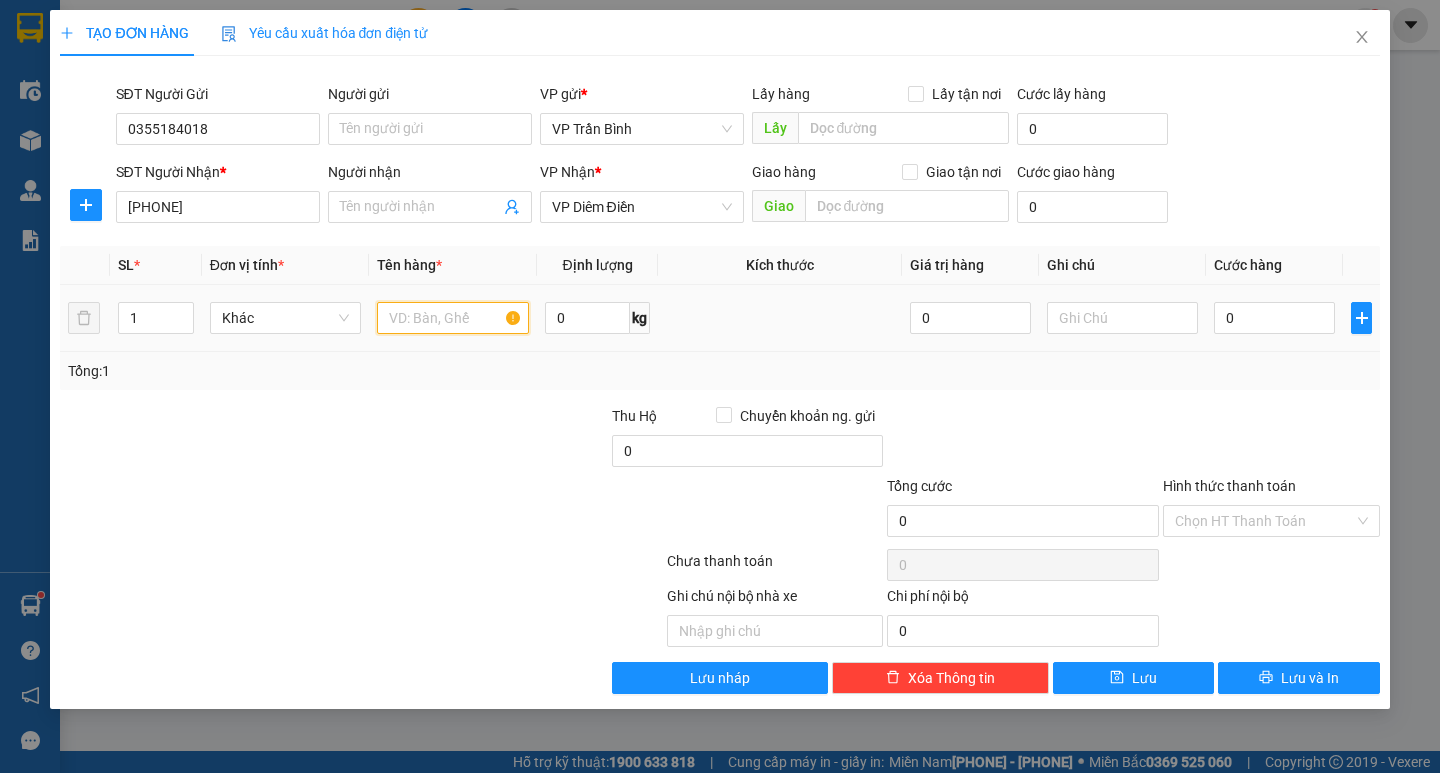 click at bounding box center (452, 318) 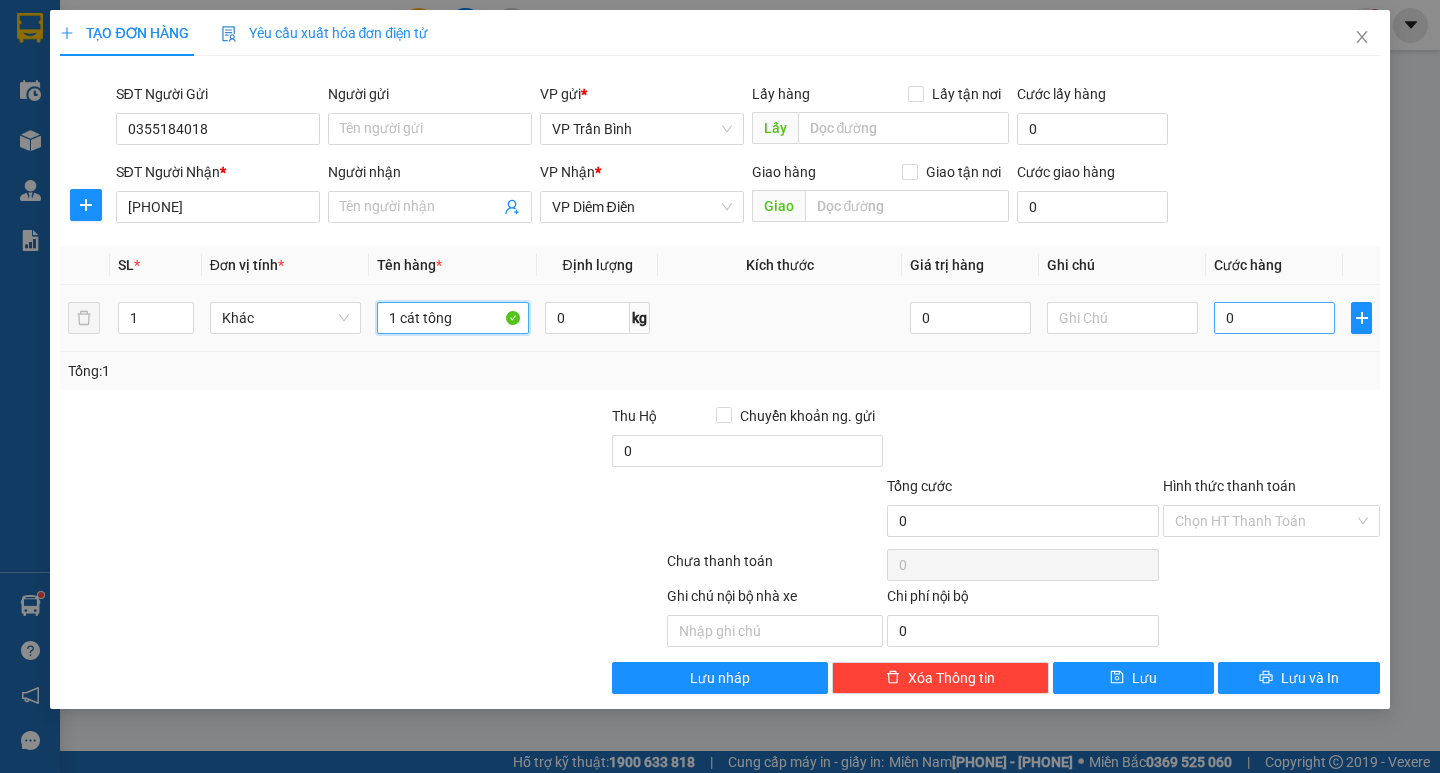 type on "1 cát tông" 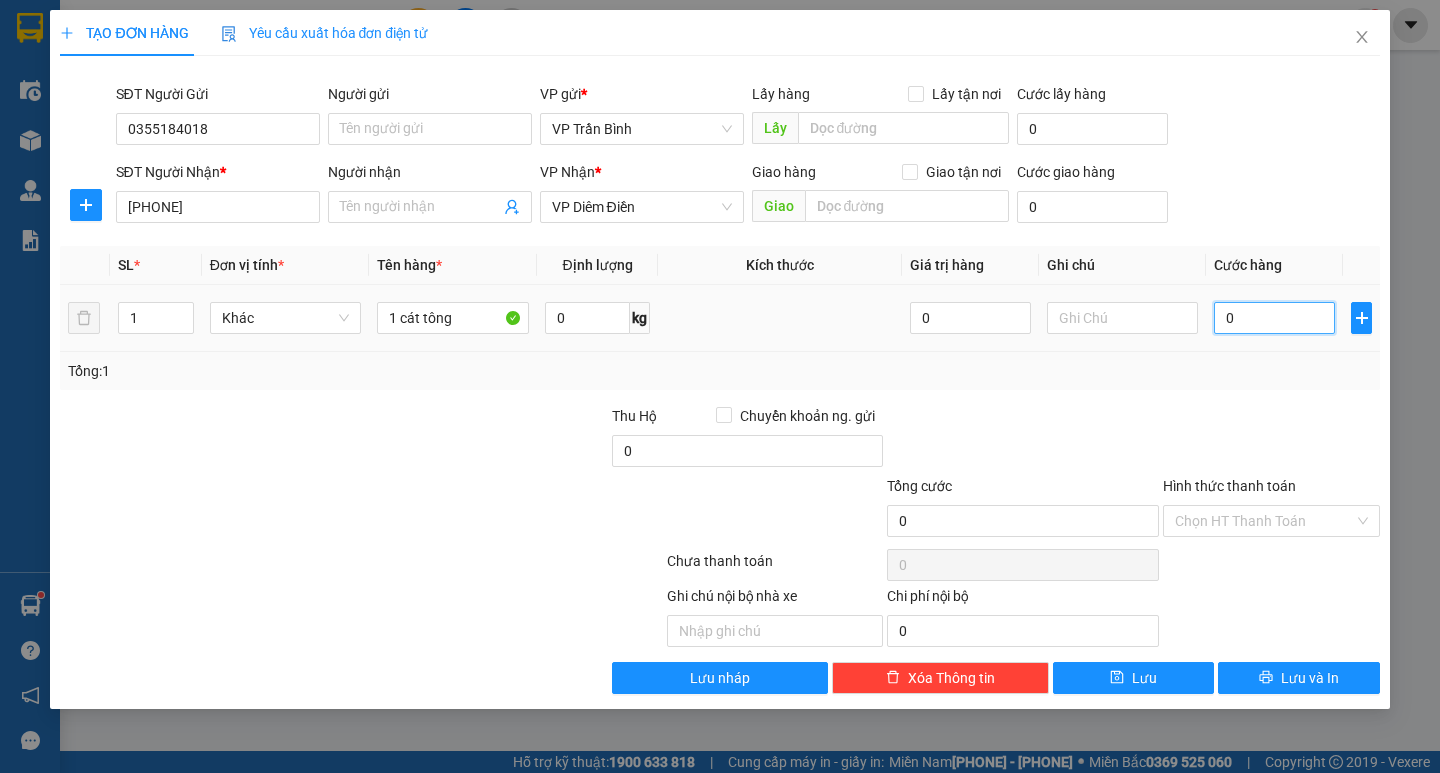 click on "0" at bounding box center [1274, 318] 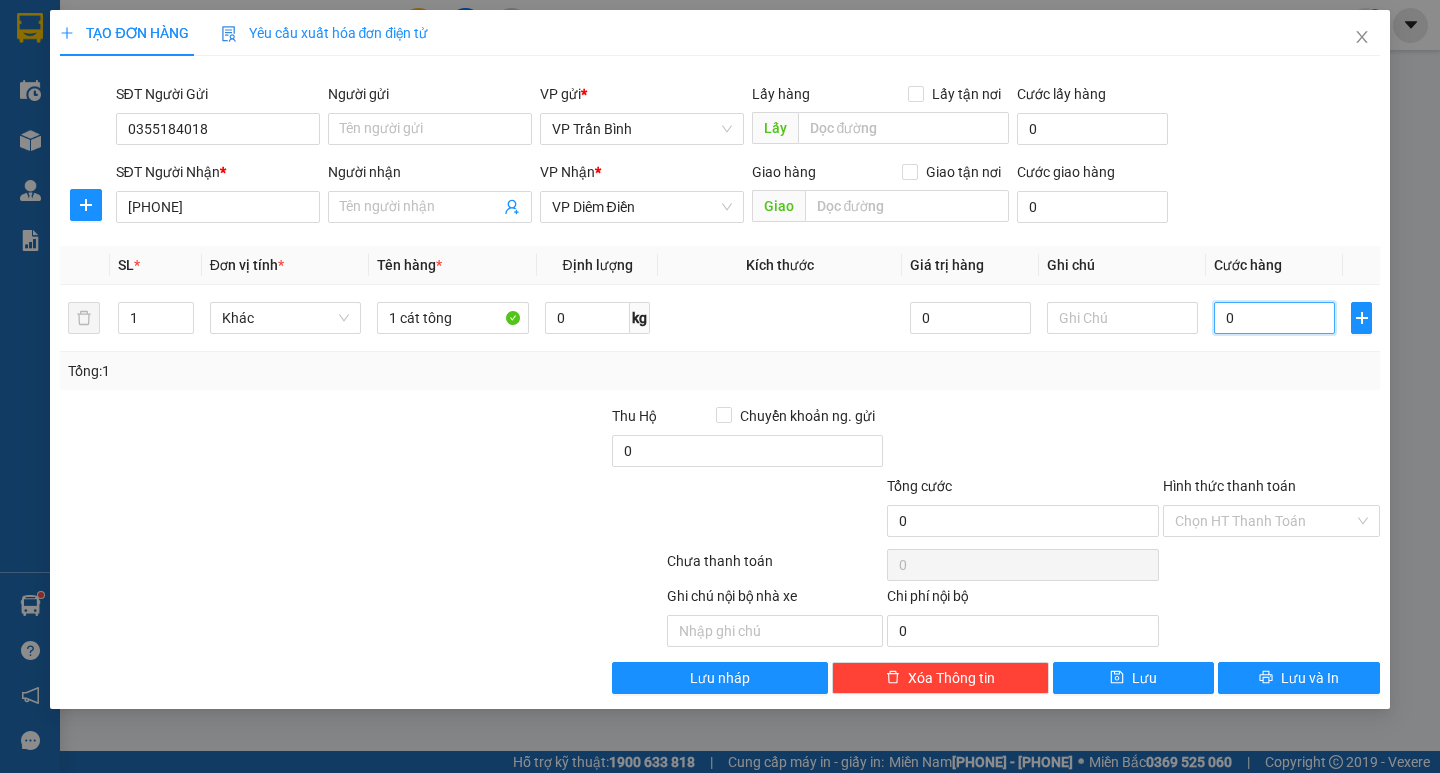 type on "0" 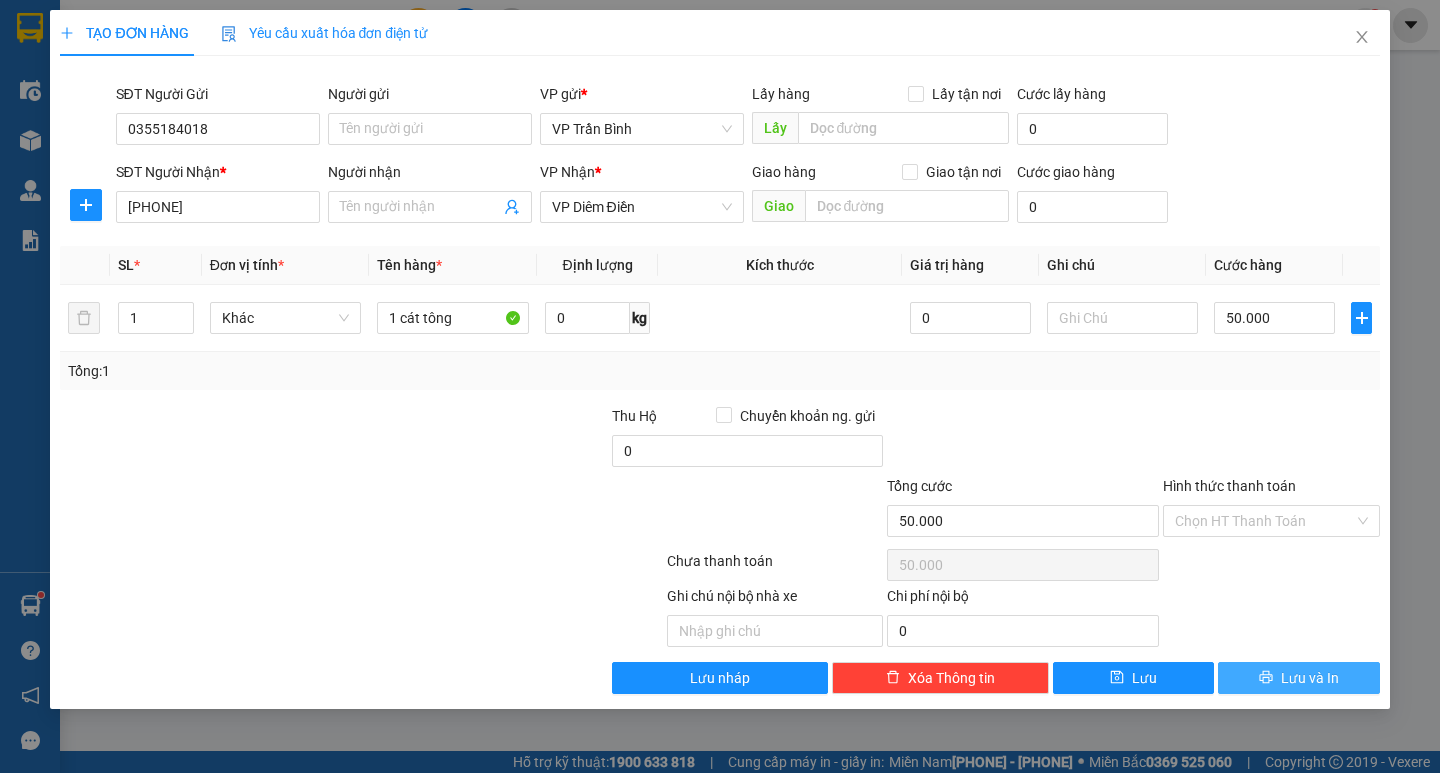 click on "Lưu và In" at bounding box center (1298, 678) 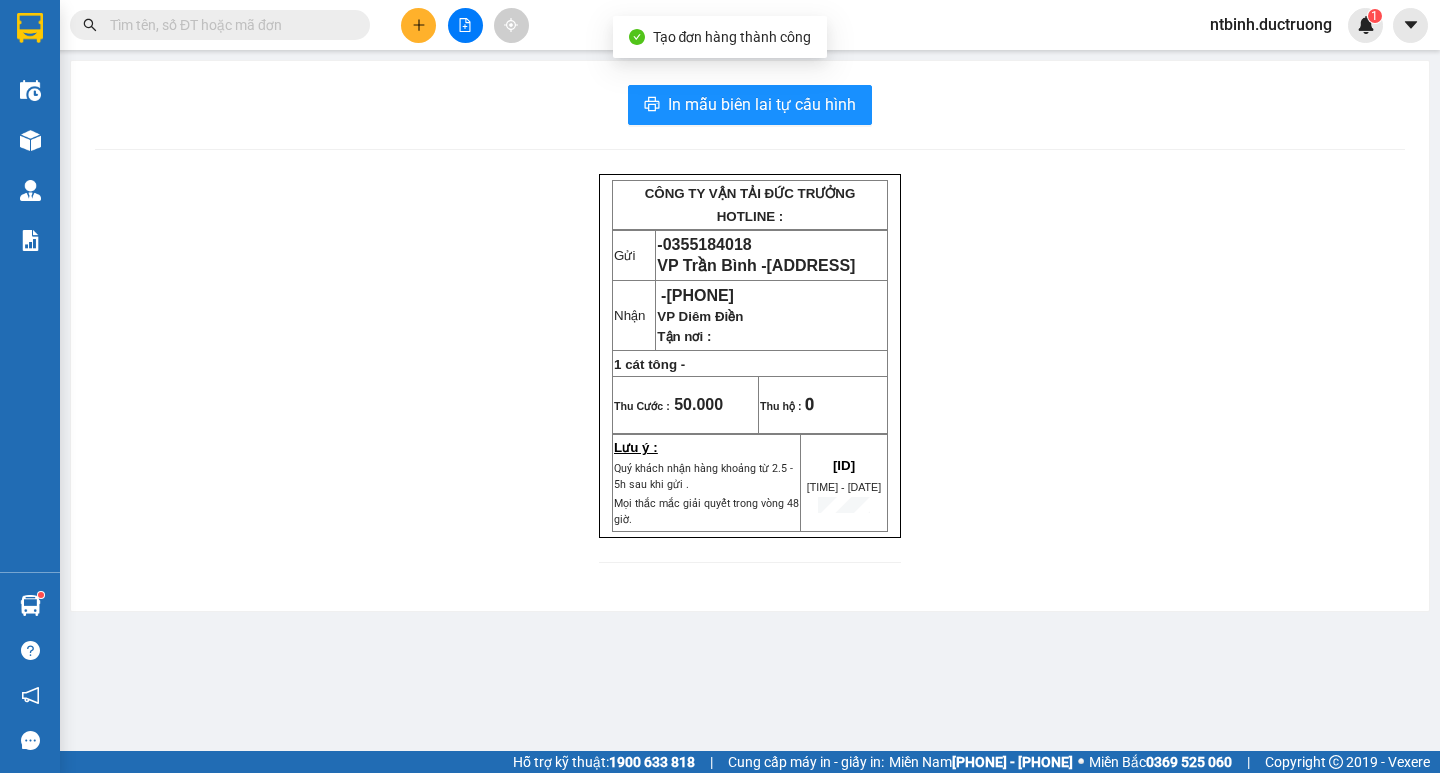 click on "In mẫu biên lai tự cấu hình CÔNG TY VẬN TẢI ĐỨC TRƯỞNG HOTLINE : Gửi - [PHONE] VP Trần Bình - [ADDRESS] Nhận - [PHONE] VP Diêm Điền Tận nơi : 1 cát tông - Thu Cước : 50.000 Thu hộ : 0 Lưu ý : Quý khách nhận hàng khoảng từ 2.5 - 5h sau khi gửi . Mọi thắc mắc giải quyết trong vòng 48 giờ. [ID] [TIME] - [DATE]" at bounding box center (750, 336) 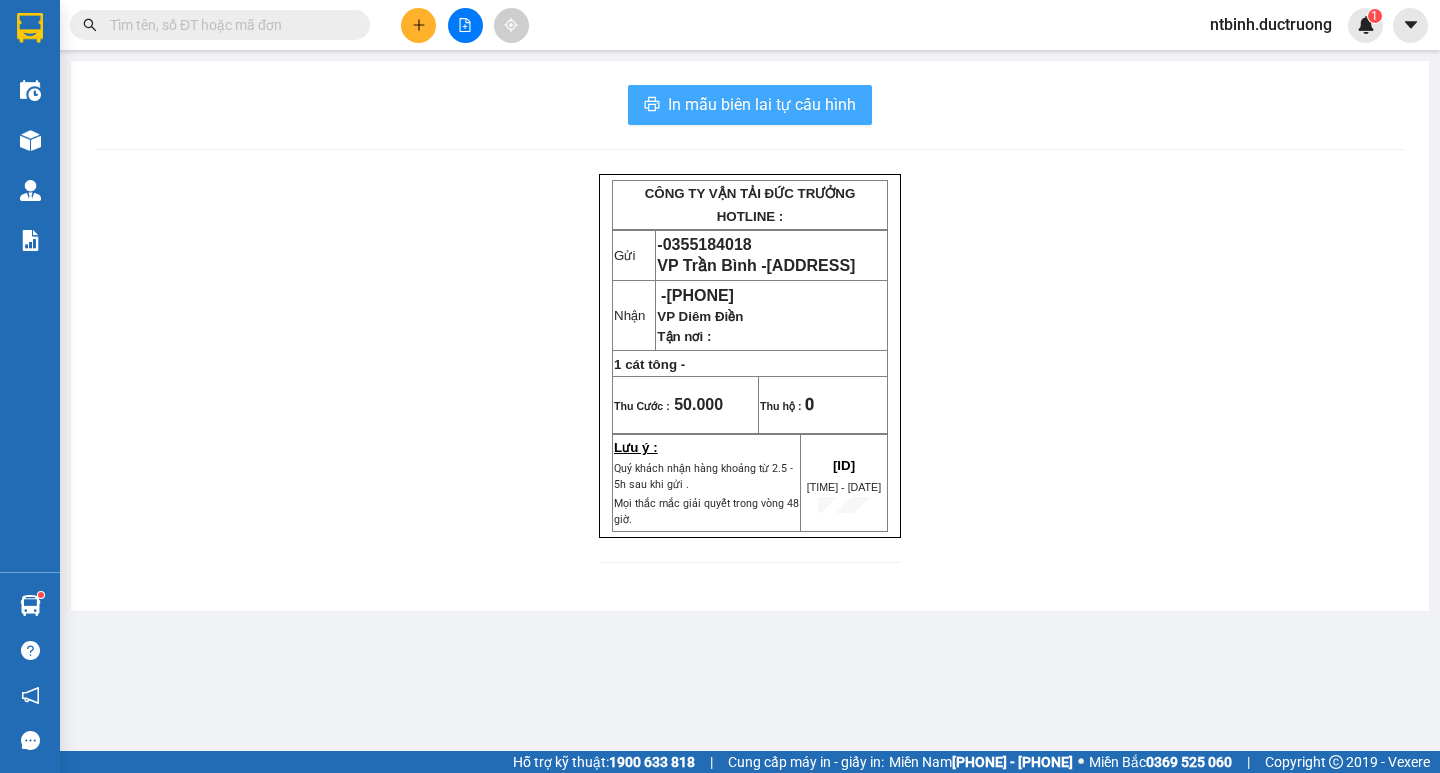 click on "In mẫu biên lai tự cấu hình" at bounding box center (762, 104) 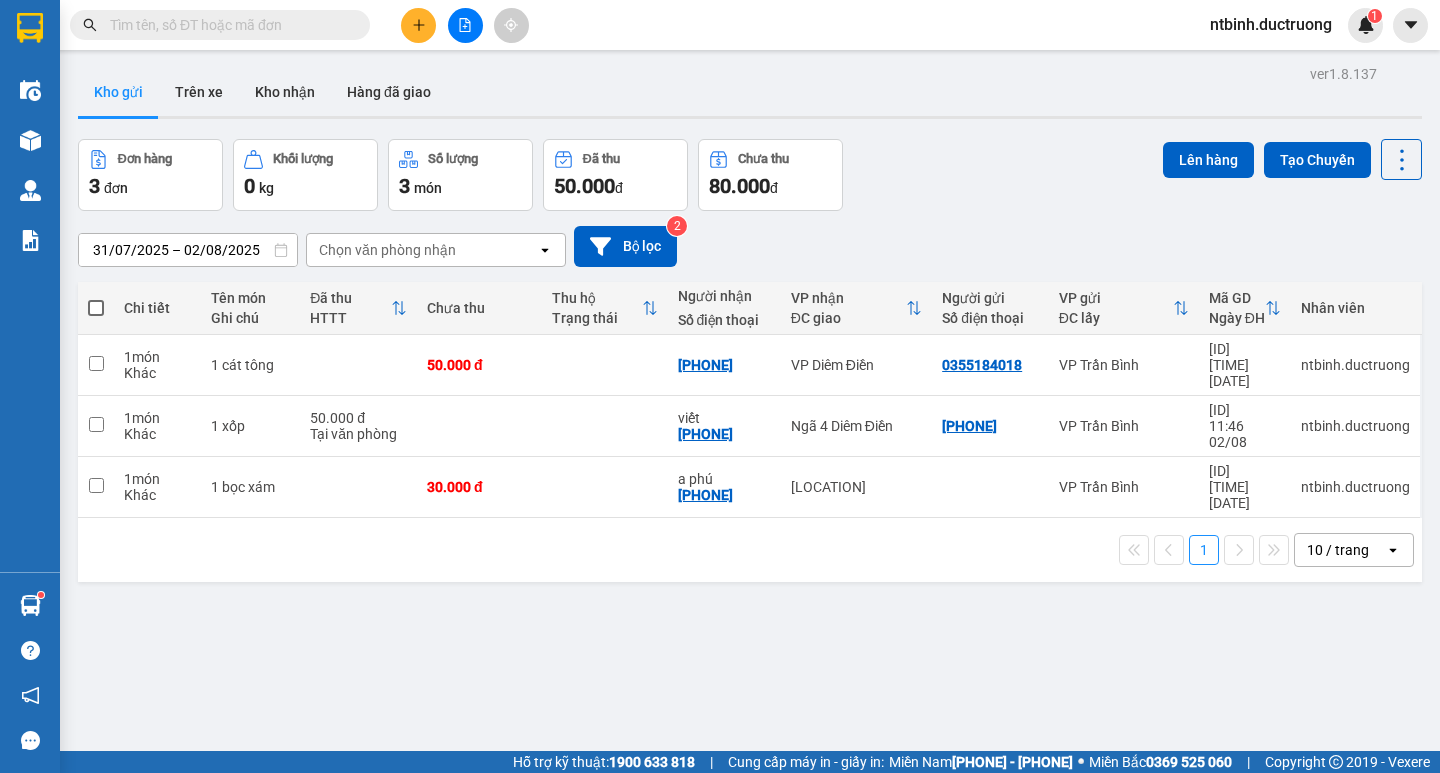 click at bounding box center [228, 25] 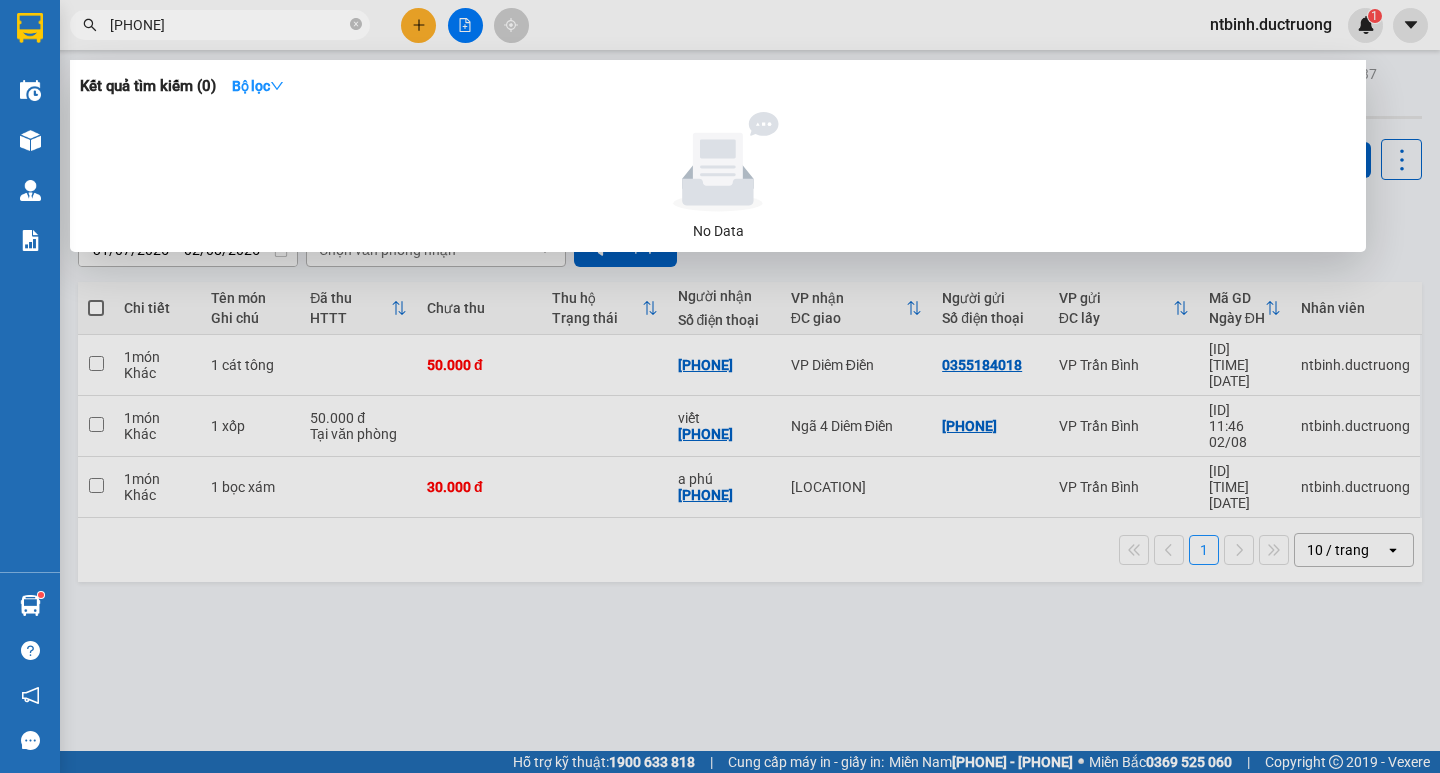 type on "[PHONE]" 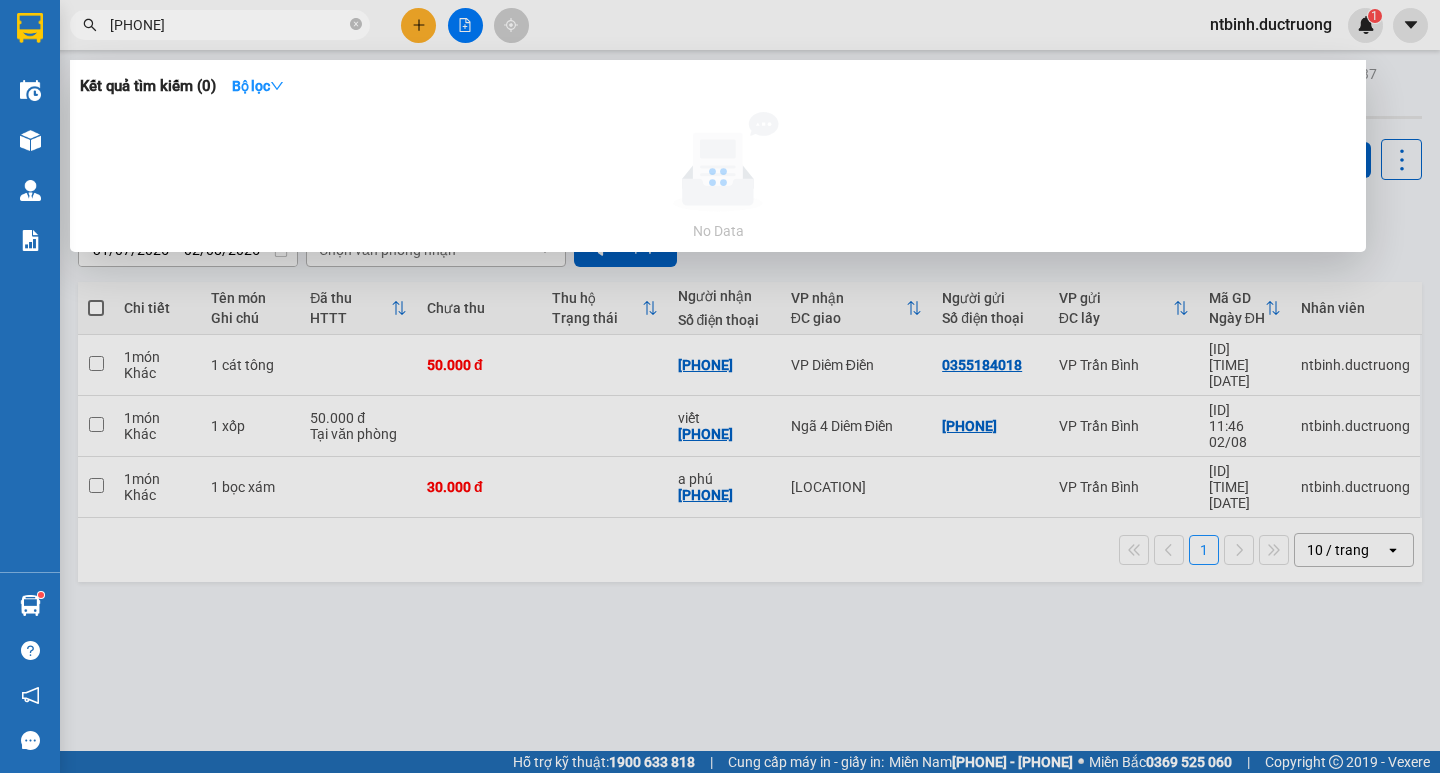 click on "[PHONE]" at bounding box center [220, 25] 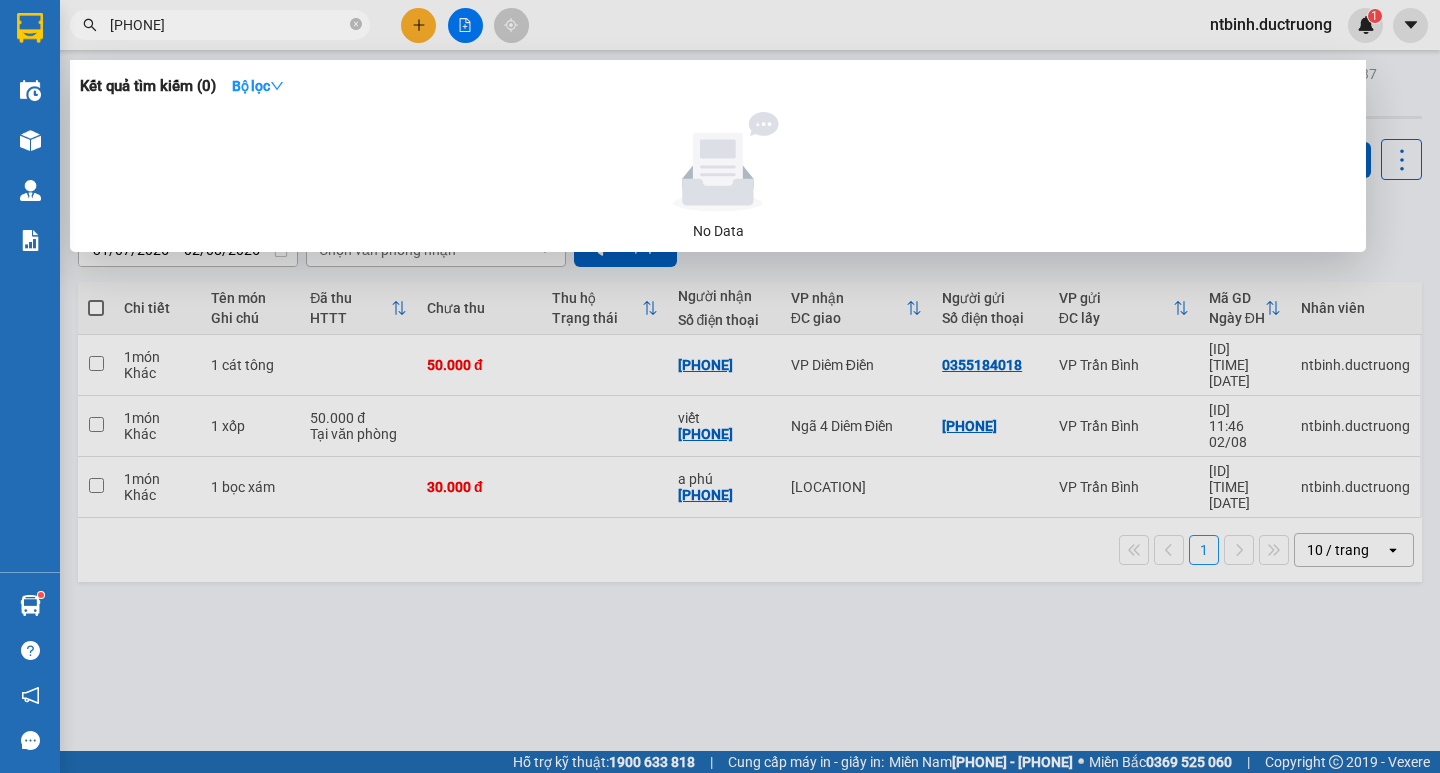 click on "[PHONE]" at bounding box center (220, 25) 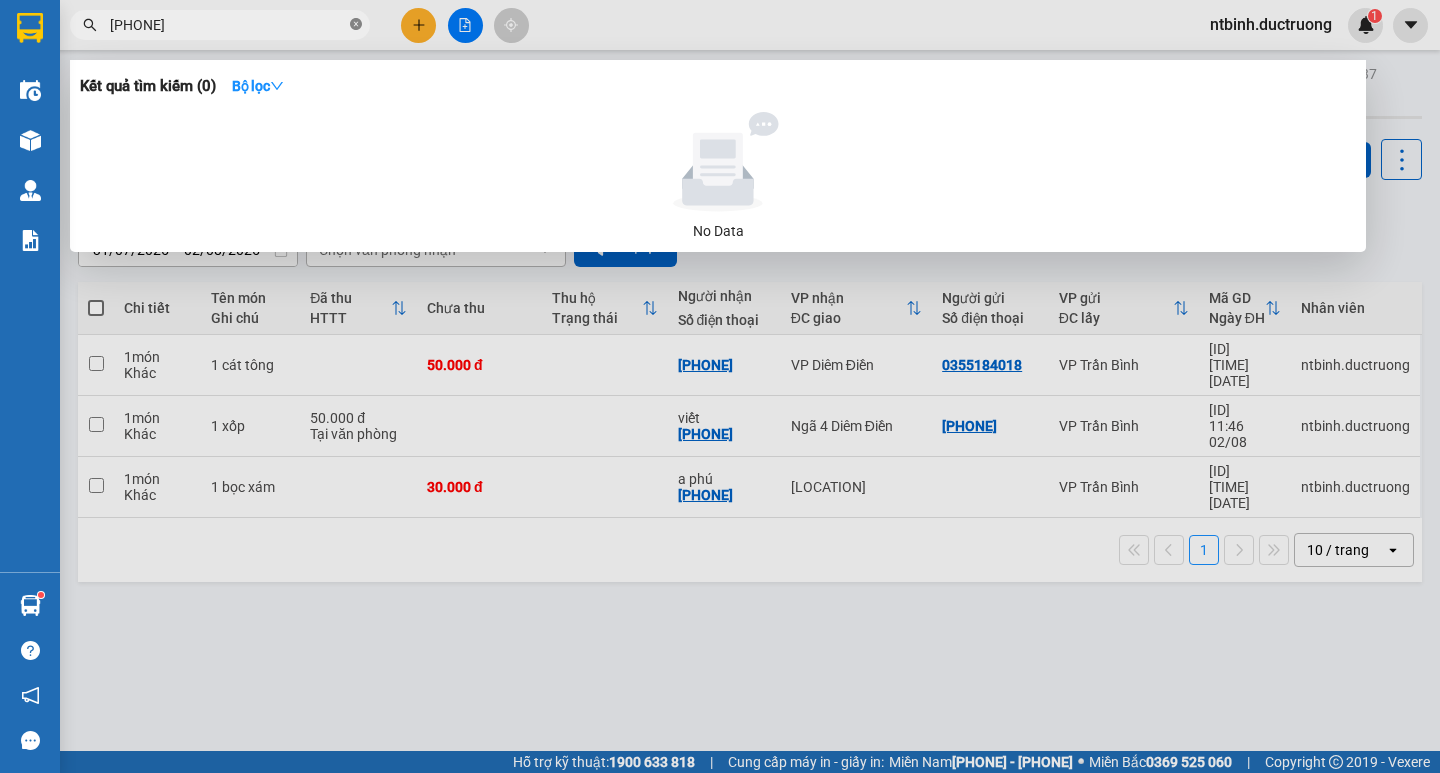 click 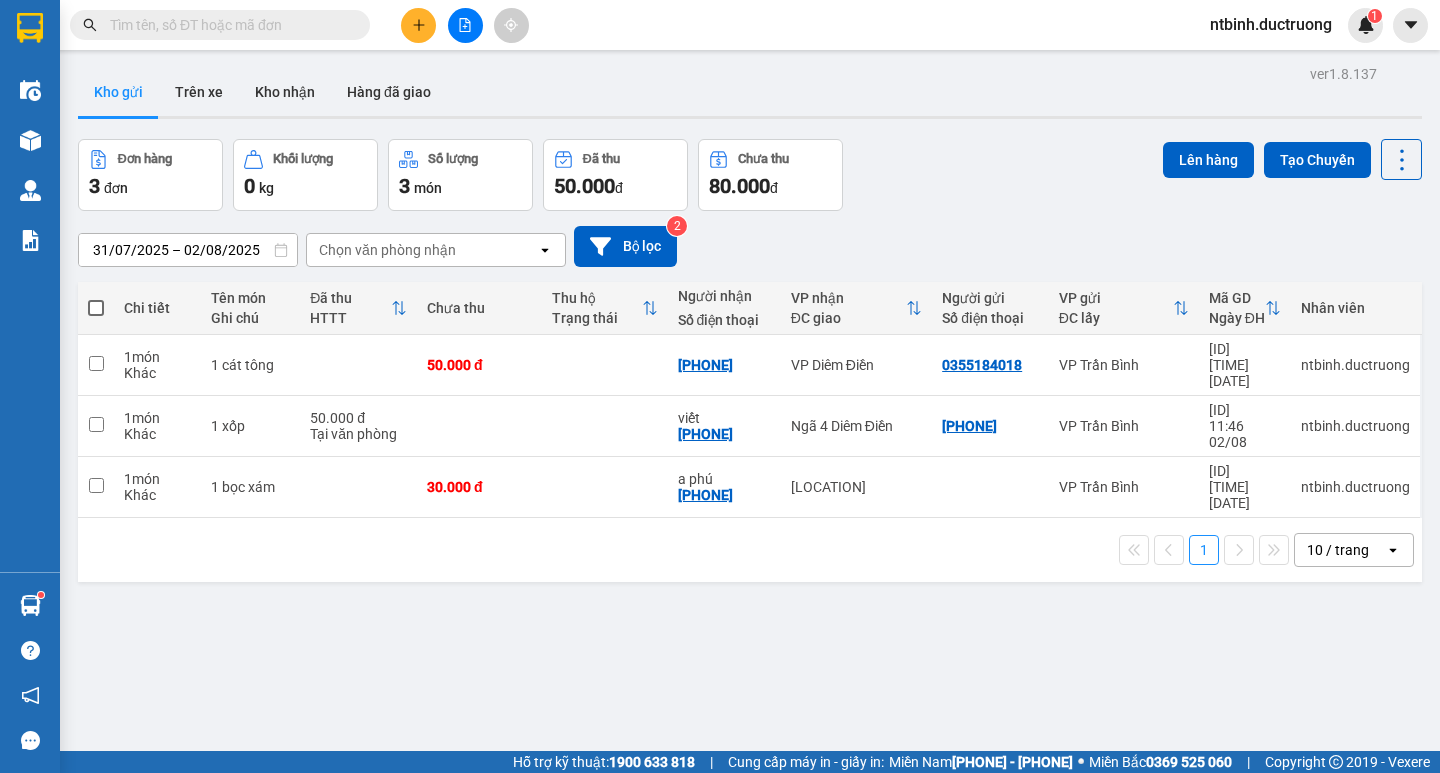 click at bounding box center [96, 308] 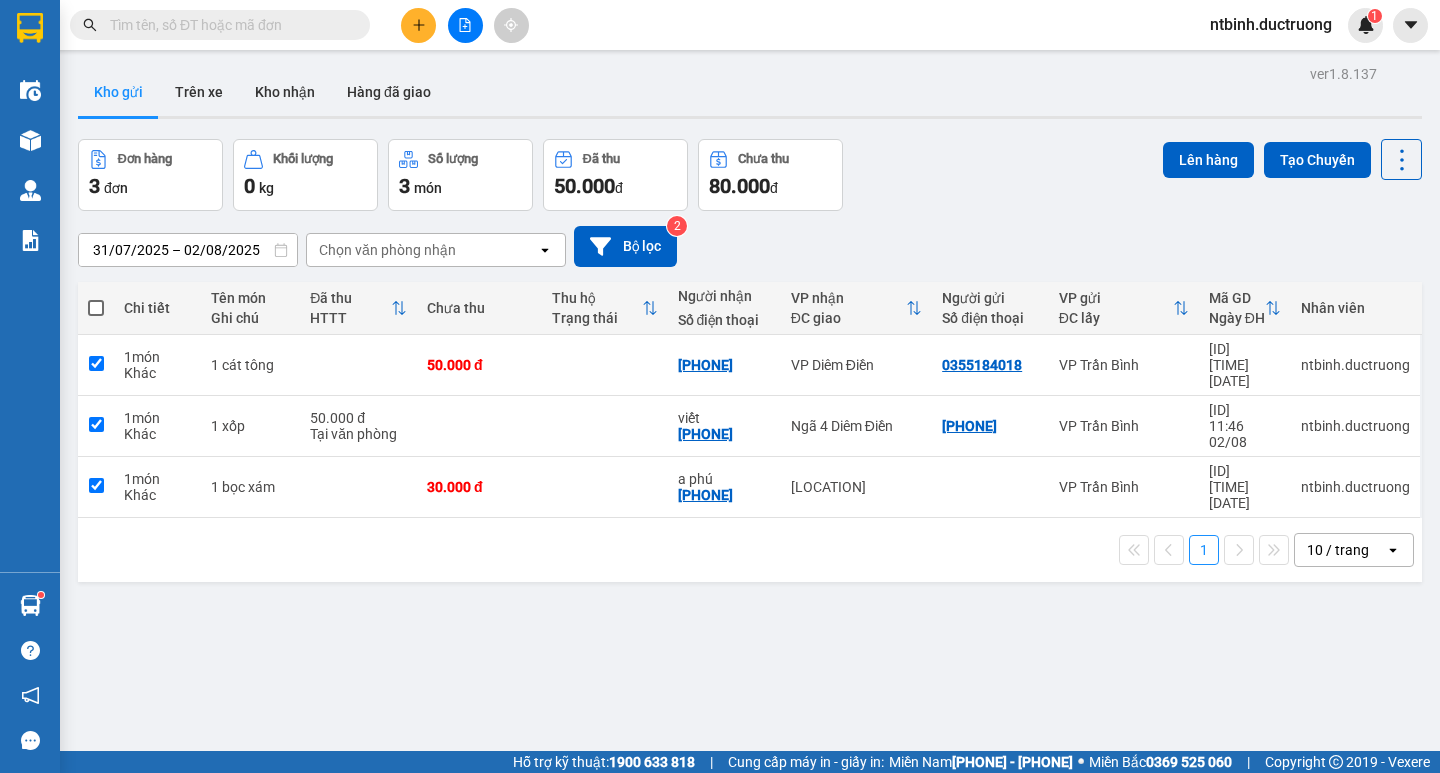 checkbox on "true" 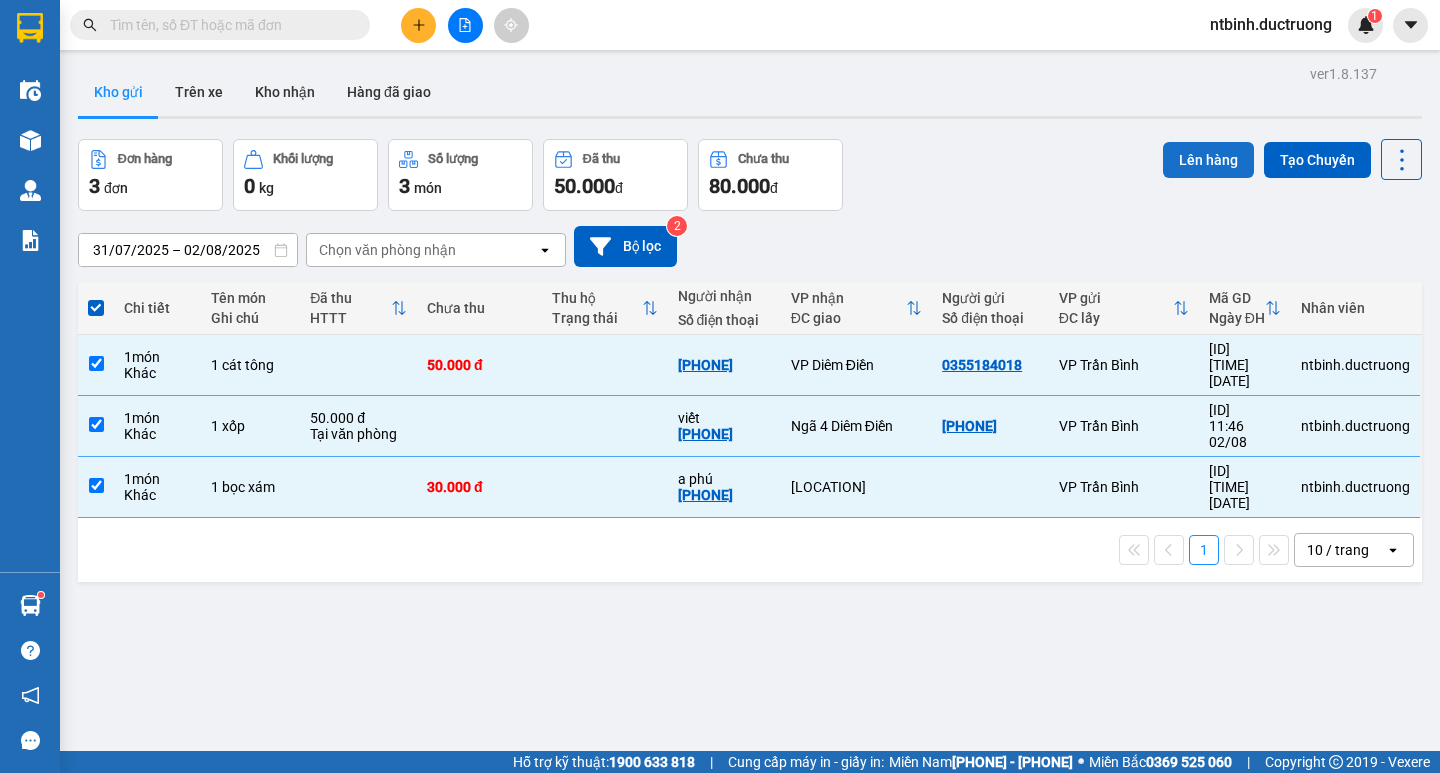 click on "Lên hàng" at bounding box center [1208, 160] 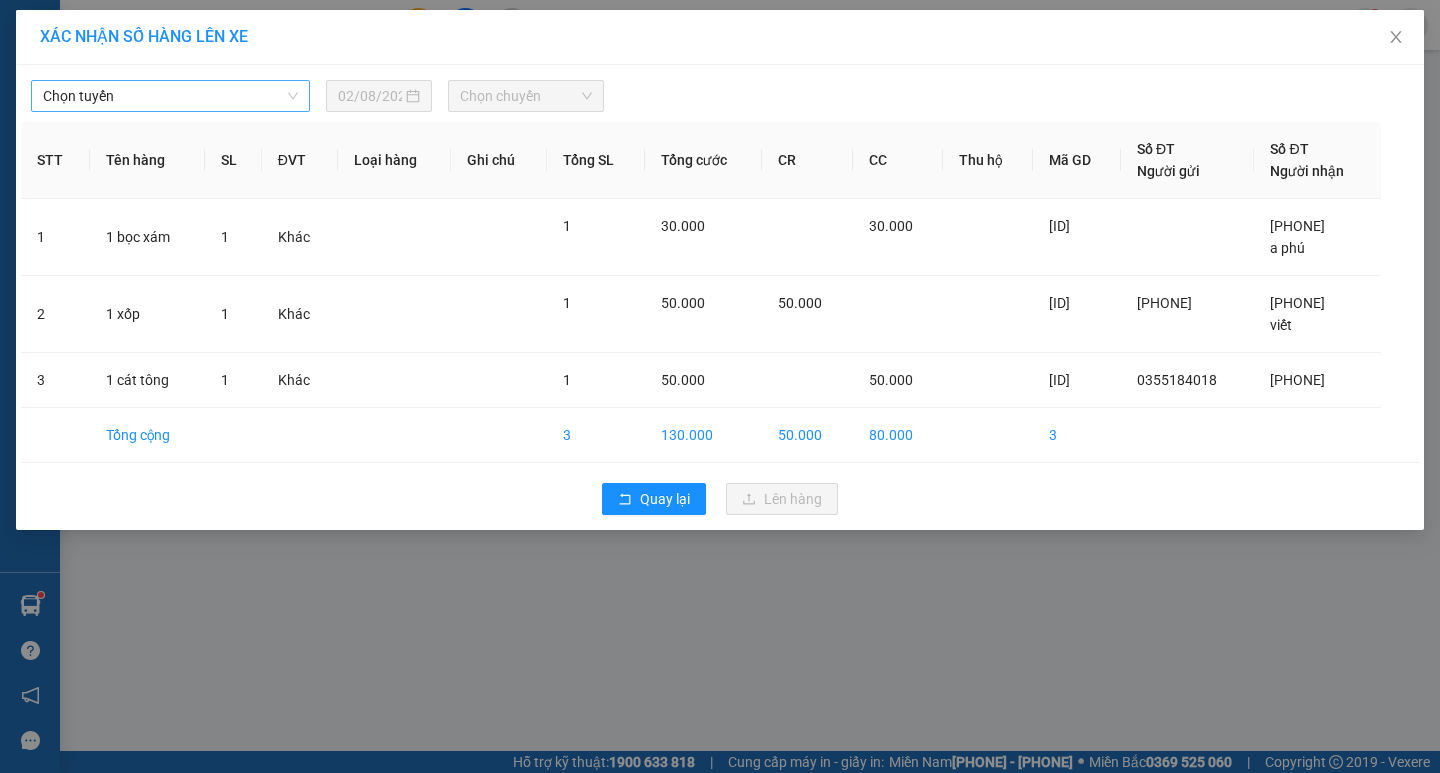 click on "Chọn tuyến" at bounding box center [170, 96] 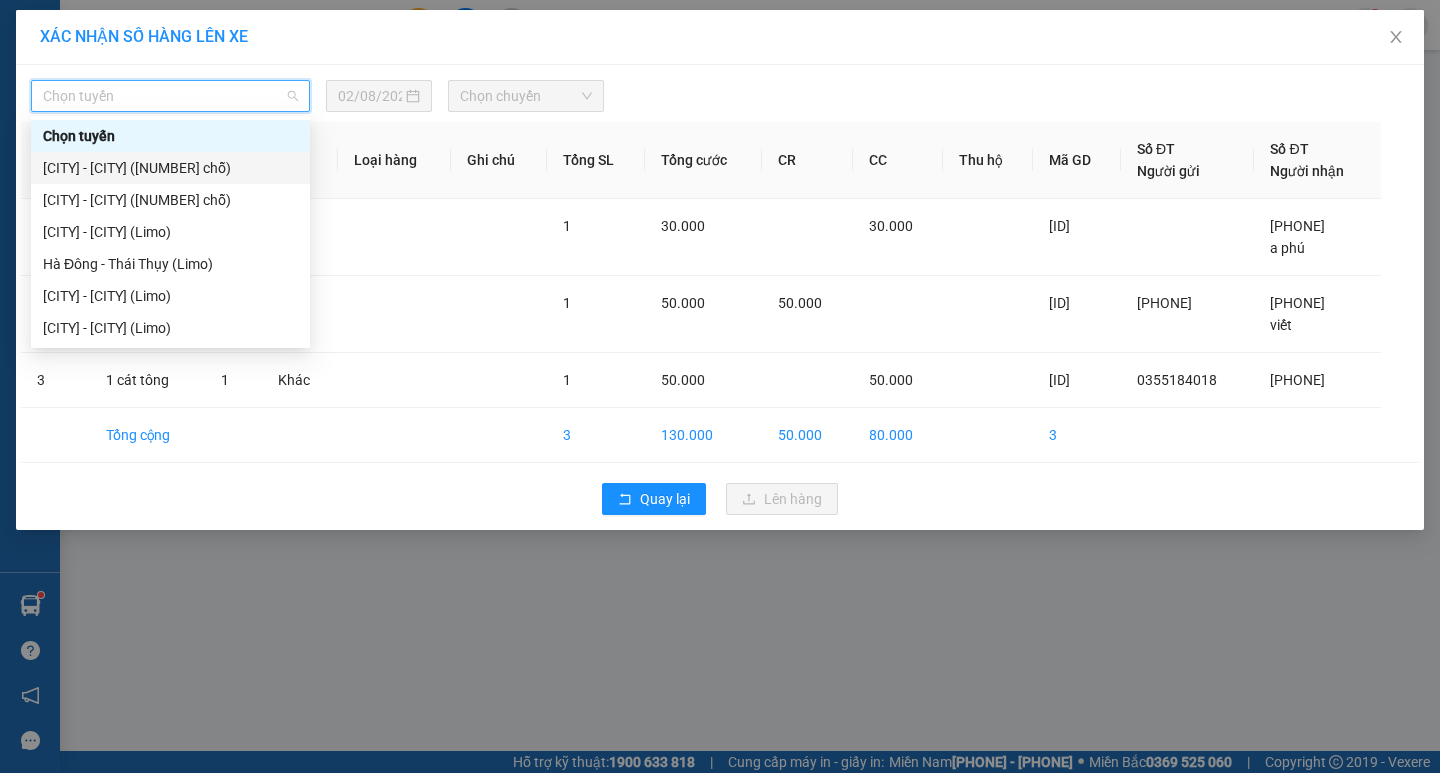 click on "[CITY] - [CITY] ([NUMBER] chỗ)" at bounding box center [170, 168] 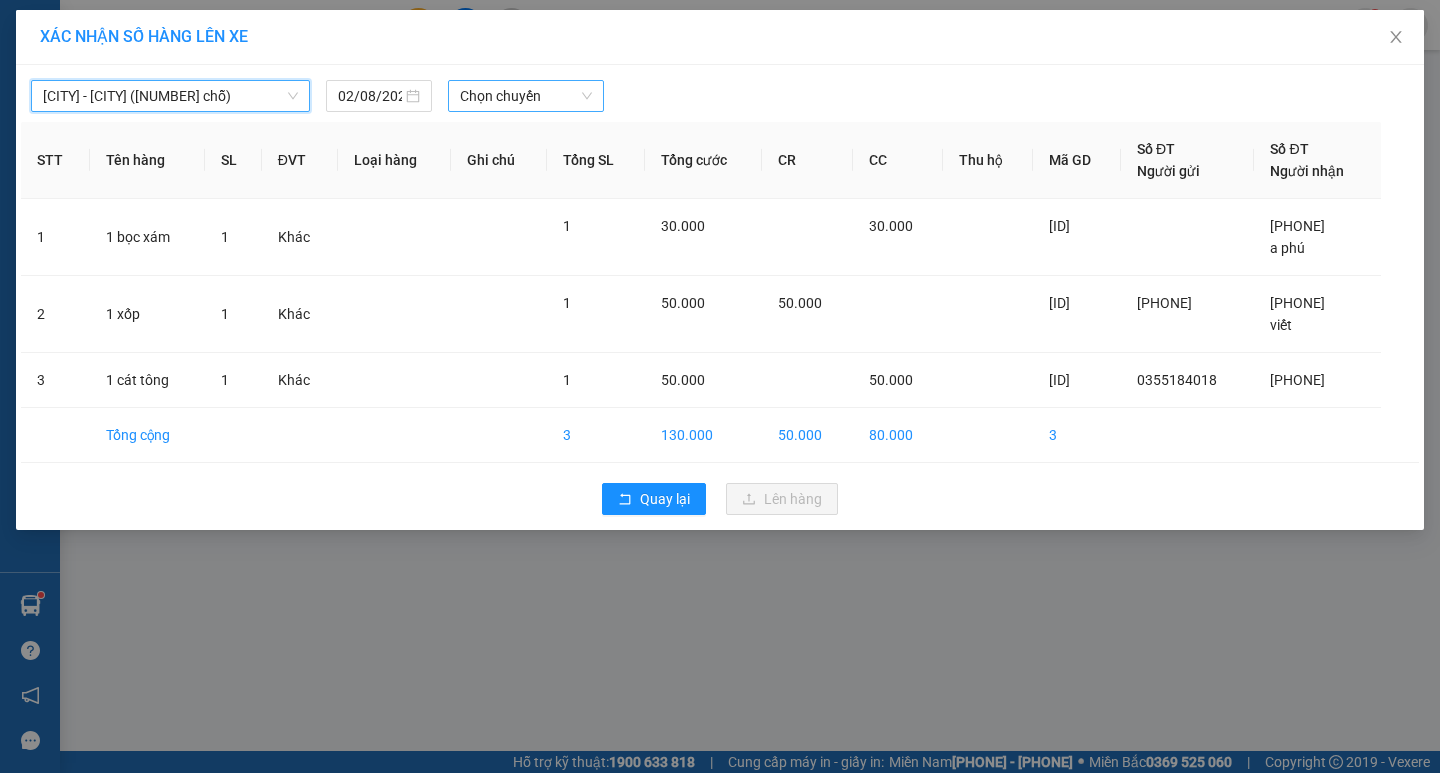 click on "Chọn chuyến" at bounding box center [526, 96] 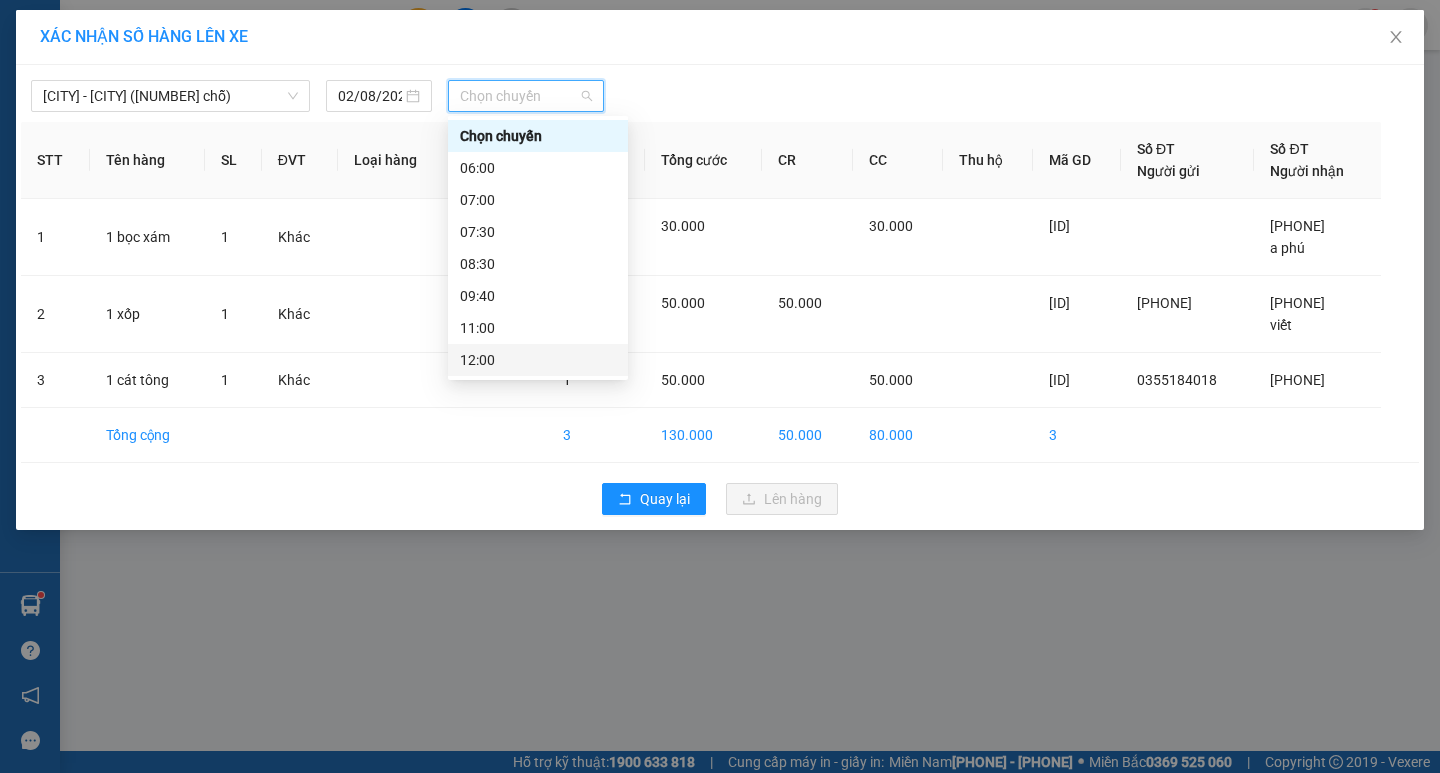 click on "12:00" at bounding box center (538, 360) 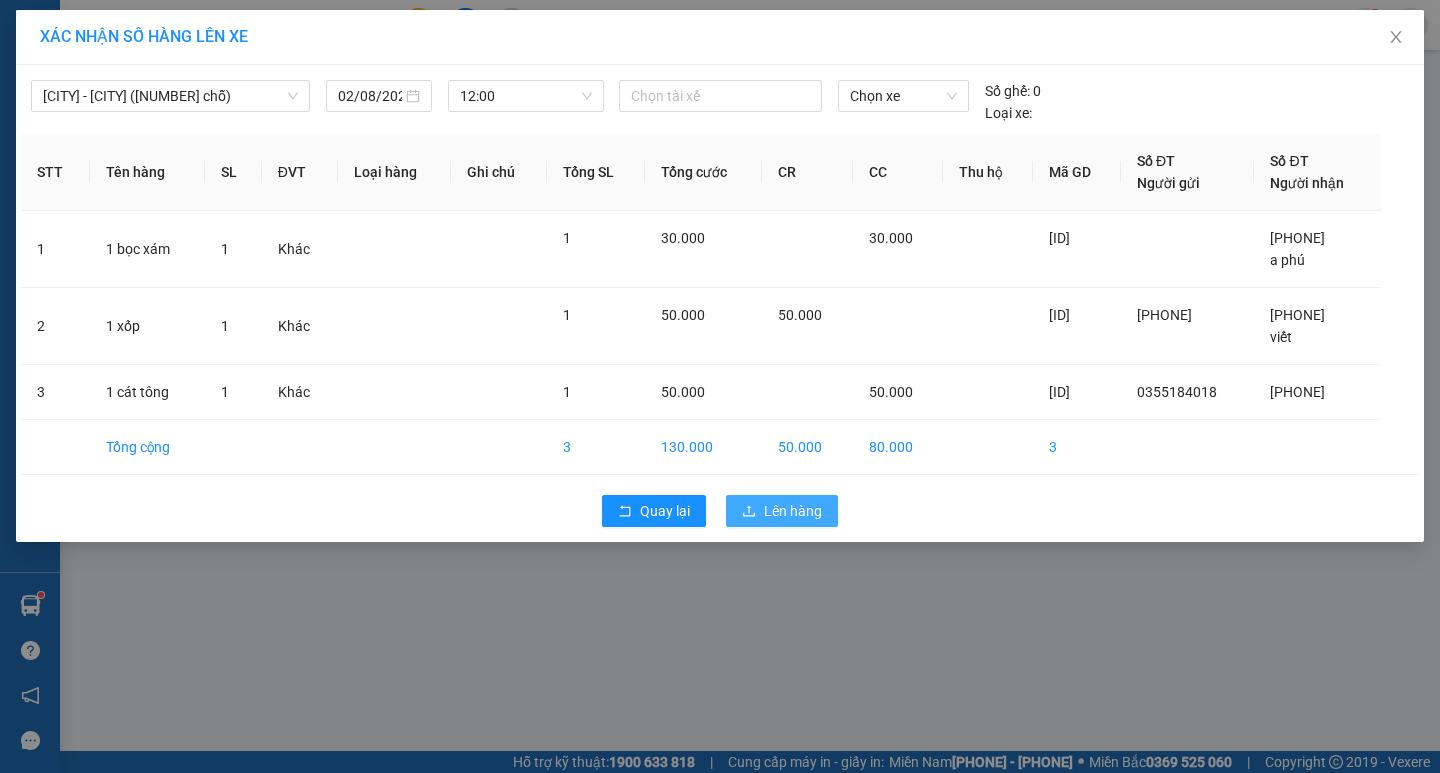 click on "Lên hàng" at bounding box center (793, 511) 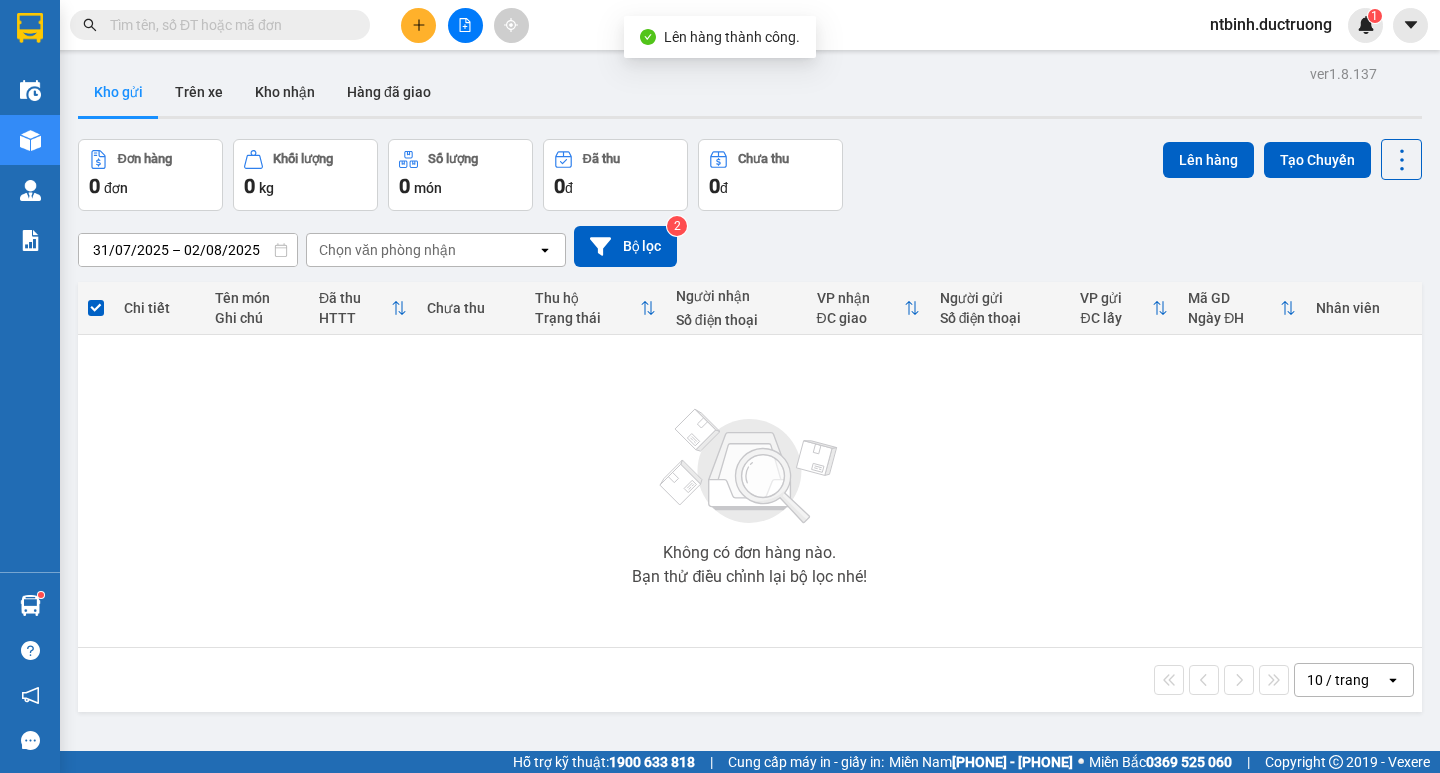 click at bounding box center [465, 25] 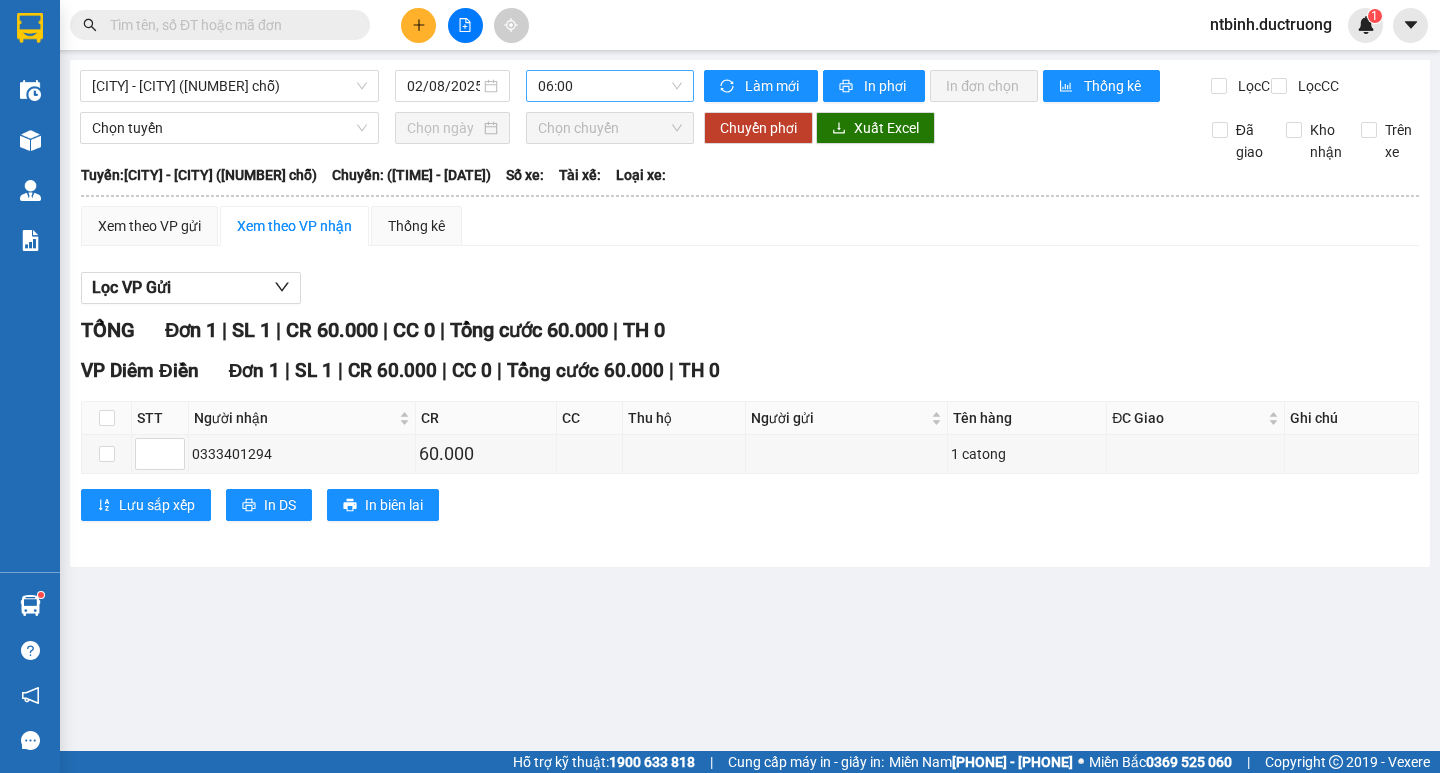 click on "06:00" at bounding box center [610, 86] 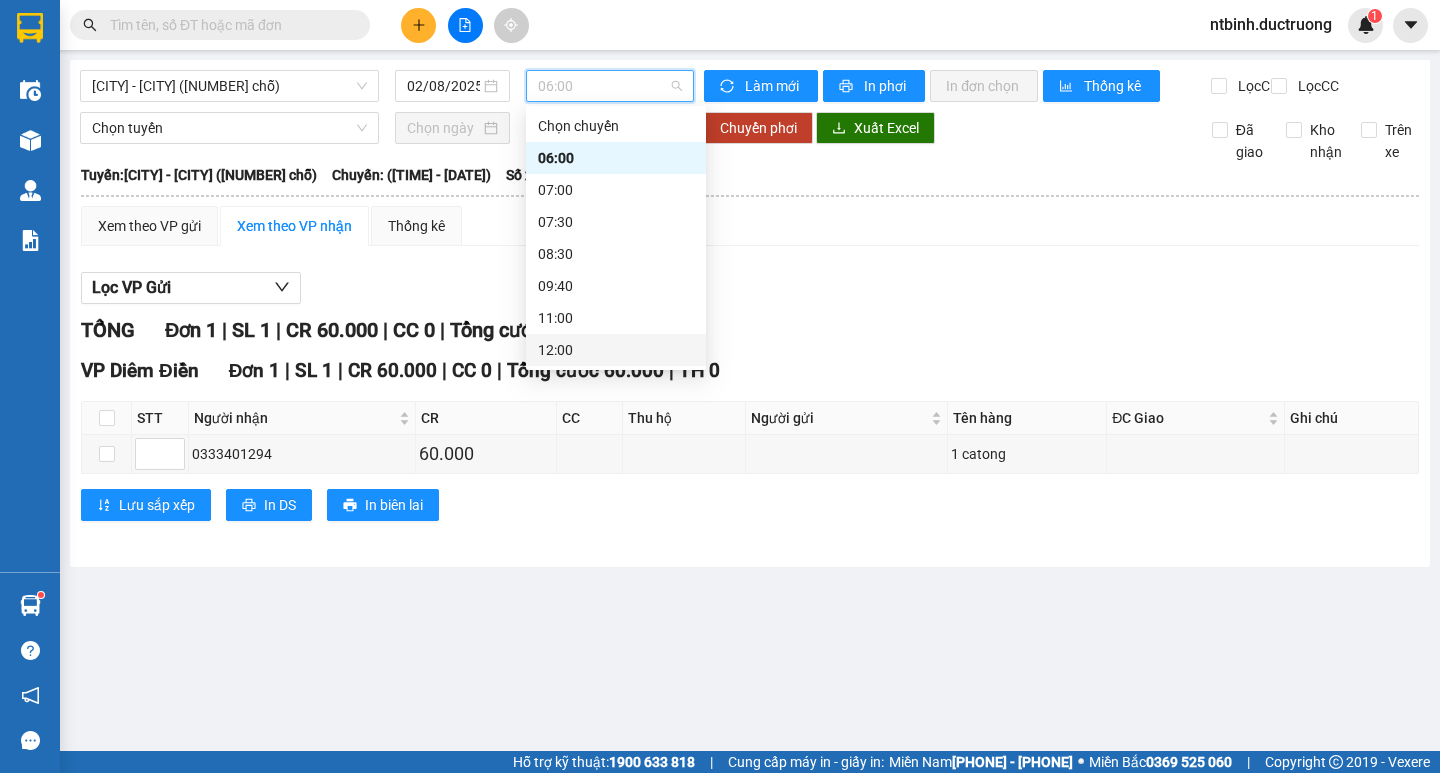 click on "12:00" at bounding box center (616, 350) 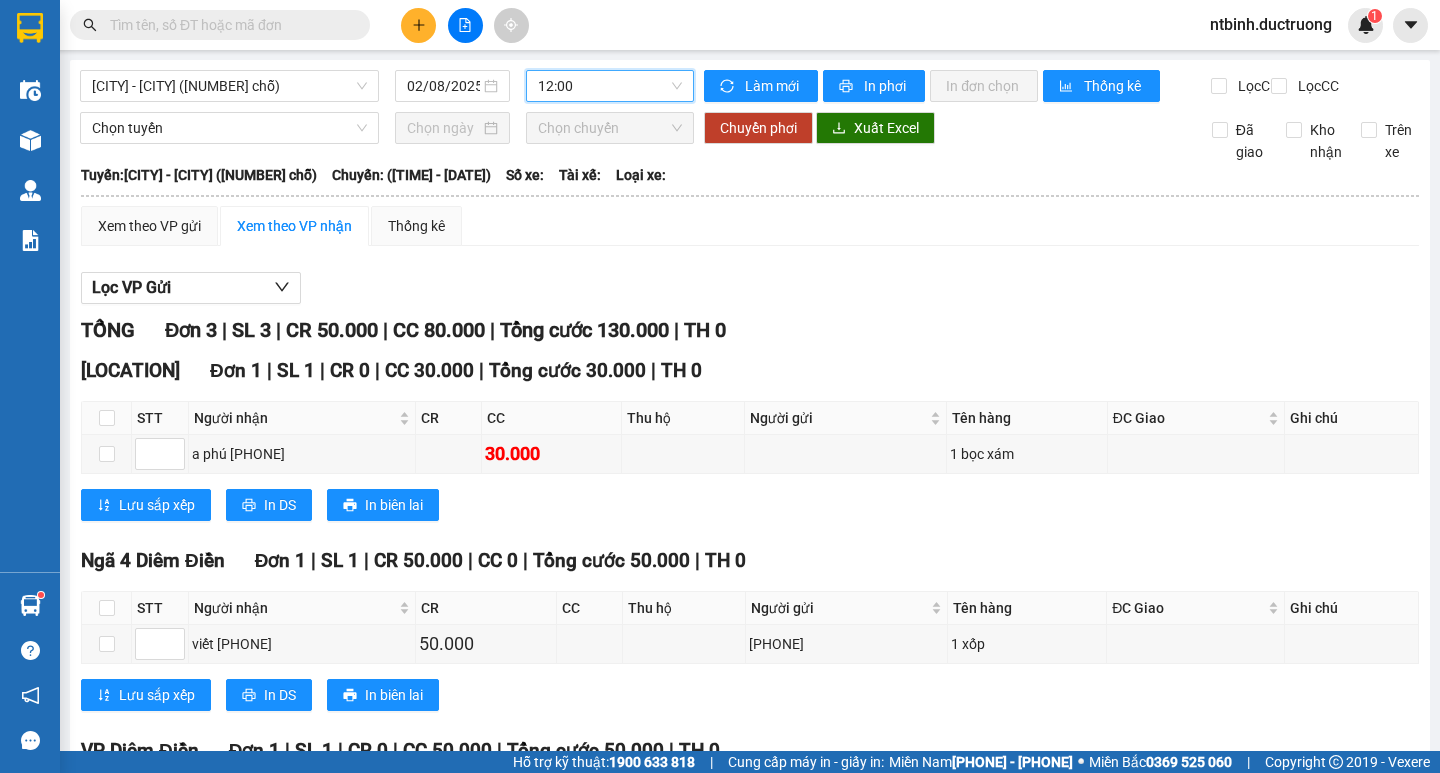 click on "Lọc VP Gửi TỔNG Đơn 3 | SL 3 | CR 50.000 | CC 80.000 | Tổng cước 130.000 | TH 0 Cây Xăng Thụy Dương Đơn 1 | SL 1 | CR 0 | CC 30.000 | Tổng cước 30.000 | TH 0 STT Người nhận CR CC Thu hộ Người gửi Tên hàng ĐC Giao Ghi chú Ký nhận [NAME] [PHONE] 30.000 1 bọc xám Lưu sắp xếp In DS In biên lai Đức Trưởng Limousine VP Trần Bình - [TIME] - [DATE] Tuyến: [CITY] - [CITY] ([NUMBER] chỗ) Chuyến: ([TIME] - [DATE]) STT Người nhận CR CC Thu hộ Người gửi Tên hàng ĐC Giao Ghi chú Ký nhận Cây Xăng Thụy Dương Đơn 1 | SL 1 | CR 0 | CC 30.000 | Tổng cước 30.000 | TH 0 1 [NAME] [PHONE] 30.000 1 bọc xám Tổng 0 30.000 0 Cước rồi : 0 VNĐ Chưa cước : 30.000 VNĐ Thu hộ: 0 VNĐ VP Gửi (Ký & ghi rõ họ tên) Tài xế (Ký & ghi rõ họ tên) VP Nhận (Ký & ghi rõ họ tên) Ngã 4 Diêm Điền Đơn 1" at bounding box center [750, 594] 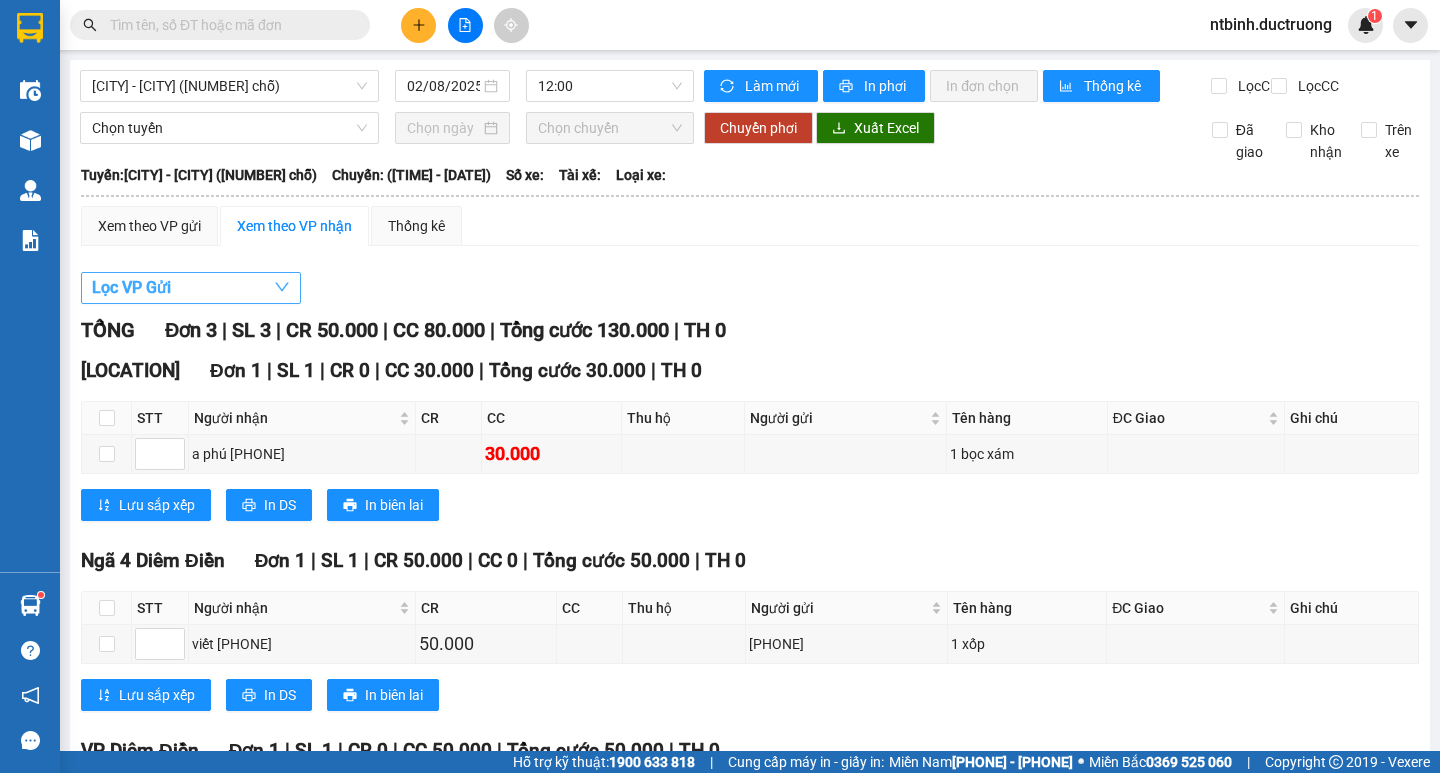 click on "Lọc VP Gửi" at bounding box center (191, 288) 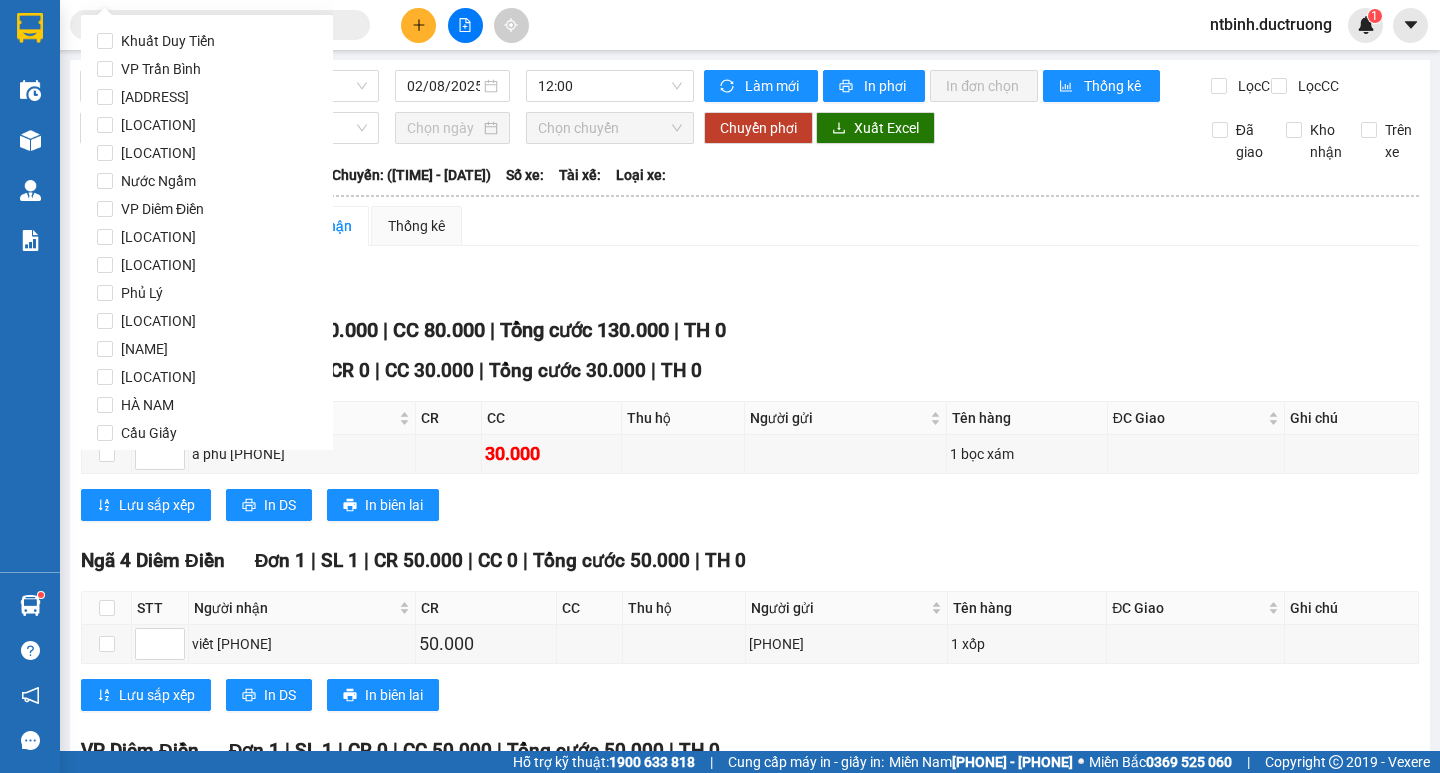 click on "Khuất Duy Tiến VP Trần Bình 120 Nguyễn Xiển VP Yên Sở Chợ Đồng Hòa Nước Ngầm VP Diêm Điền ĐỖ XÁ Chùa Bồ Đề Phủ Lý Cây xăng Đại Lâm CHÂU GIANG NGỌC HỒI HÀ NAM Cầu Giấy CHỢ MẠNG NAM ĐỊNH CỔNG LÀNG NGUYÊN XÁ VŨ THƯ Cao Đẳng In Cầu Đá Nam Định Điểm Big C ĐH Tân Bình Vực Vòng Gia Lễ Sơn Tây Big C Nam Định Cồng chào Hoài Đức Nghĩa Trang Mai Dịch ĐH Công Nghiệp Liêm Tuyền Yên Nghĩa Mỹ Đình Miếu Đồng Cổ Hà Đông Xa La Đệ Tứ Cầu Diễn Cầu Nhất ĐH Thành Đô 36 Hồ Tùng Mậu Nhổn Bánh Kẹo Bảo Hưng Cầu Tân Đệ Quán Chuột Cầu Kiều Chợ Lợn Bánh Mỳ 168 Vạn Điểm - Đỗ Xã Văn Tiến Dũng Phố Động Mới BX cũ Trạm xá Thụy Trình Cổng BV huyện Ngã 4 Diêm Điền Chợ Gú Thụy Bình Chợ Thượng Phúc Trường Tây Thụy Anh Cây Xăng Thụy Dương Quán Đấu Ngã 3 Thụy Liên Công an Huyện Gốc Đa Tử Đô" 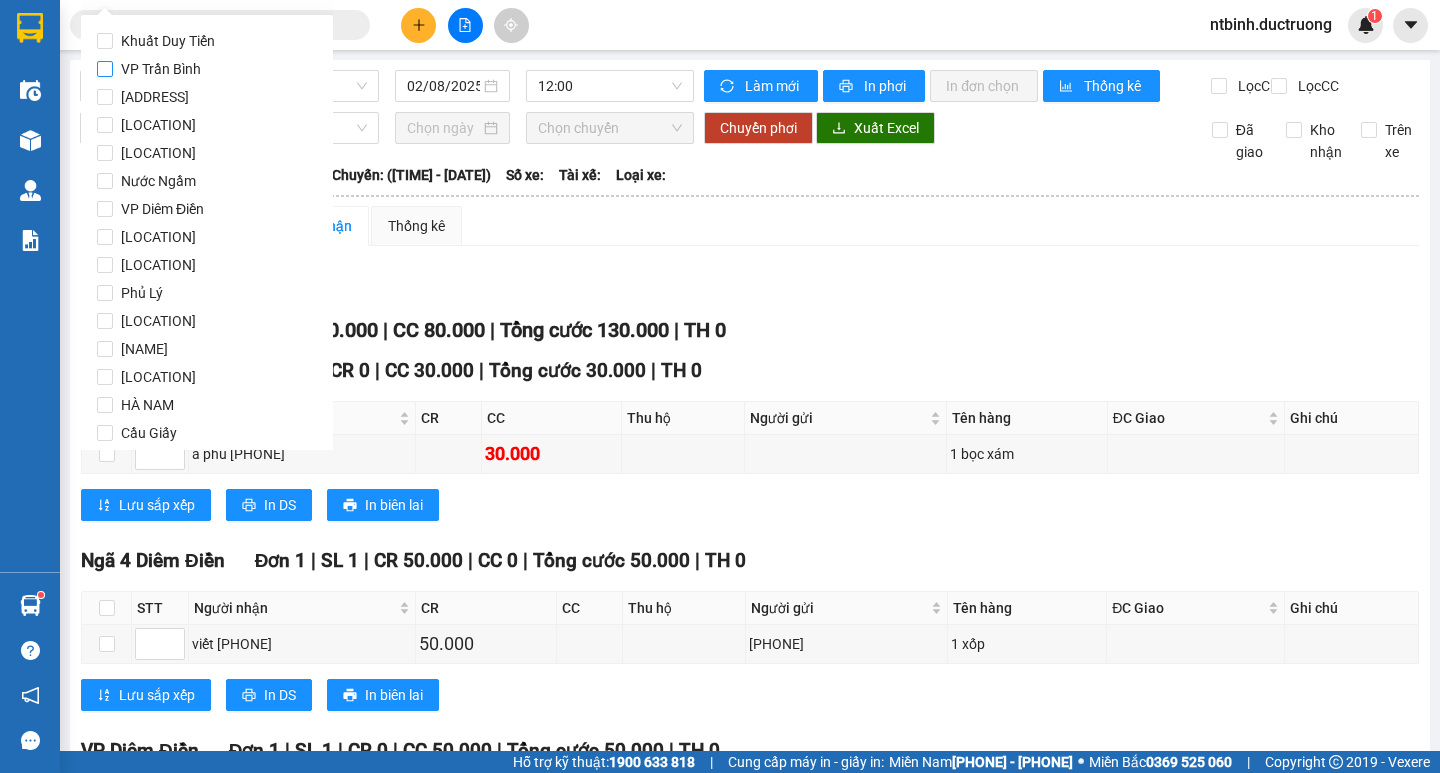 click on "VP Trần Bình" at bounding box center (161, 69) 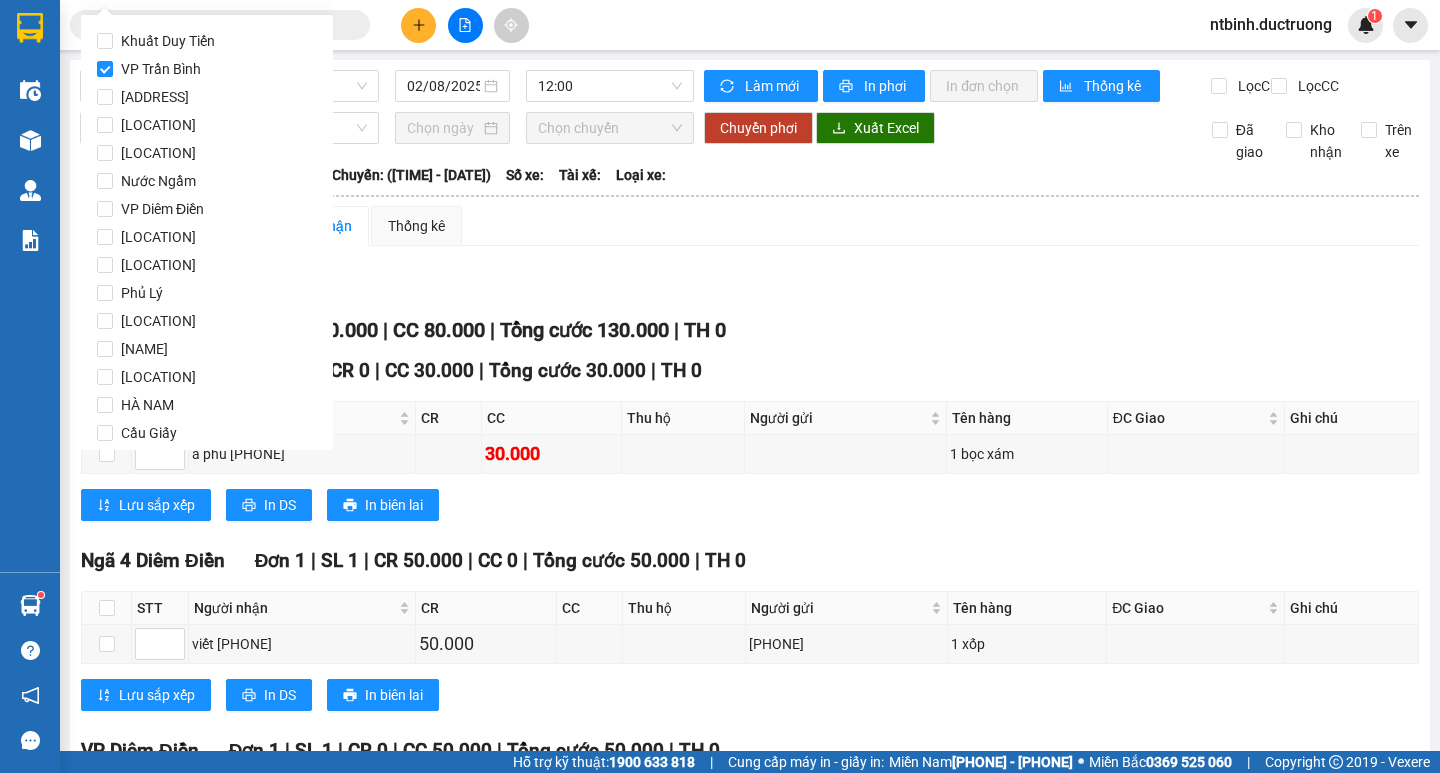 click on "Lọc" at bounding box center (124, 2087) 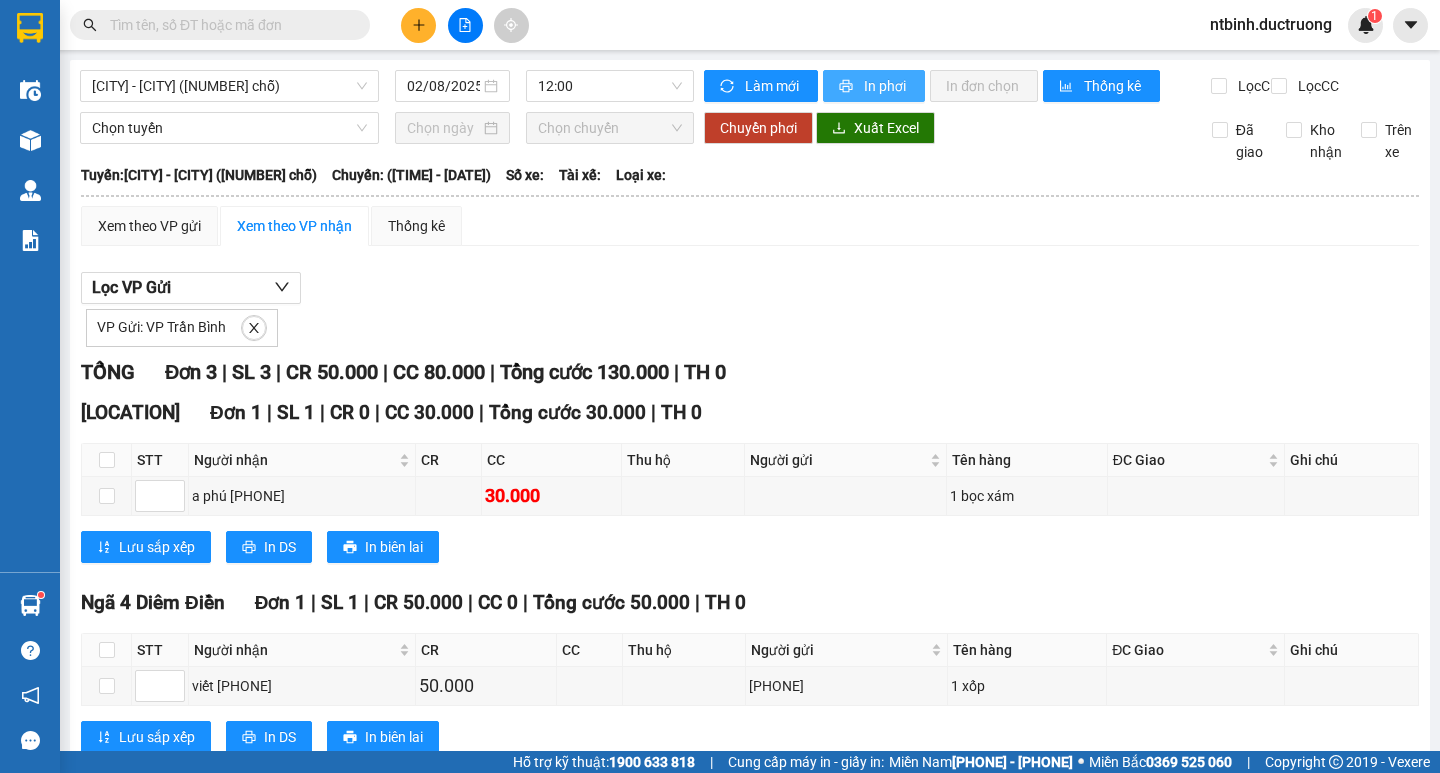 click on "In phơi" at bounding box center (886, 86) 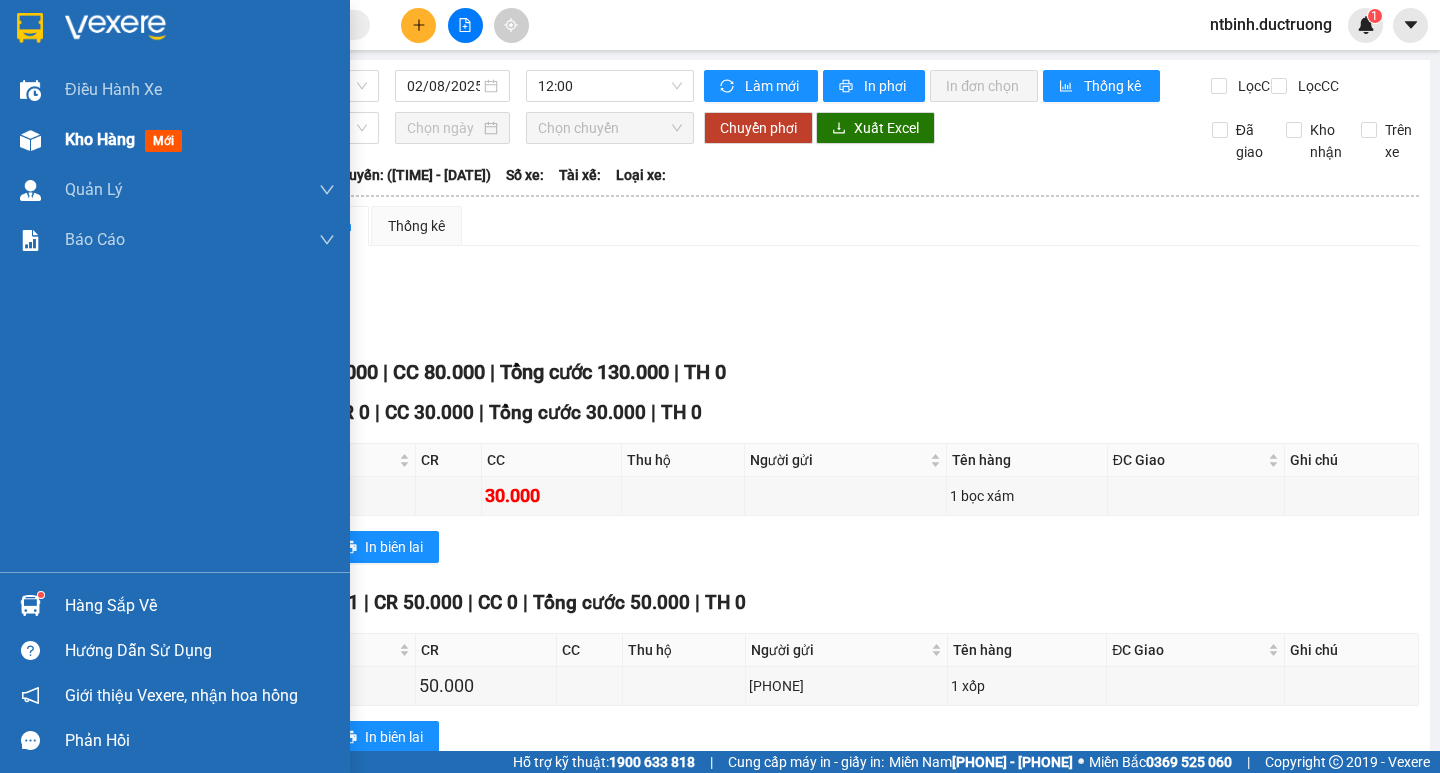 click on "Kho hàng mới" at bounding box center (175, 140) 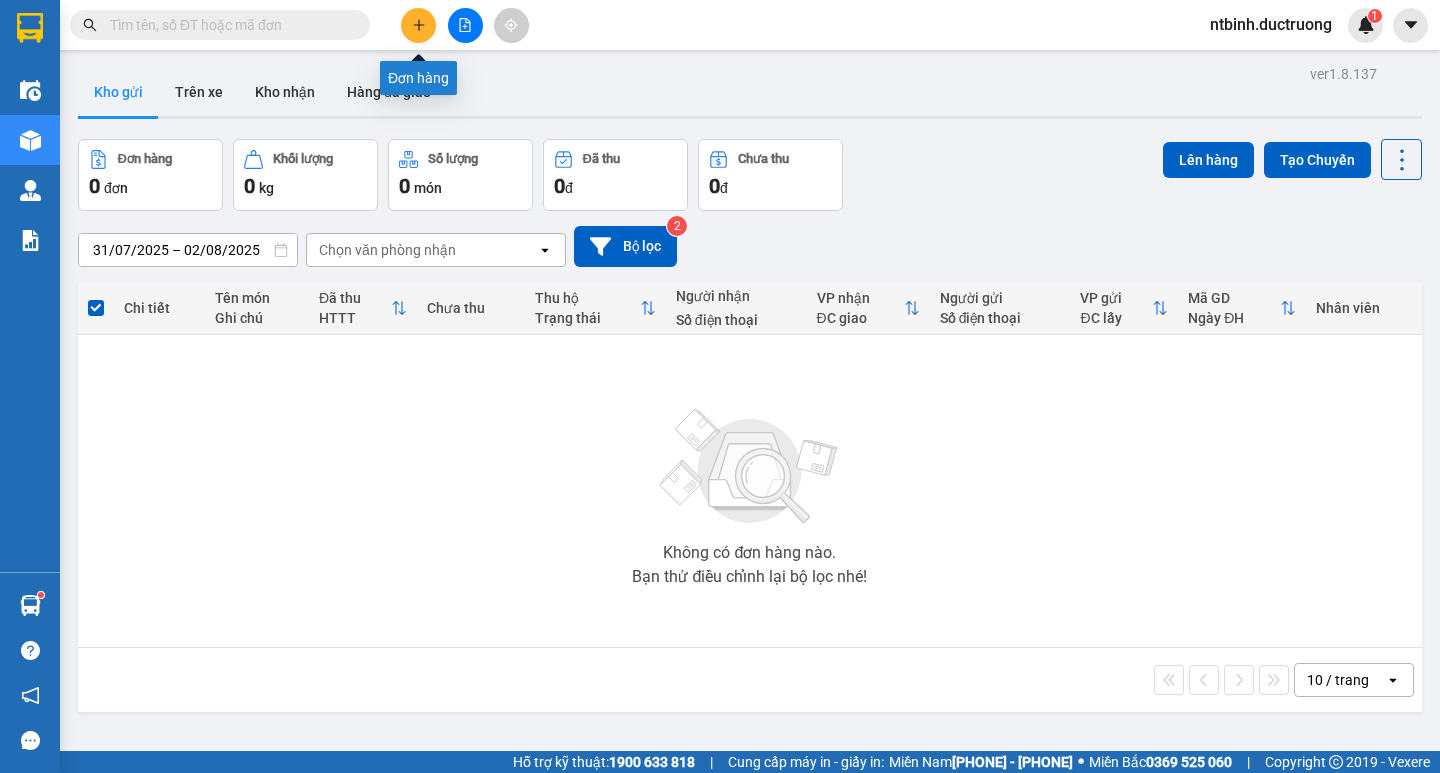 click 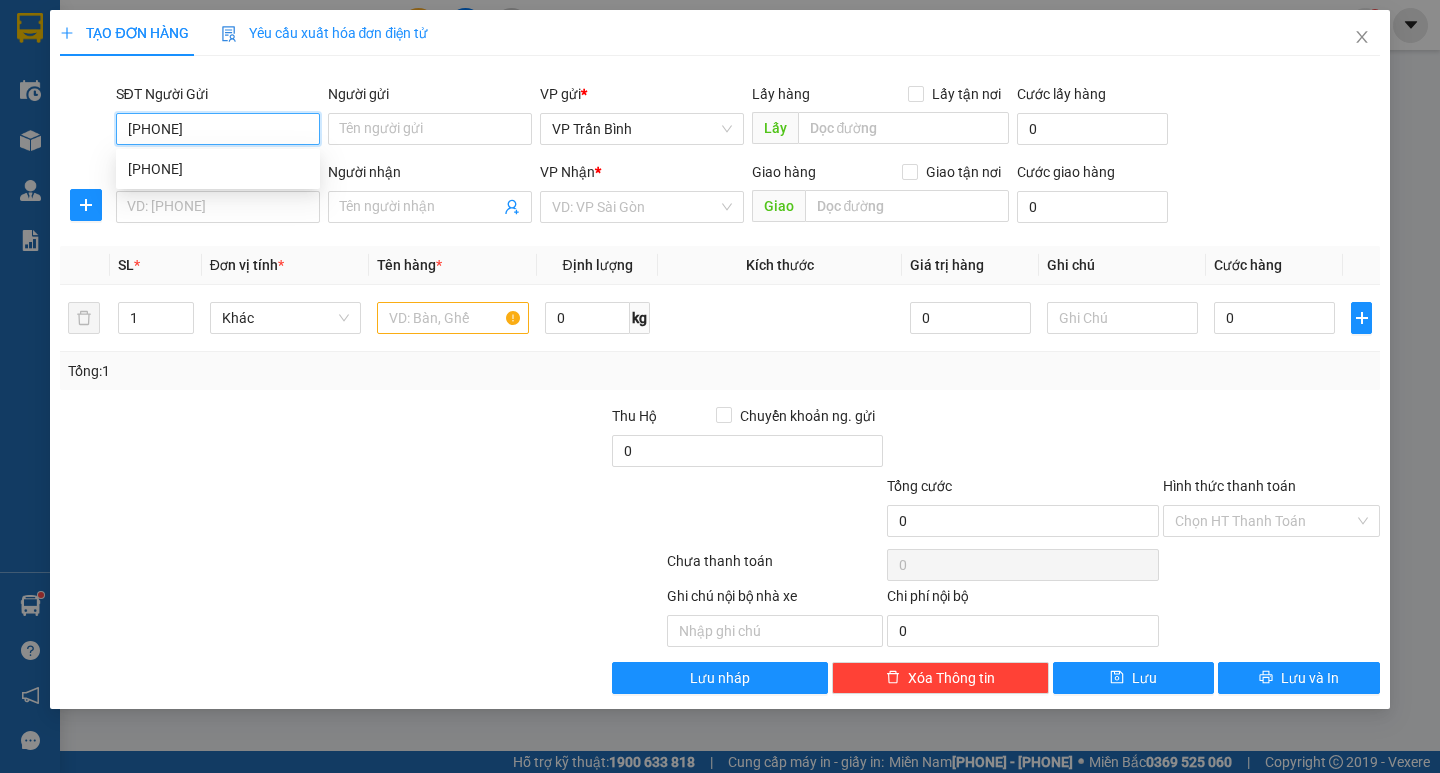 click on "[PHONE]" at bounding box center (218, 169) 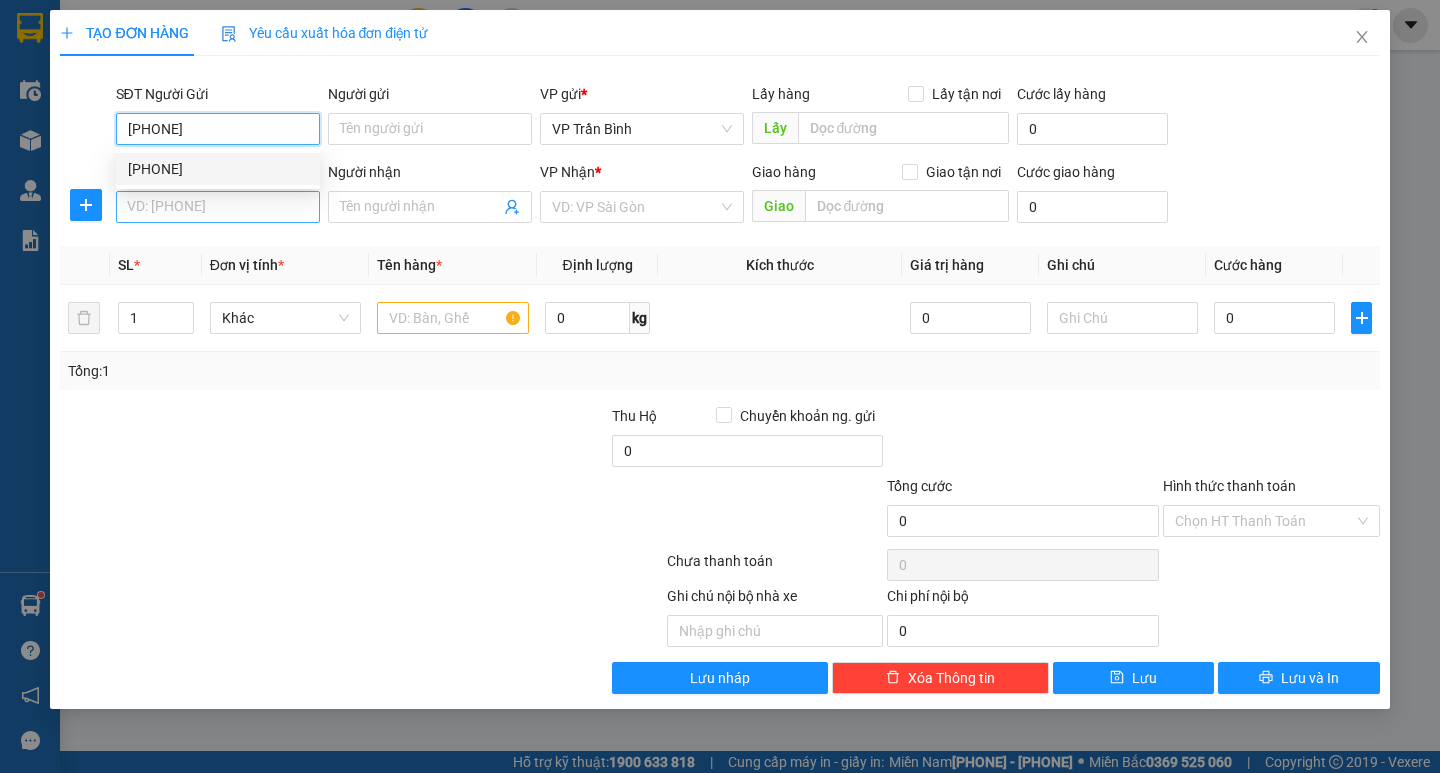 type on "[PHONE]" 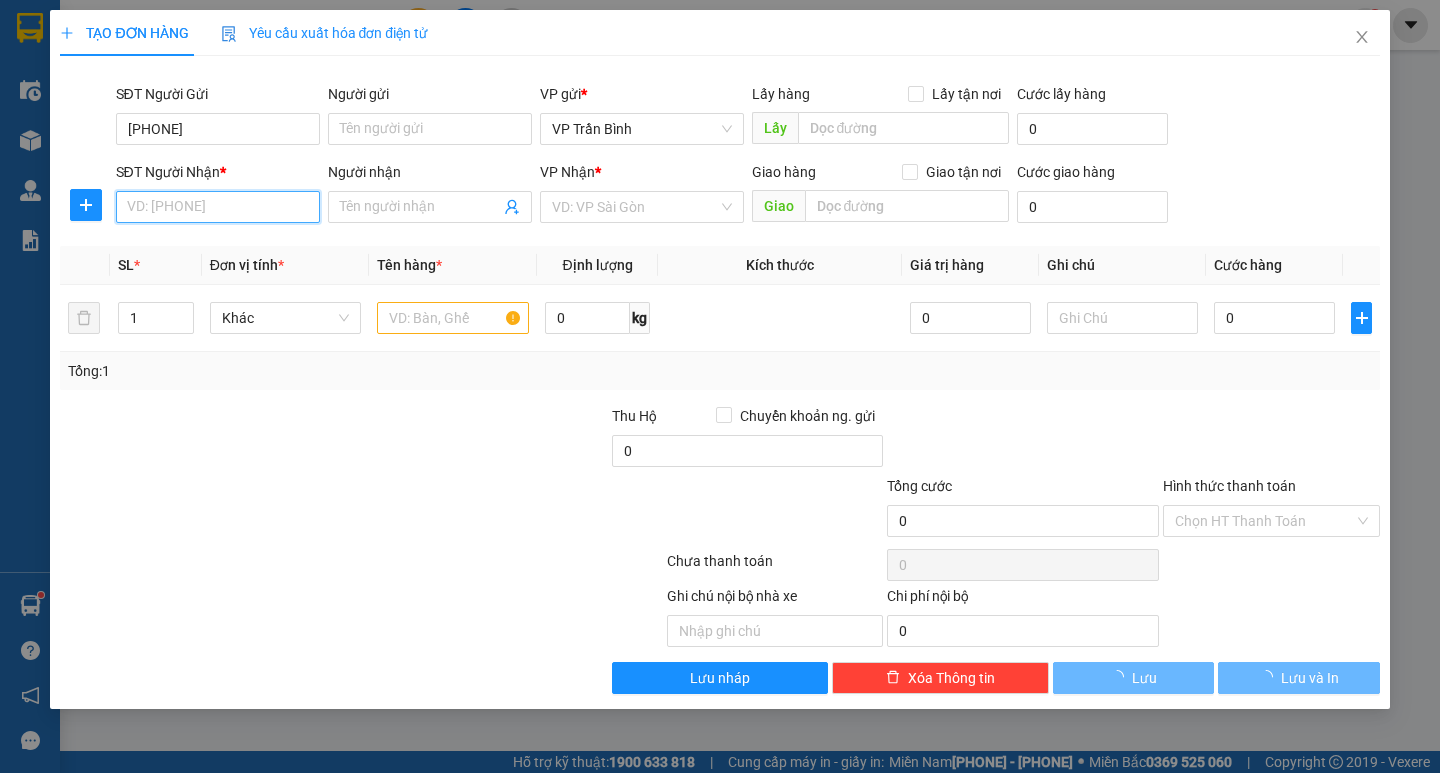click on "SĐT Người Nhận  *" at bounding box center (218, 207) 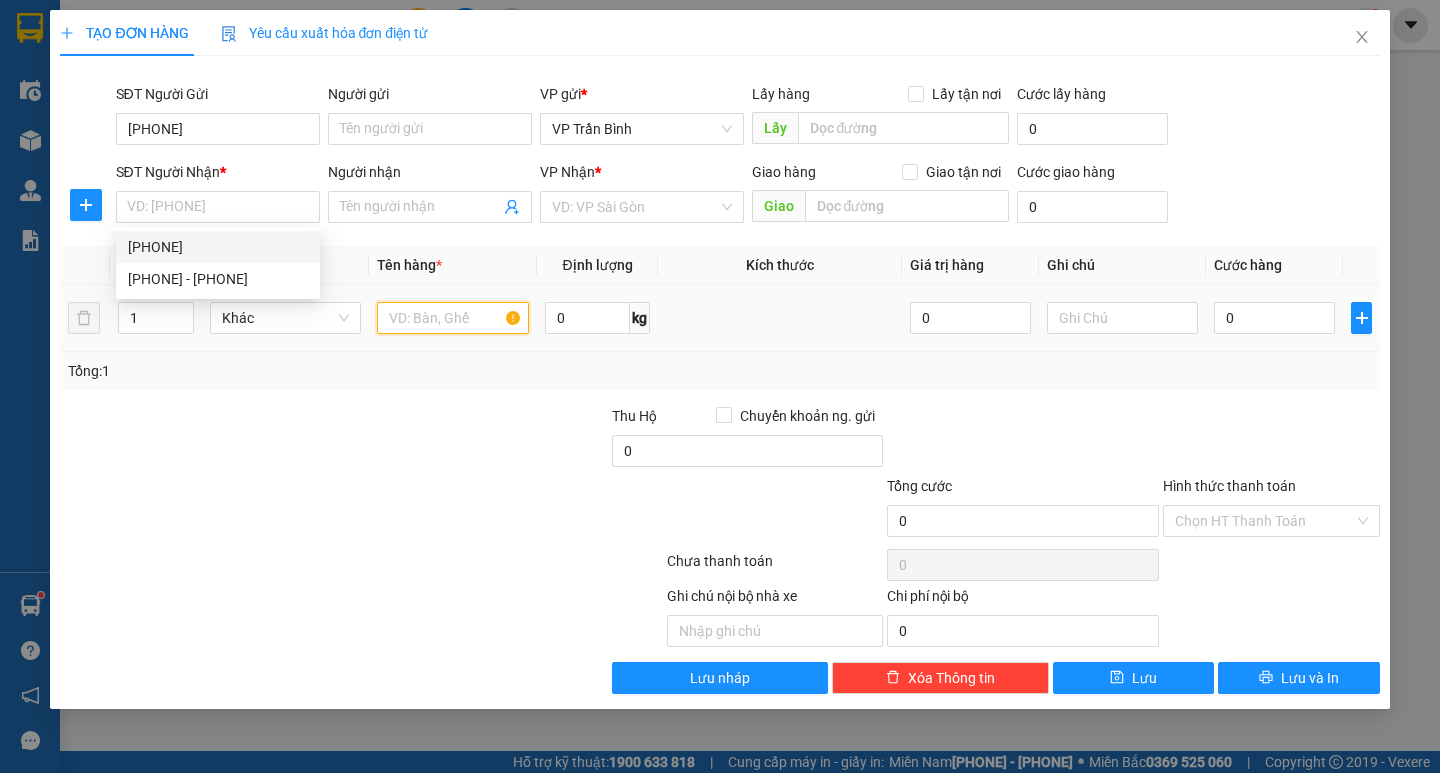 click at bounding box center [452, 318] 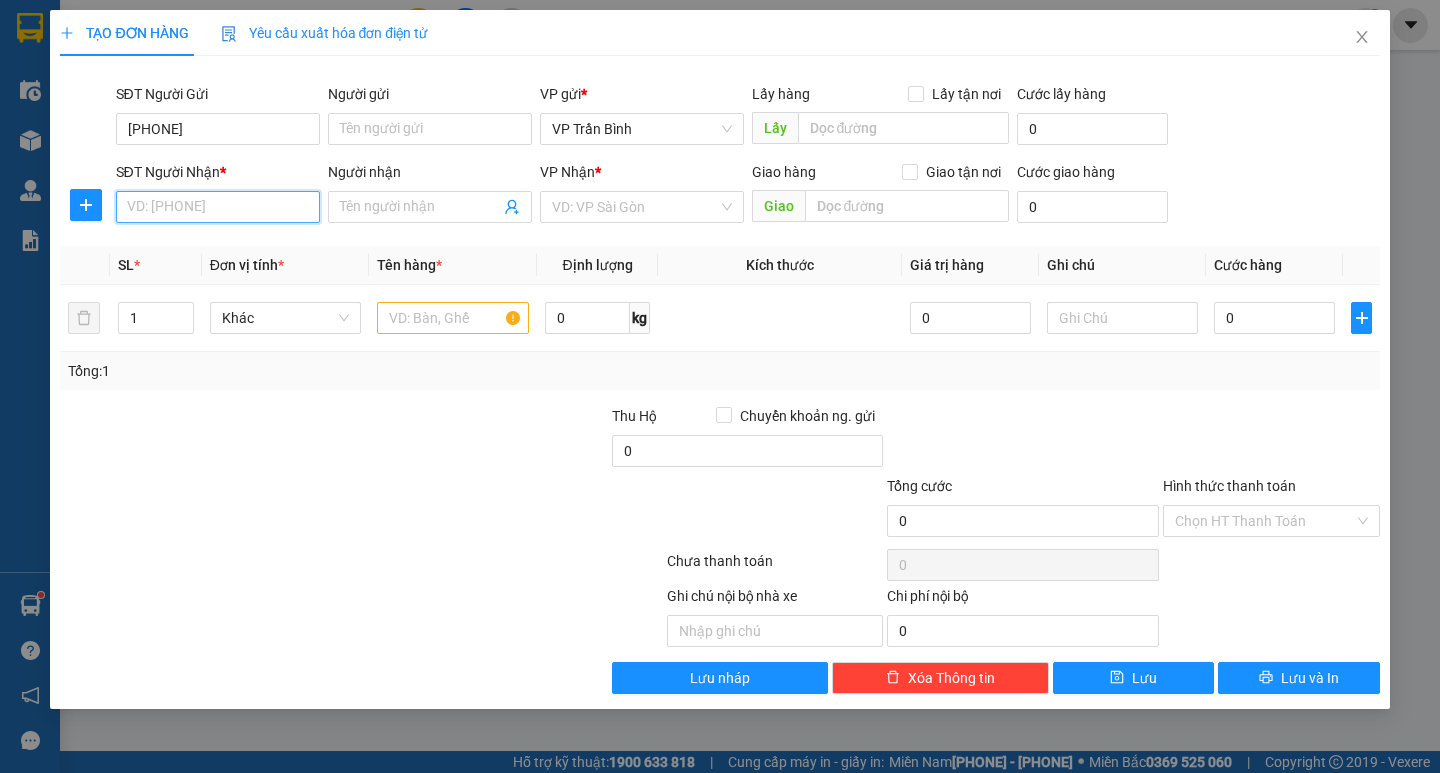 click on "SĐT Người Nhận  *" at bounding box center (218, 207) 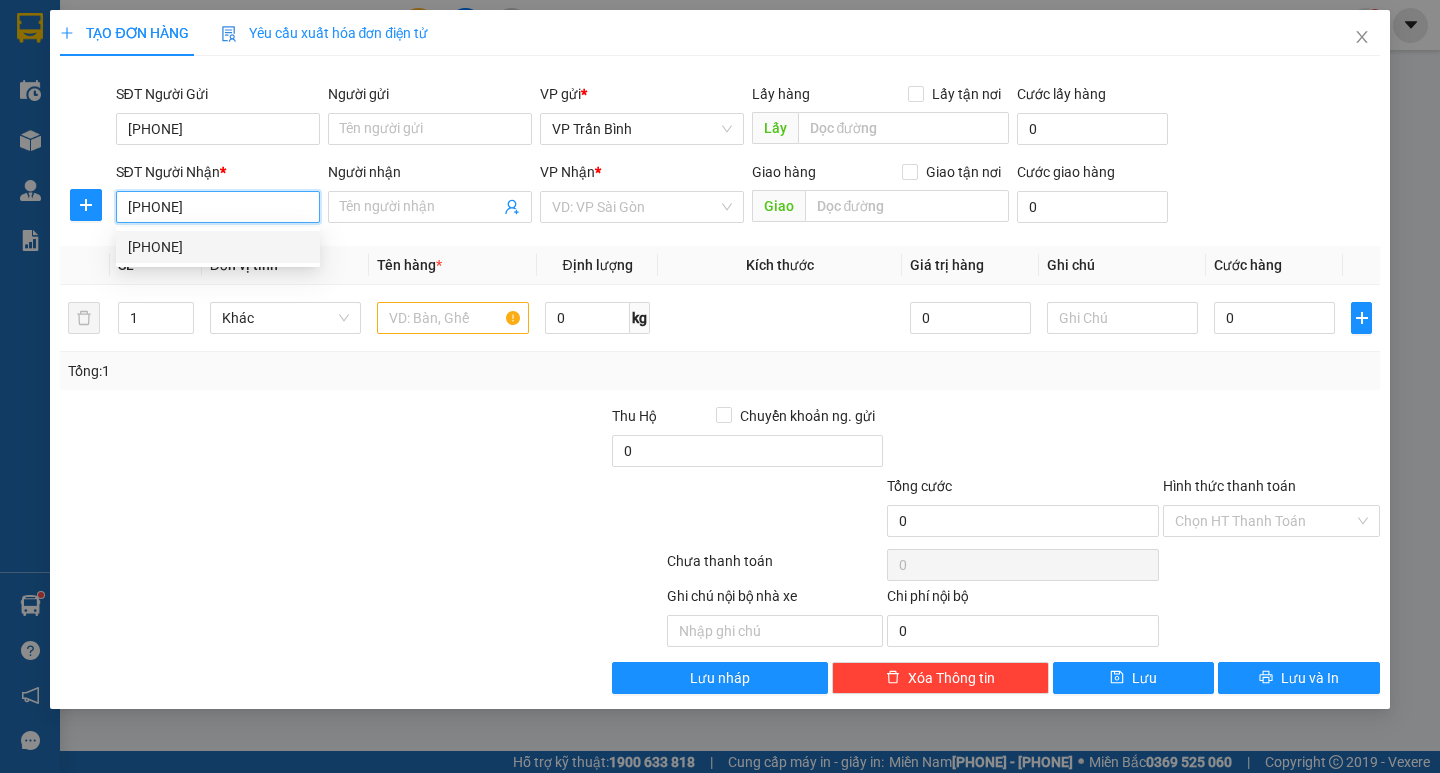 click on "[PHONE]" at bounding box center [218, 247] 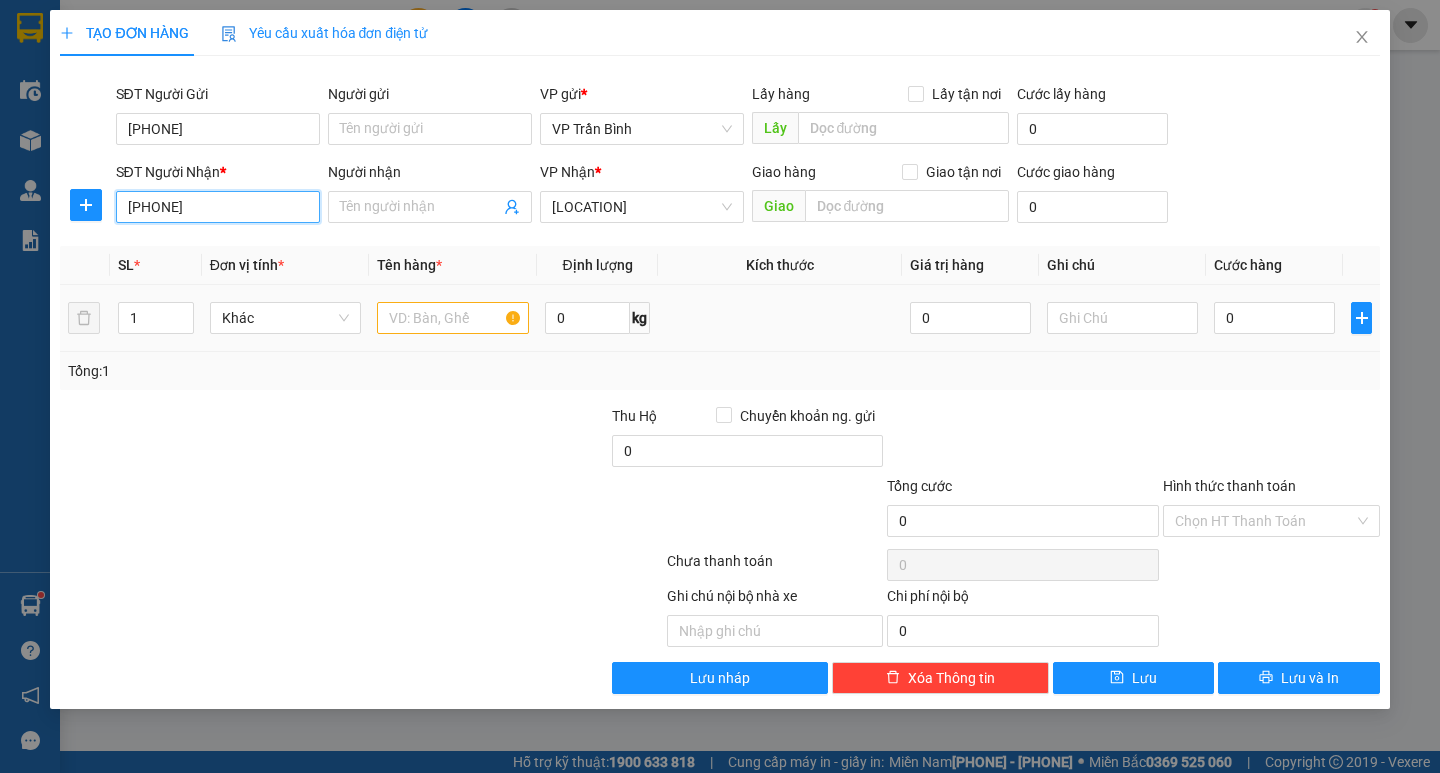 type on "[PHONE]" 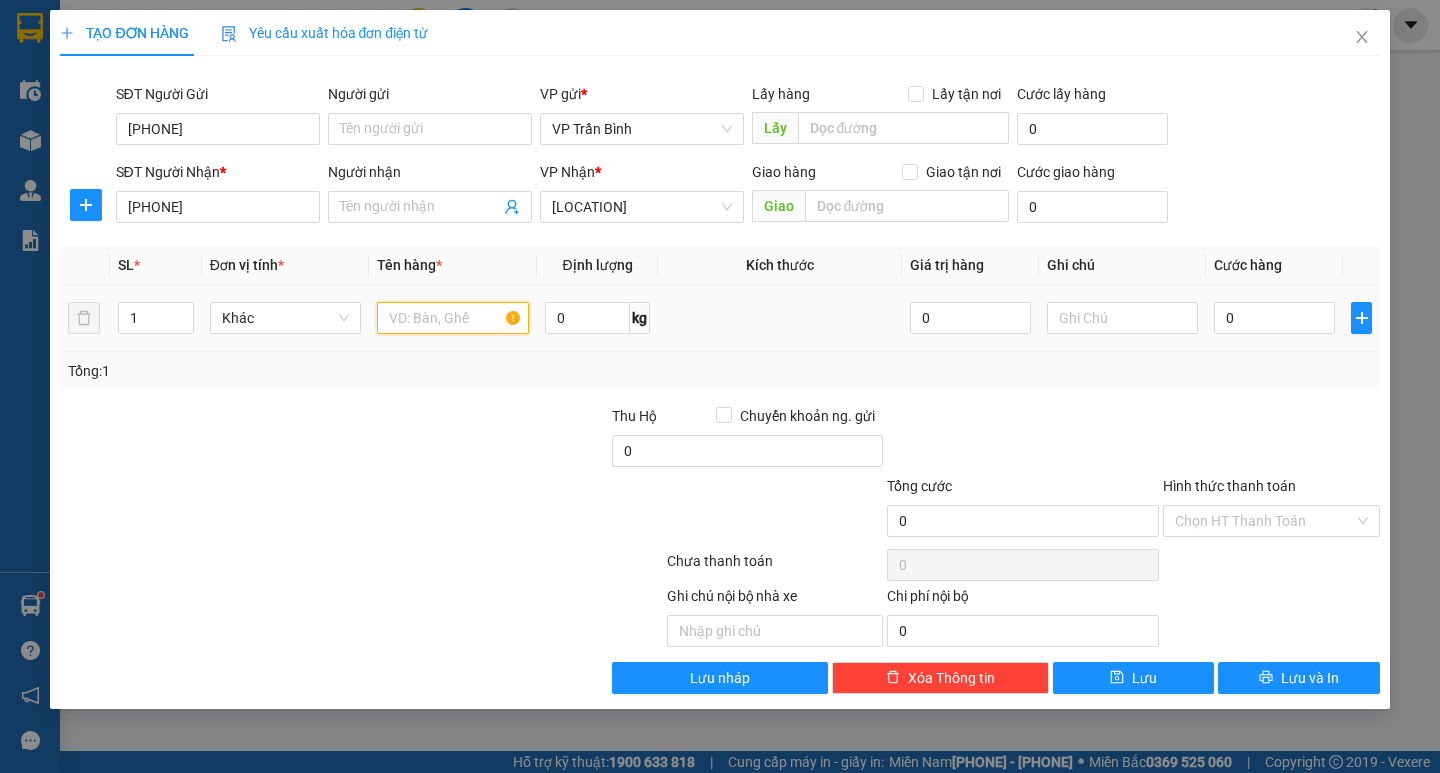 click at bounding box center (452, 318) 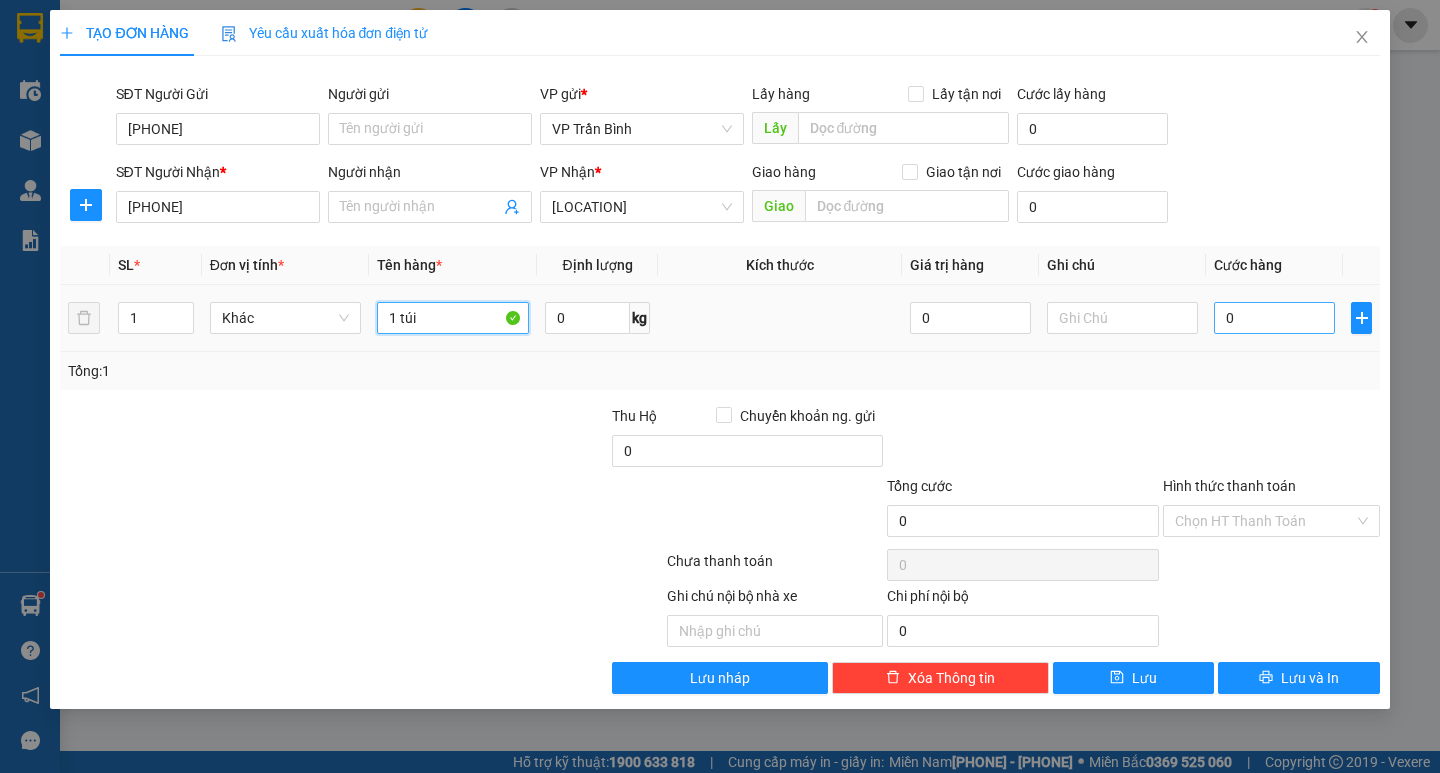 type on "1 túi" 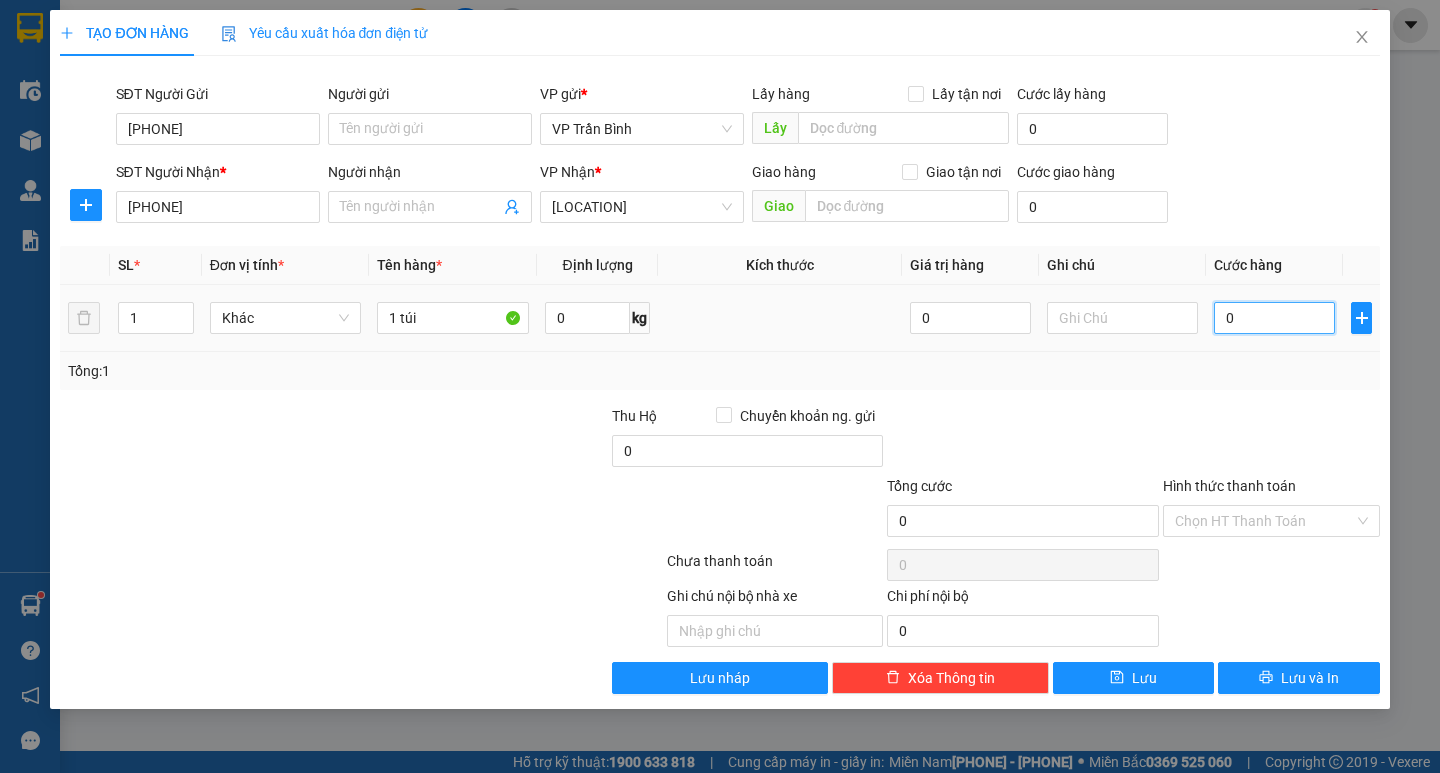 click on "0" at bounding box center [1274, 318] 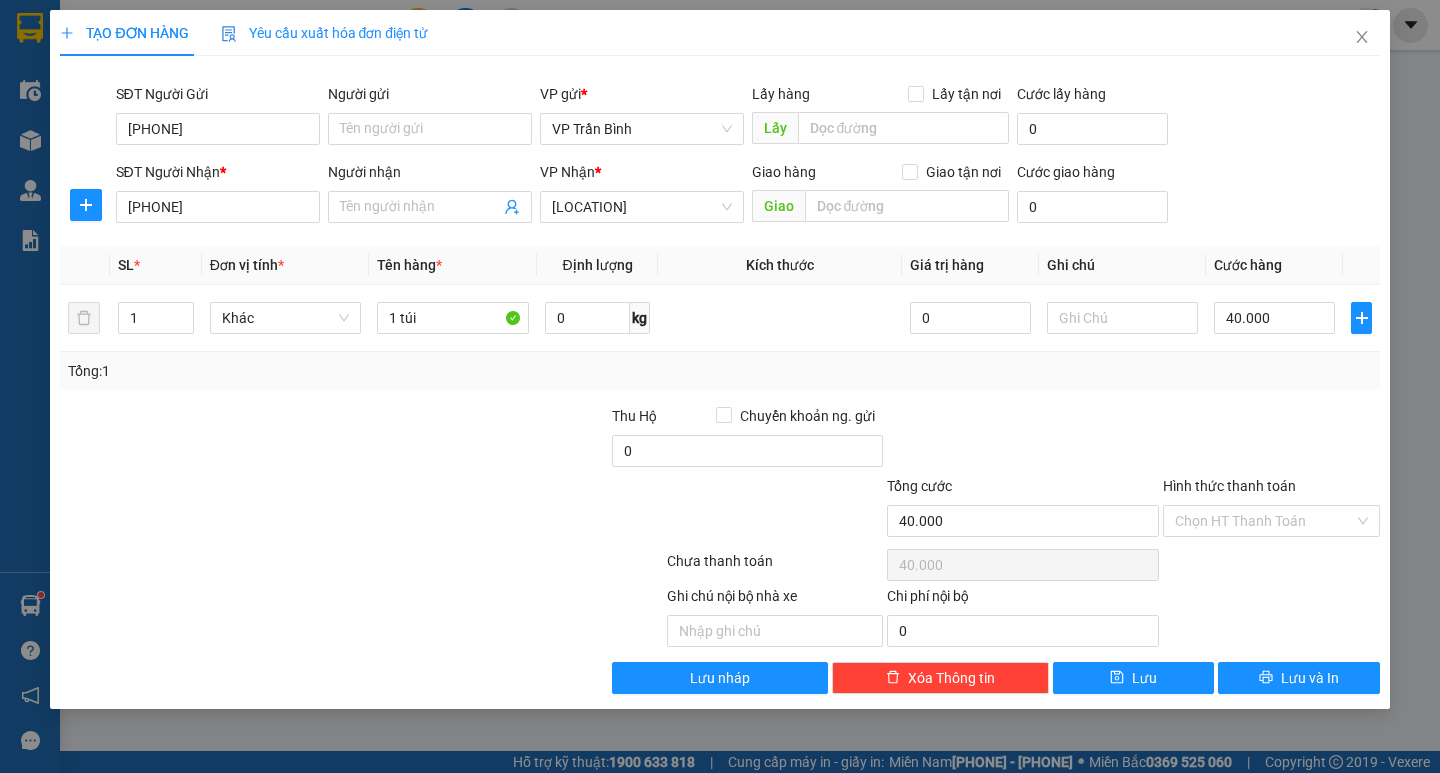 click on "Tổng:  1" at bounding box center [719, 371] 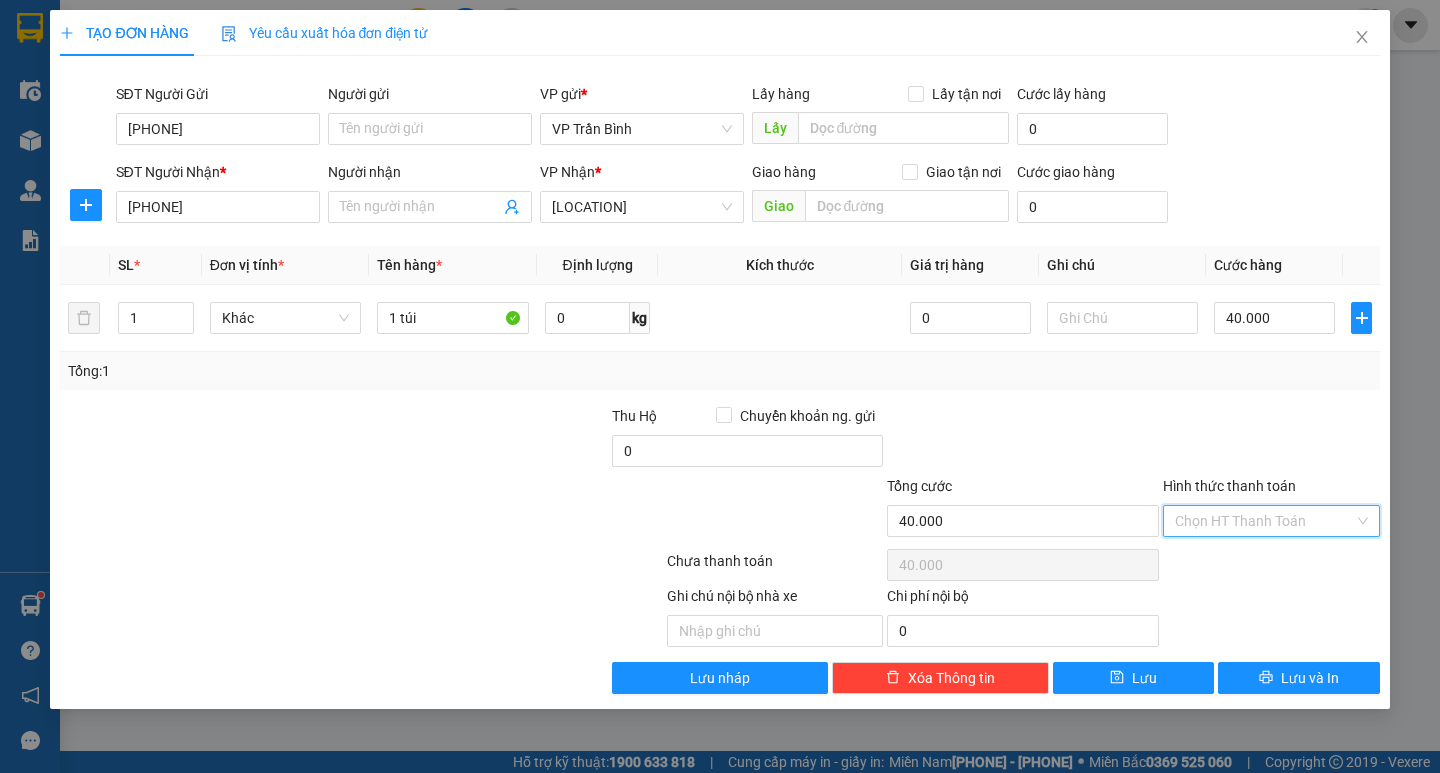 click on "Hình thức thanh toán" at bounding box center (1264, 521) 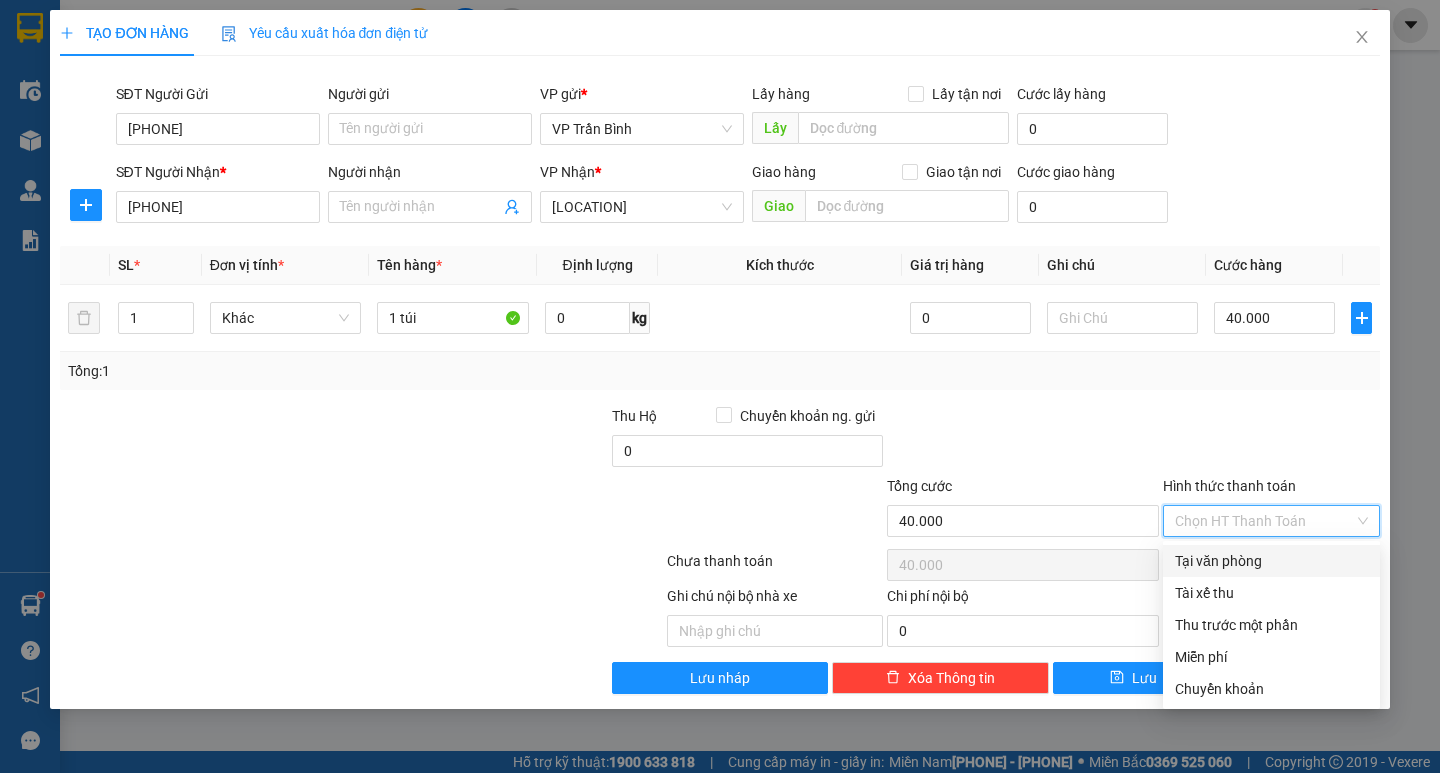 click on "Tại văn phòng" at bounding box center [1271, 561] 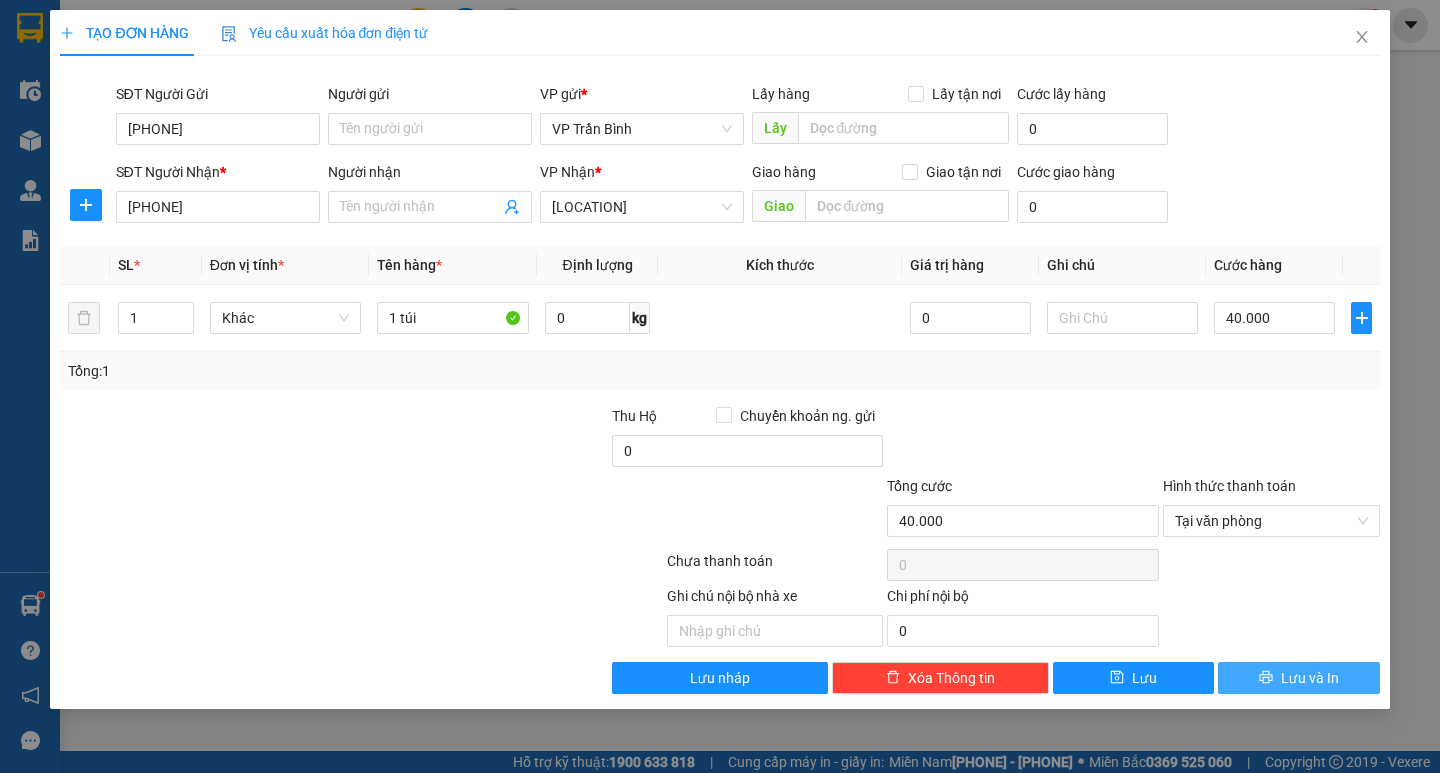 click on "Lưu và In" at bounding box center [1310, 678] 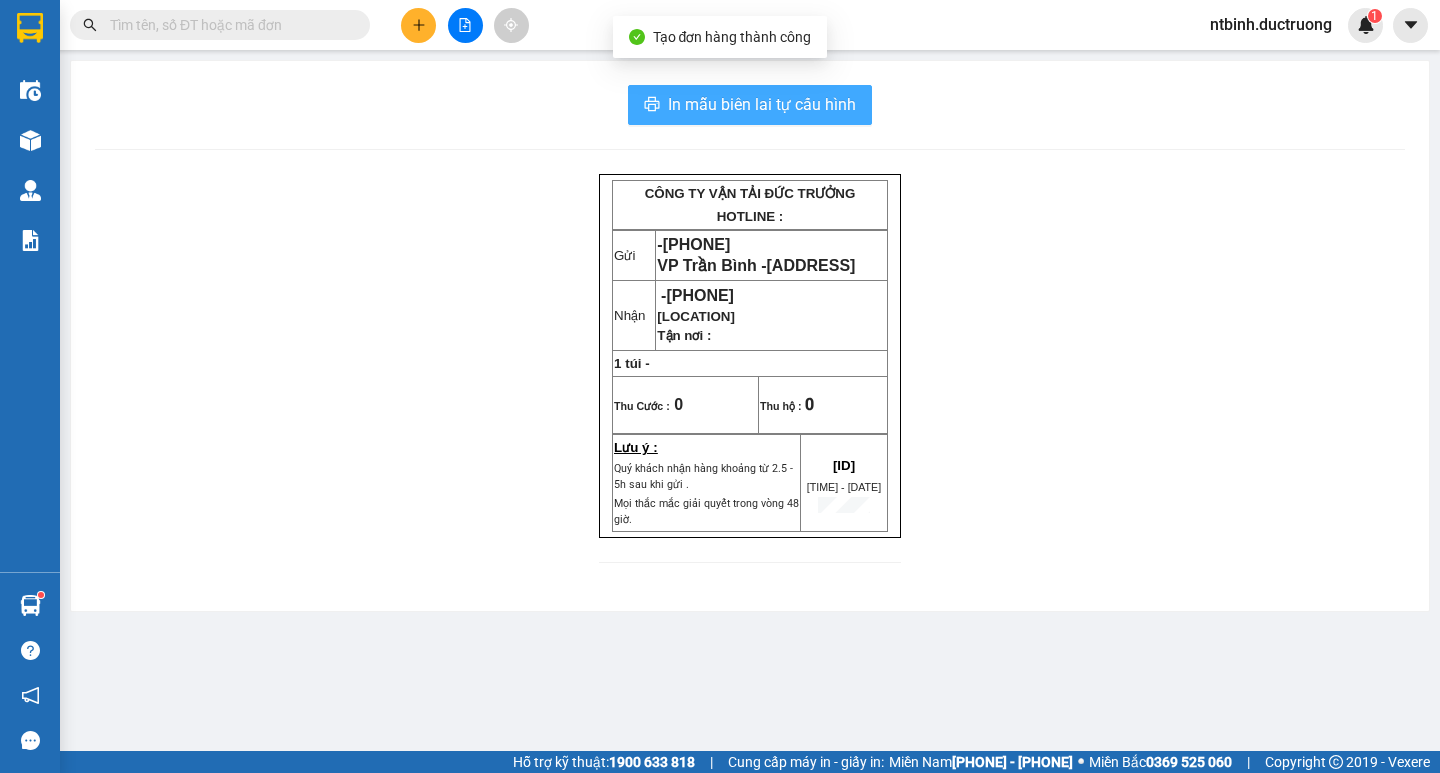 click on "In mẫu biên lai tự cấu hình" at bounding box center [762, 104] 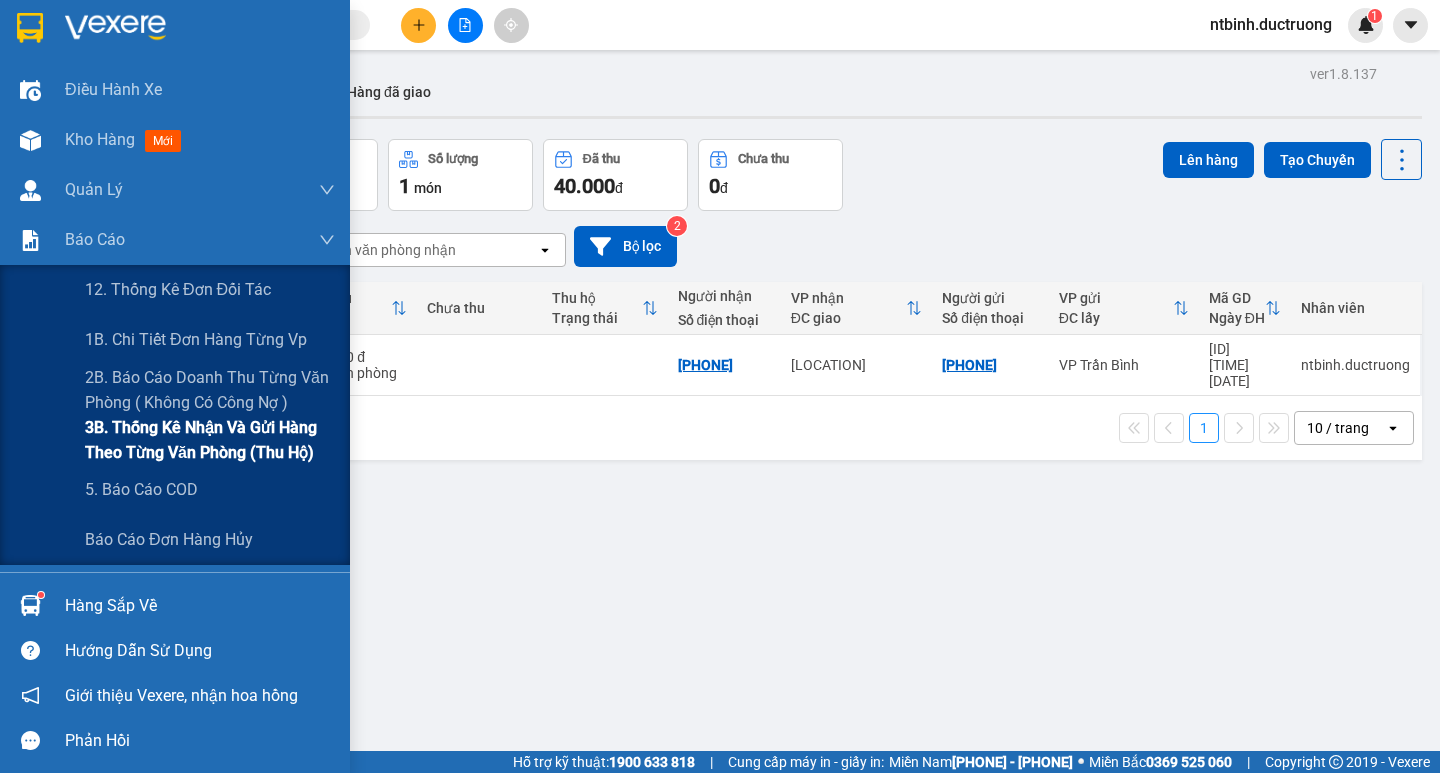 click on "3B. Thống kê nhận và gửi hàng theo từng văn phòng (thu hộ)" at bounding box center (210, 440) 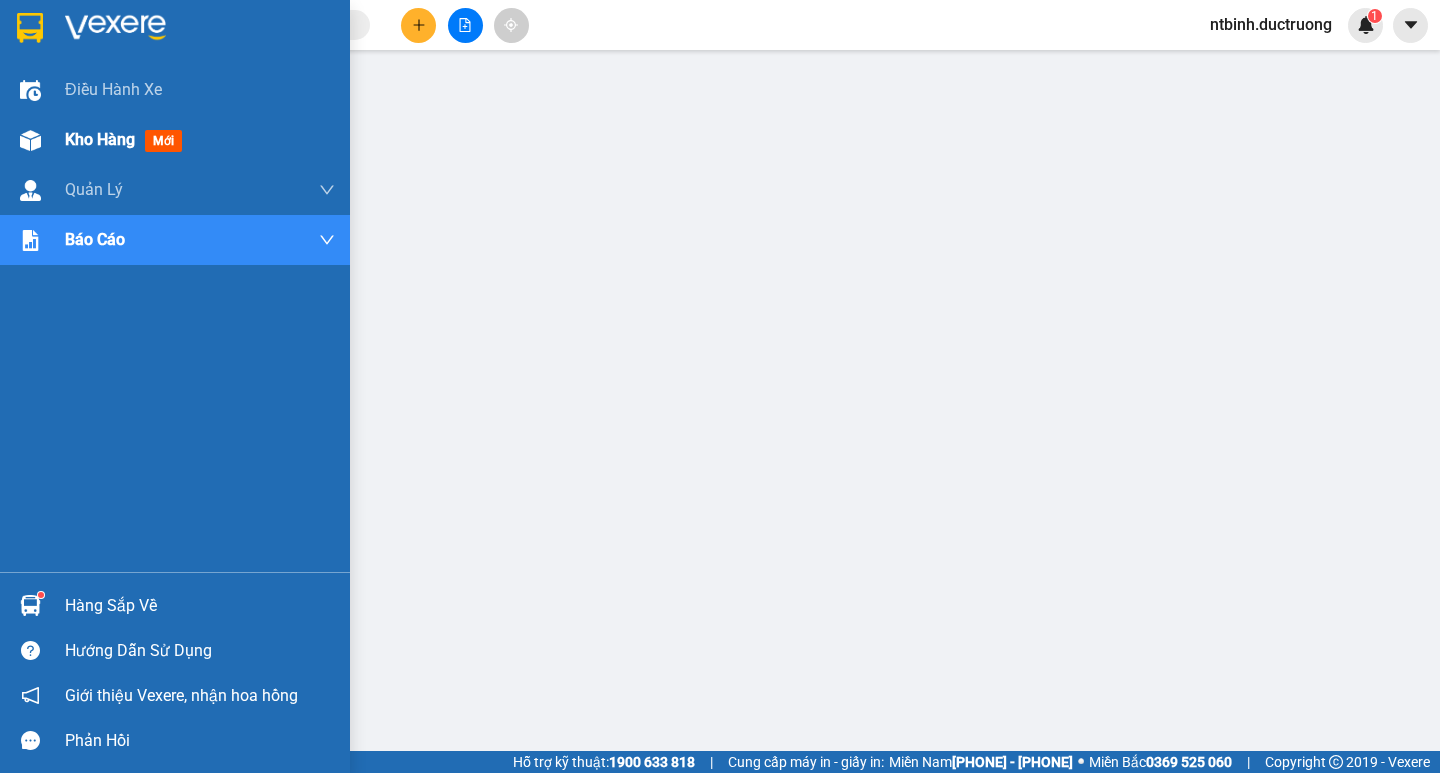 click at bounding box center [30, 140] 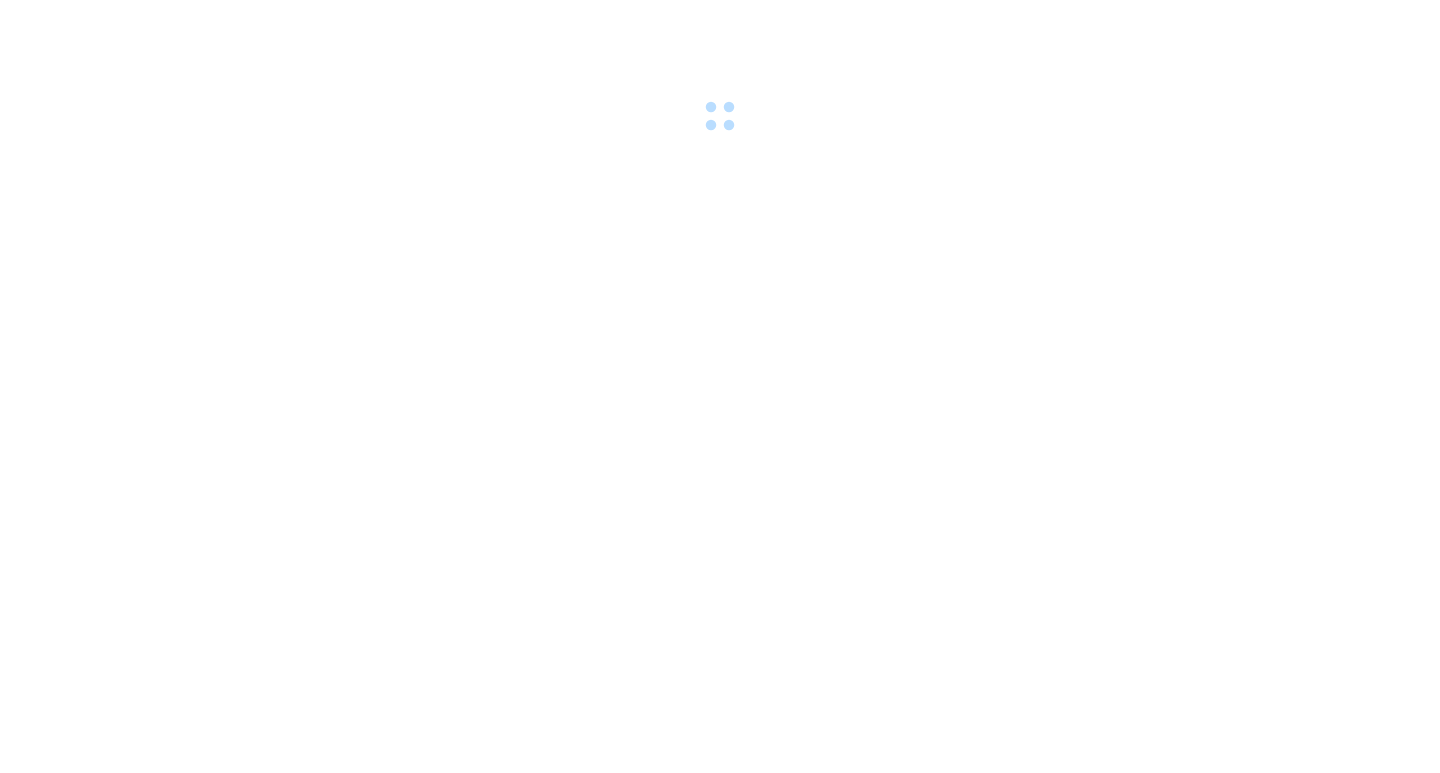 scroll, scrollTop: 0, scrollLeft: 0, axis: both 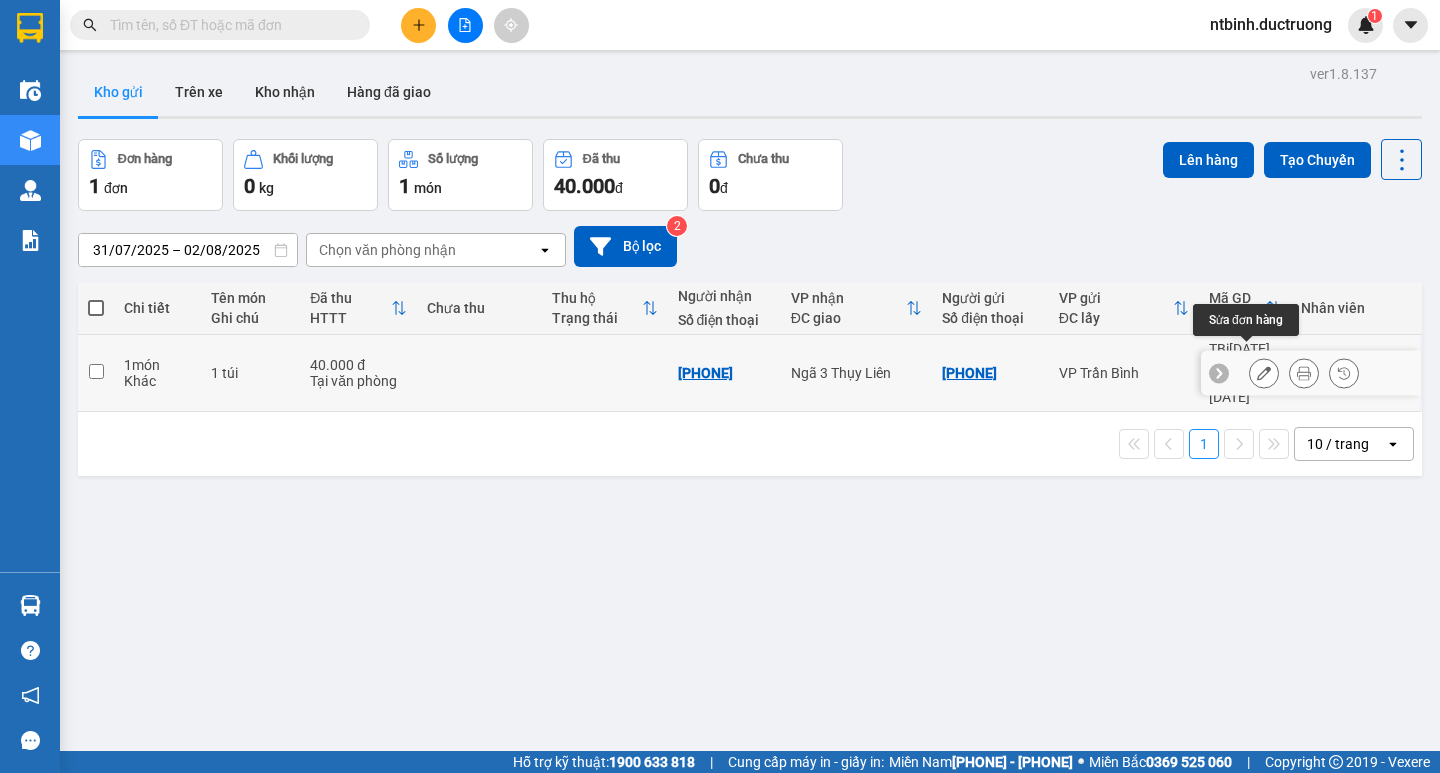 click 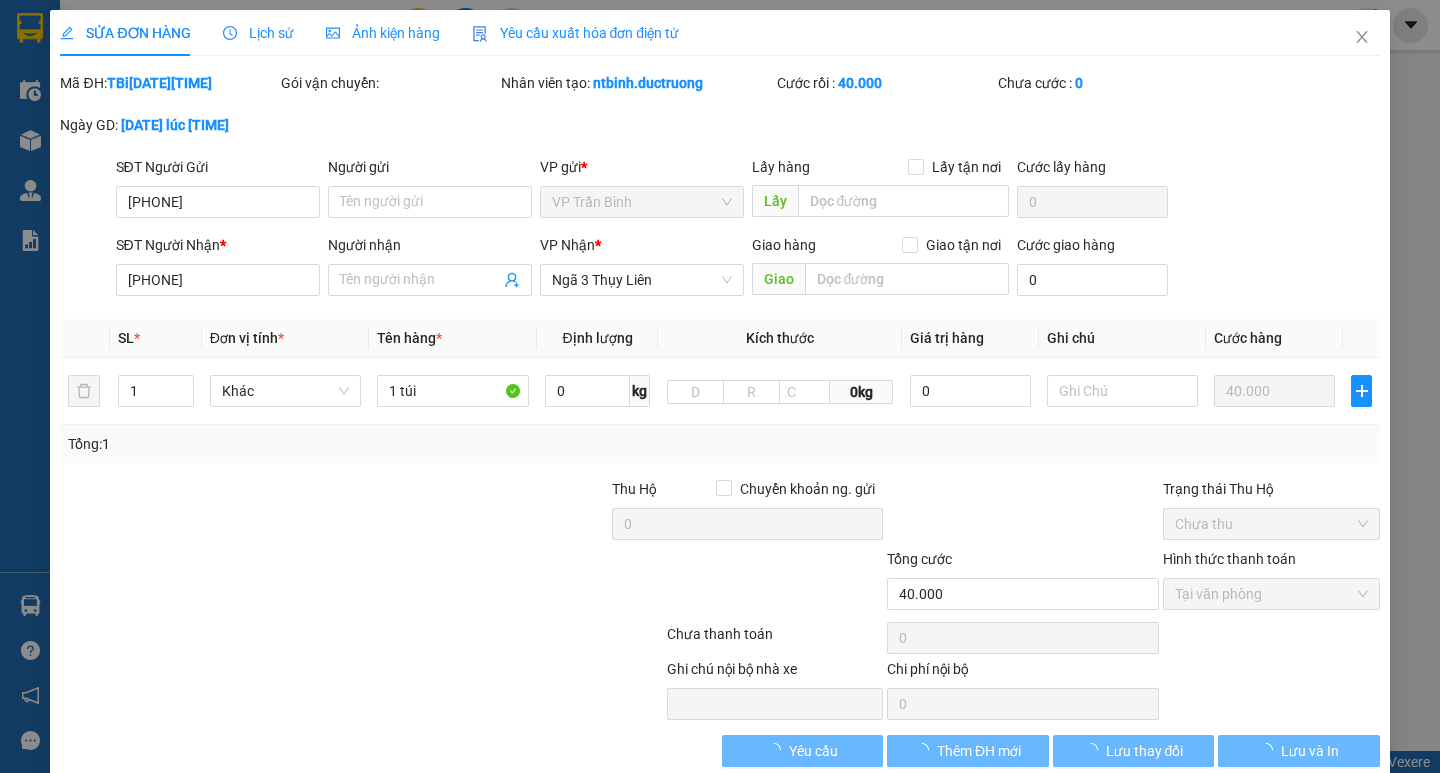 type on "[PHONE]" 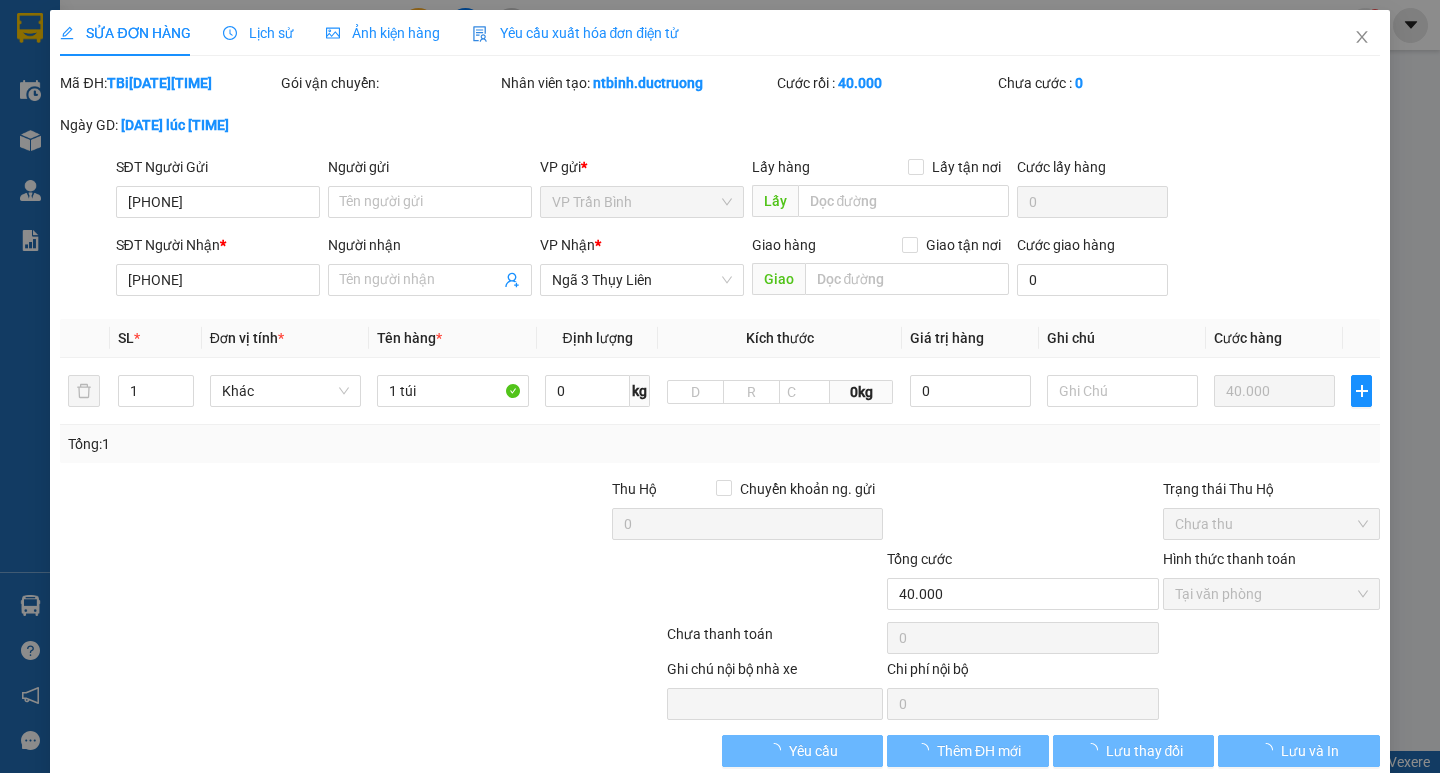 type on "[PHONE]" 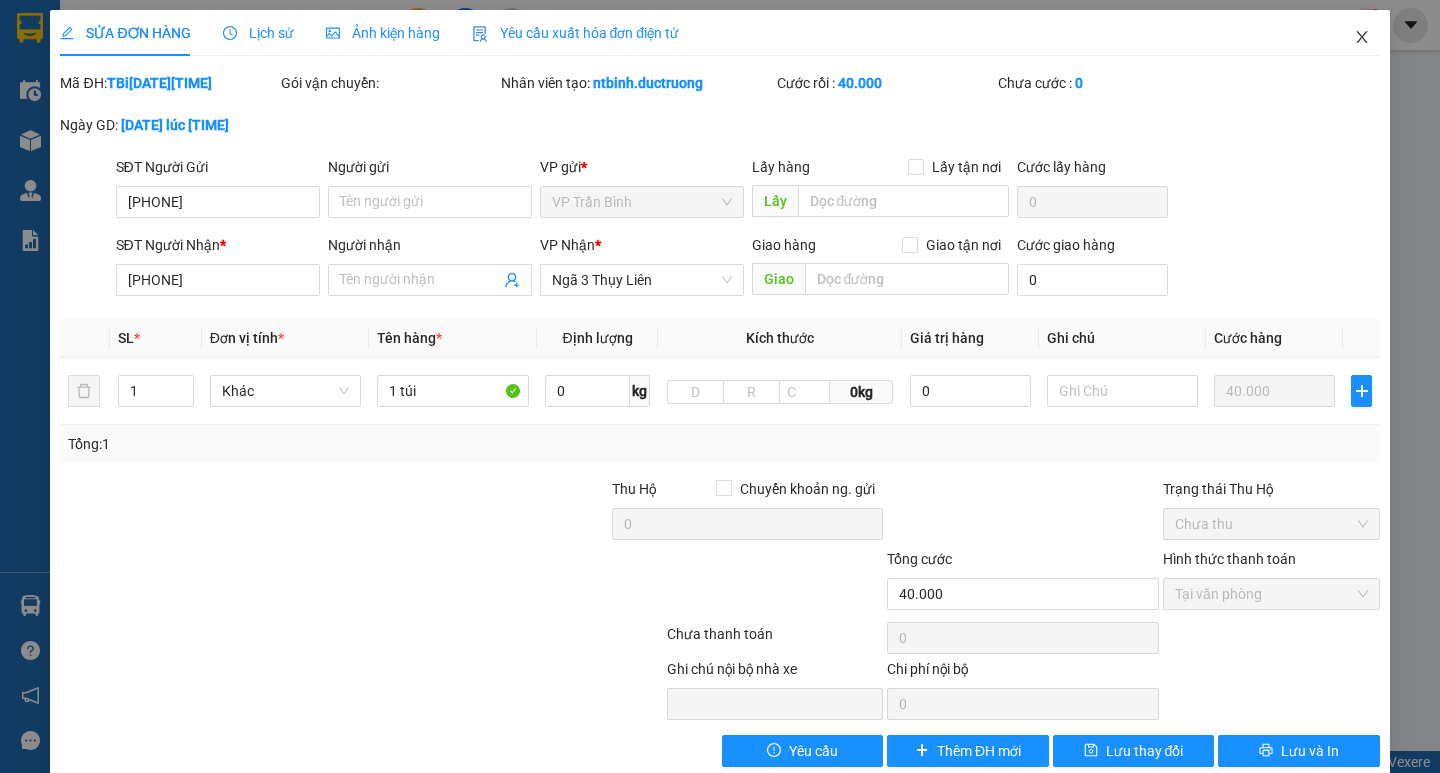 click 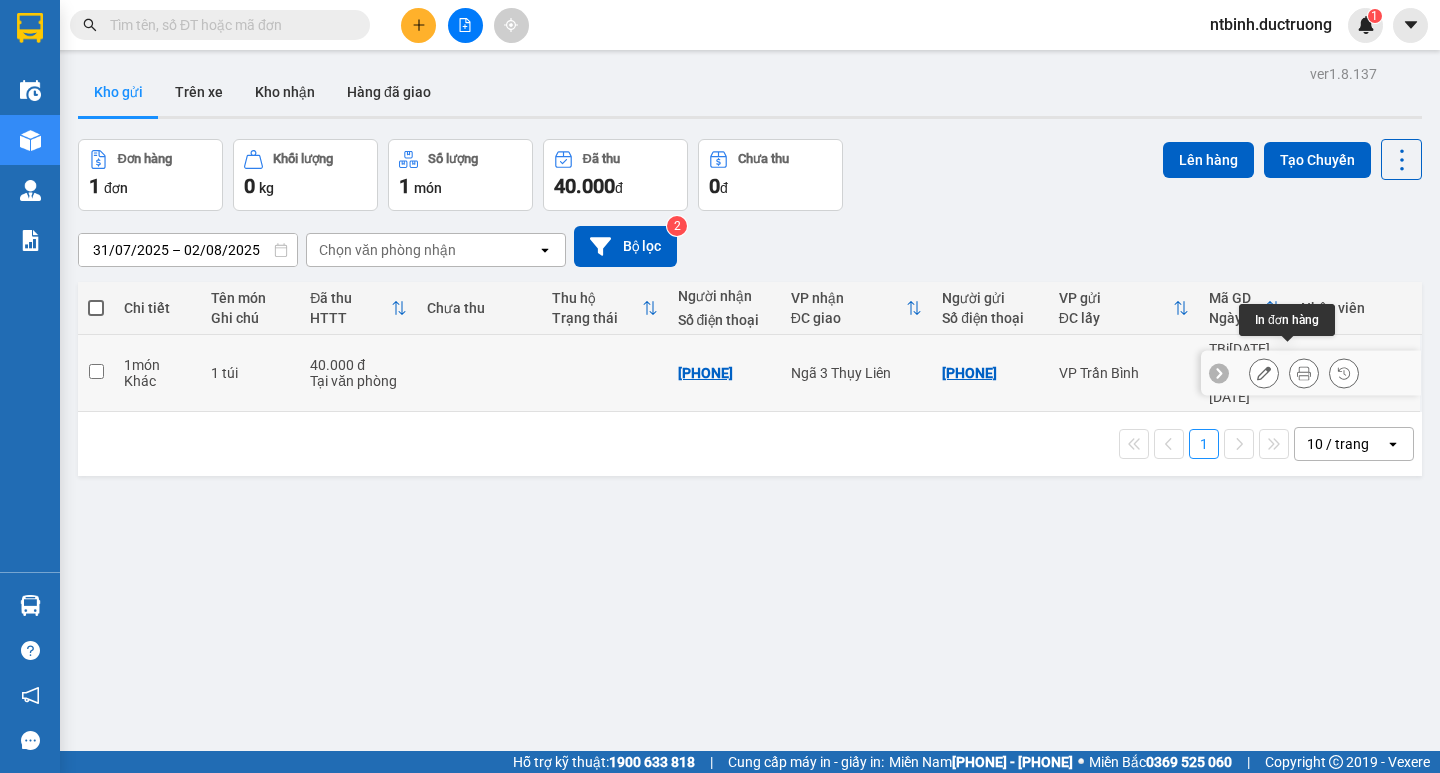 click 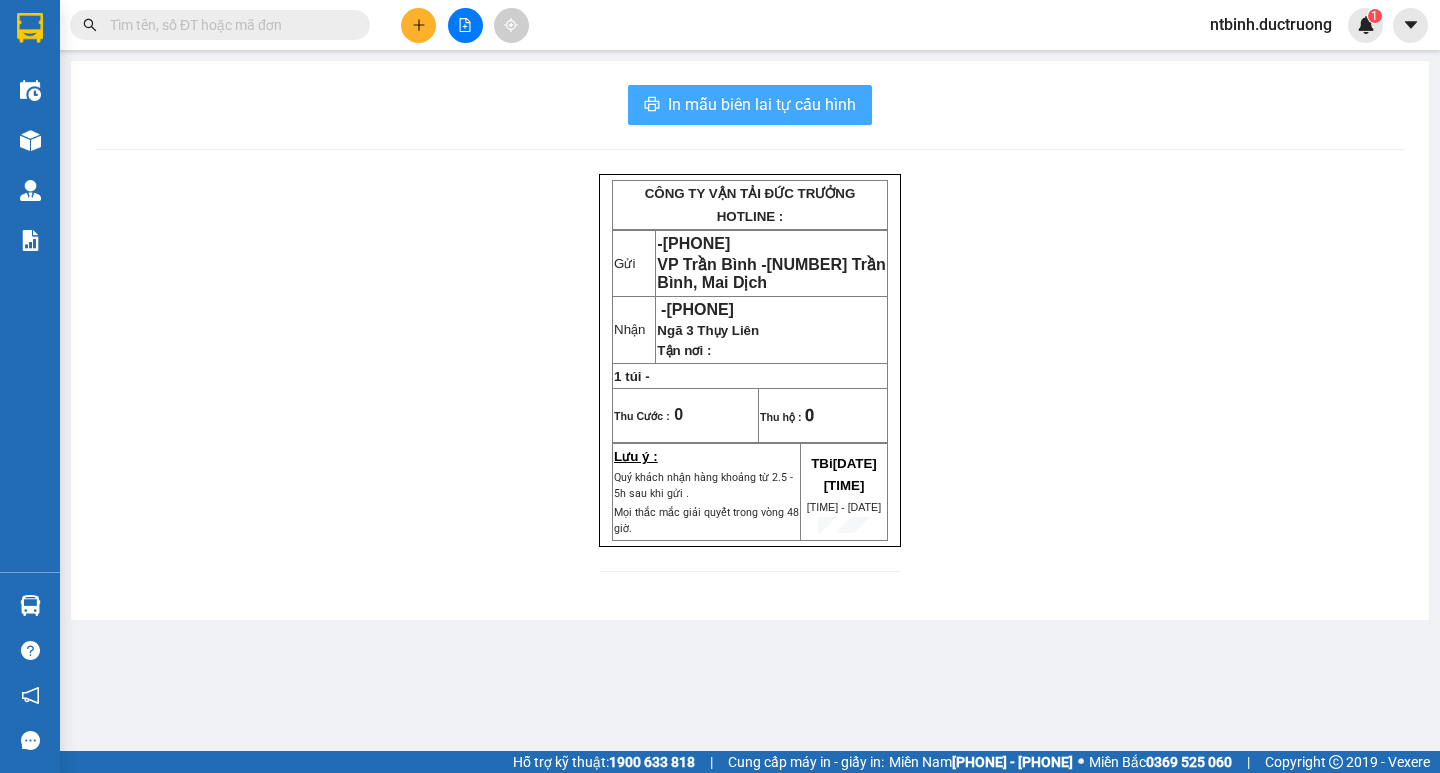 click on "In mẫu biên lai tự cấu hình" at bounding box center [762, 104] 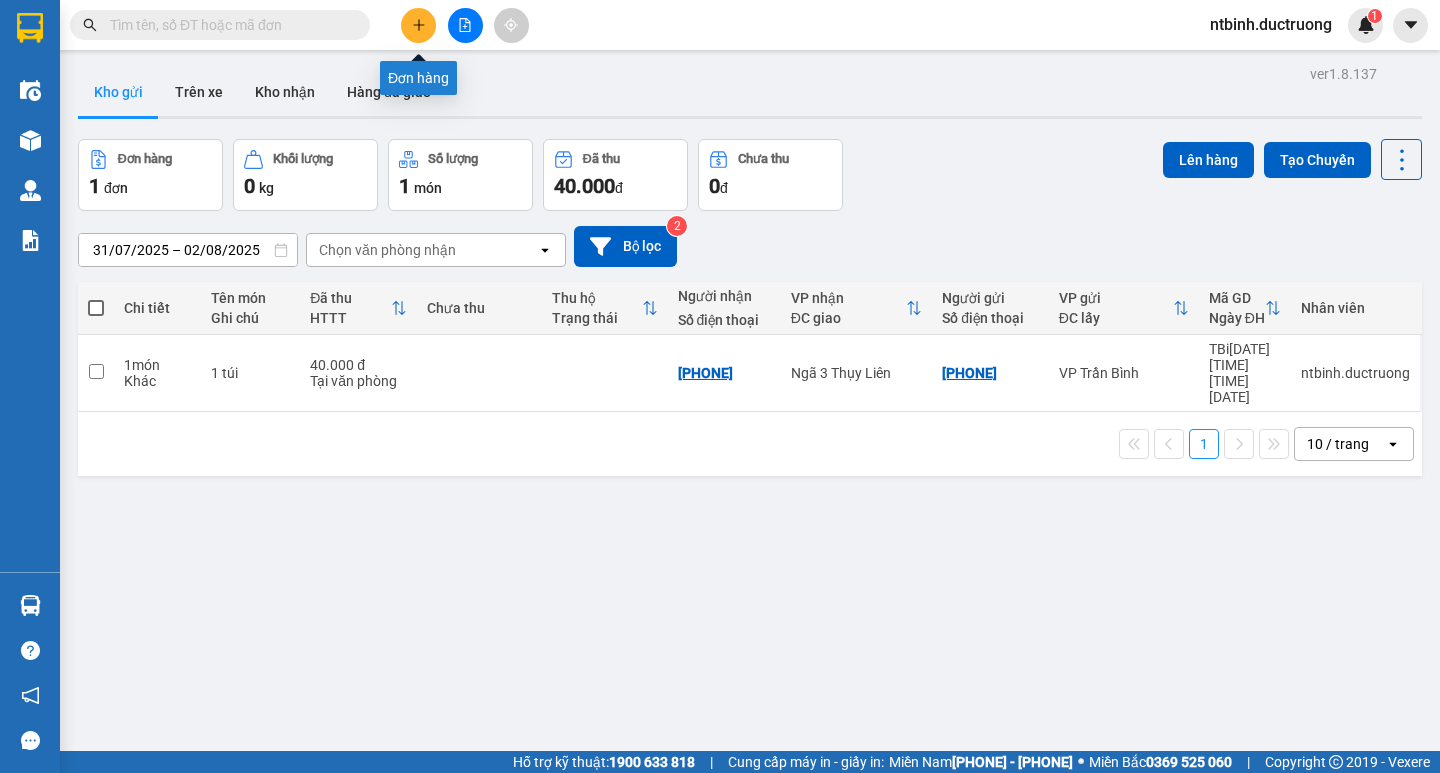 click at bounding box center (418, 25) 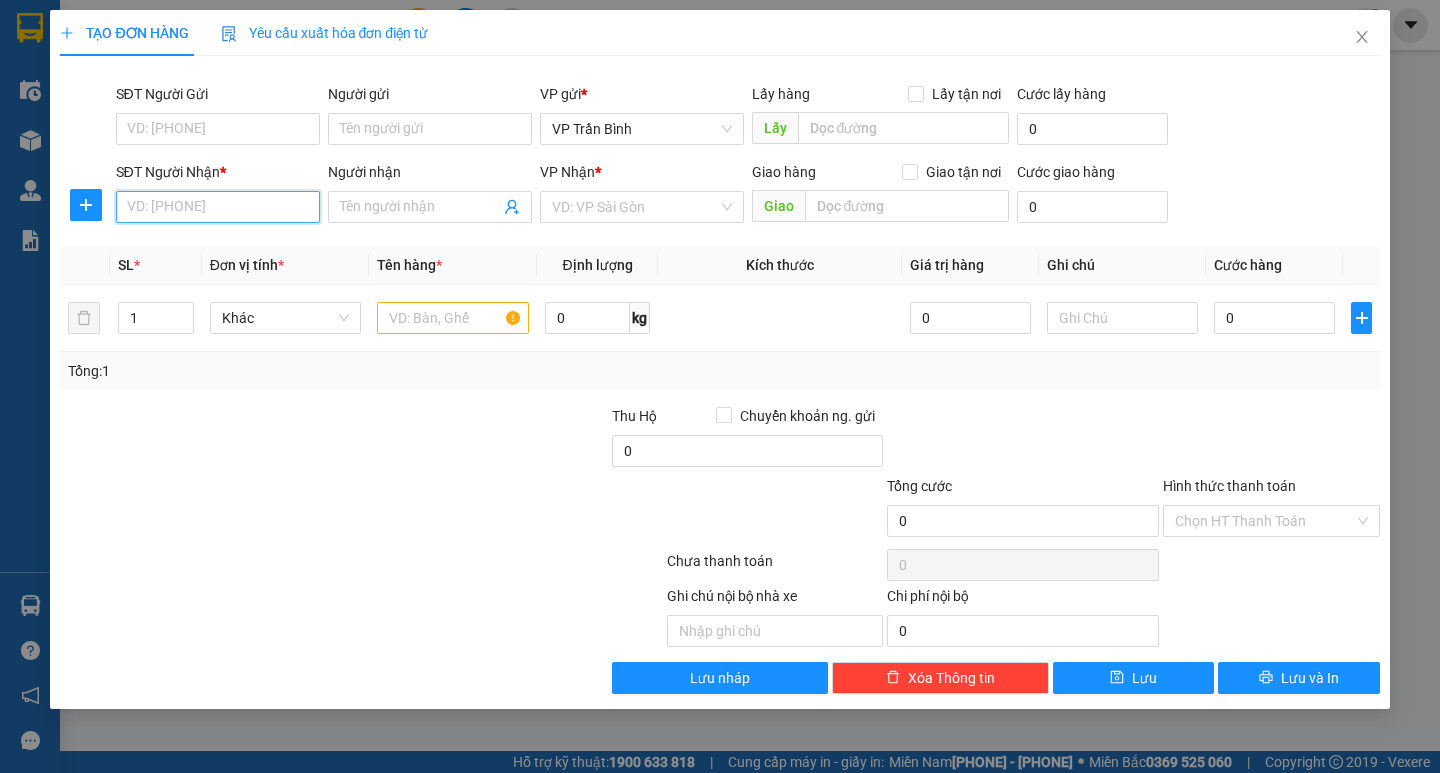 click on "SĐT Người Nhận  *" at bounding box center (218, 207) 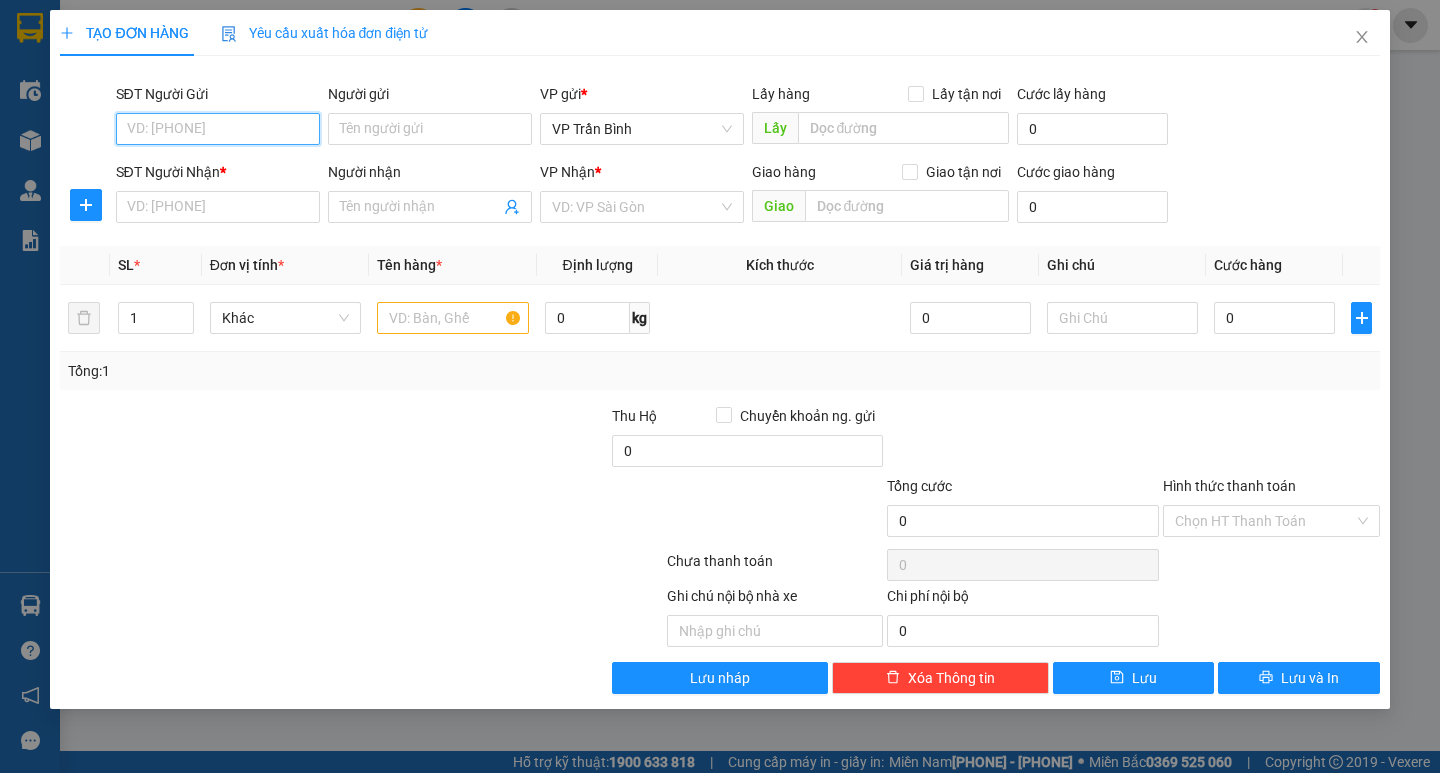 click on "SĐT Người Gửi" at bounding box center [218, 129] 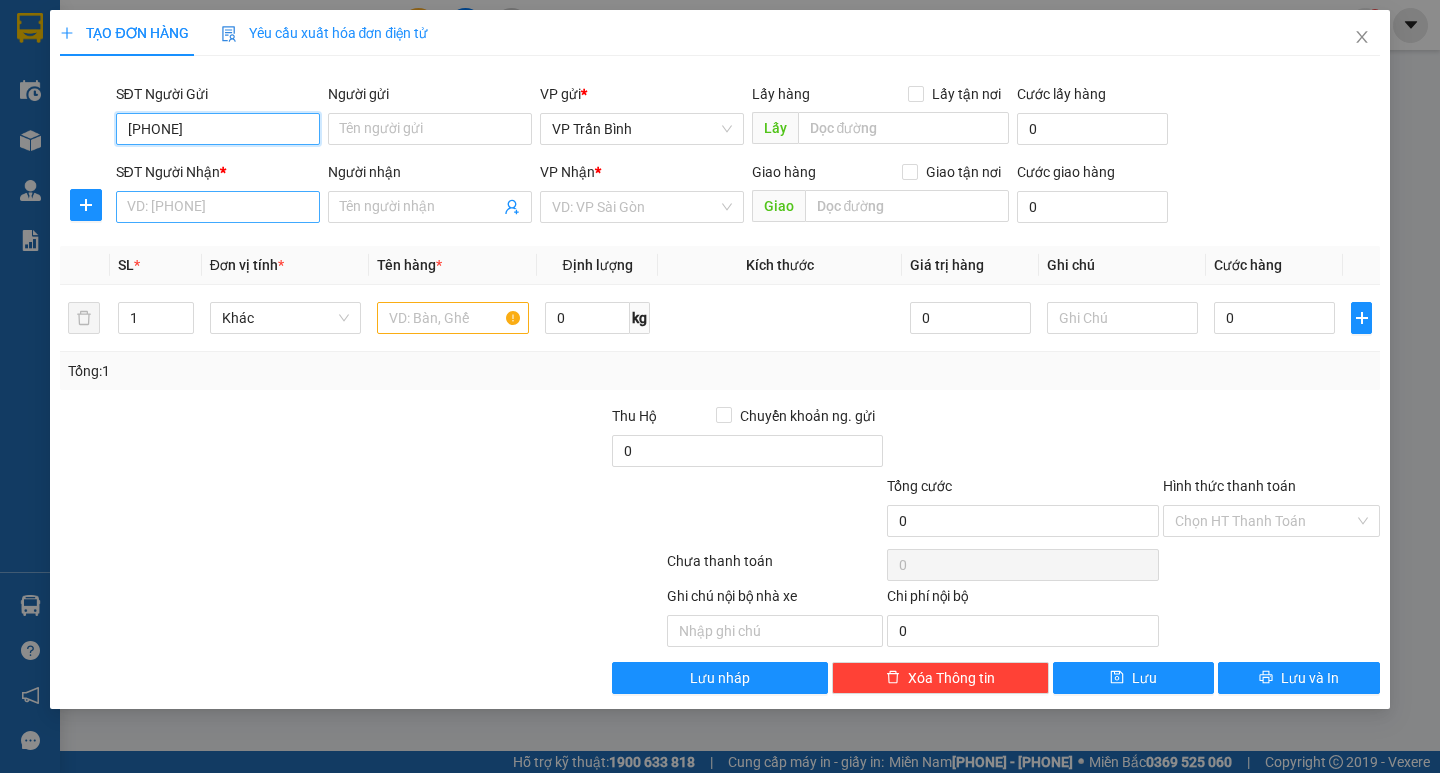 type on "0566887999" 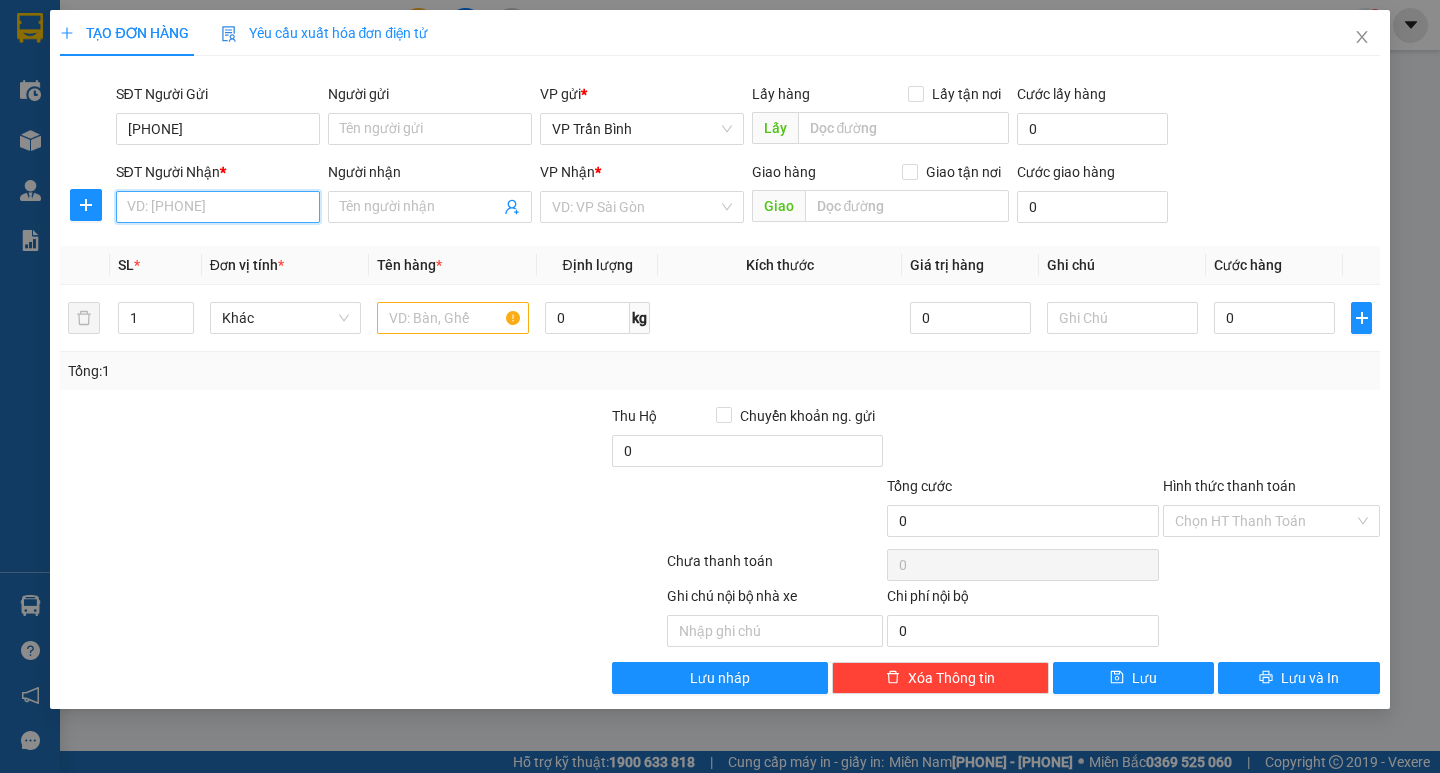 click on "SĐT Người Nhận  *" at bounding box center [218, 207] 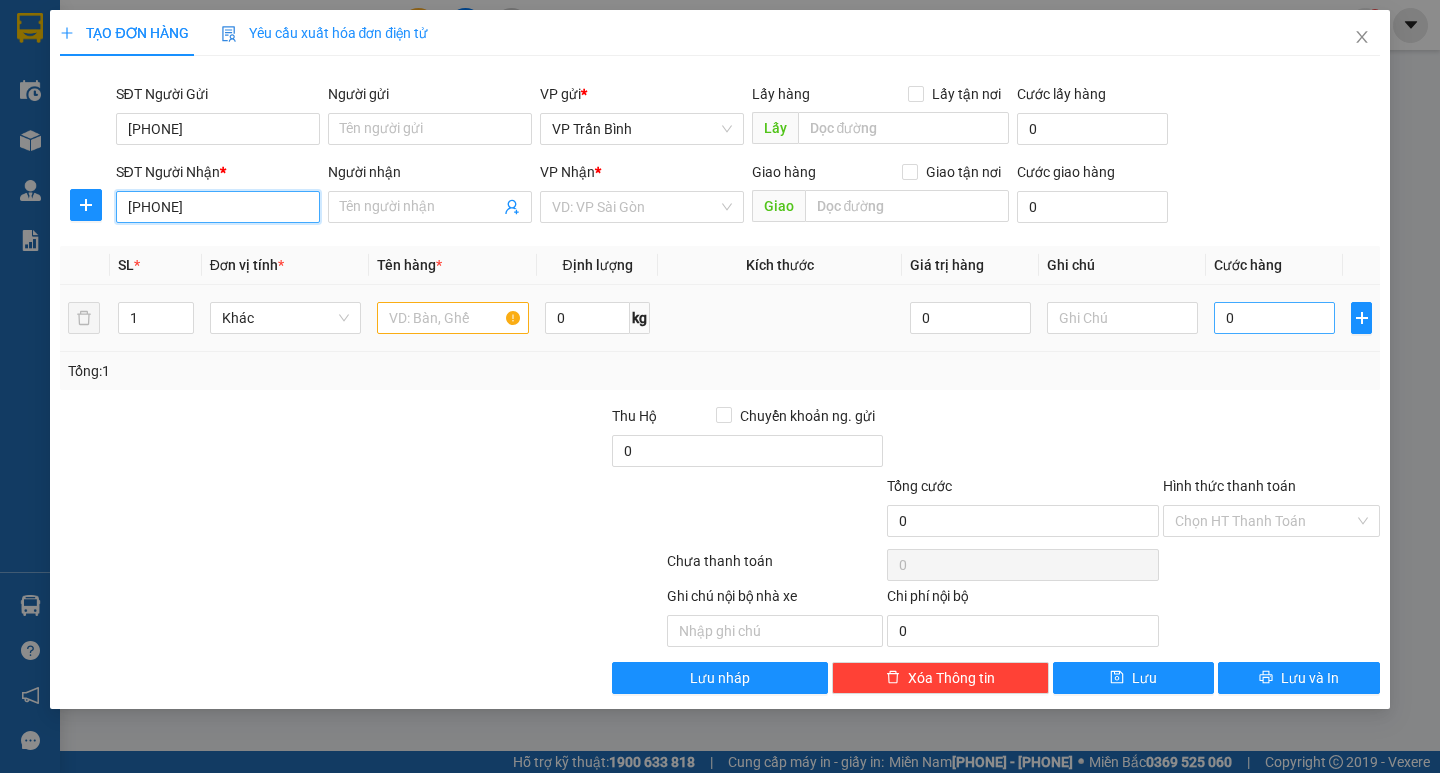 type on "0988744952" 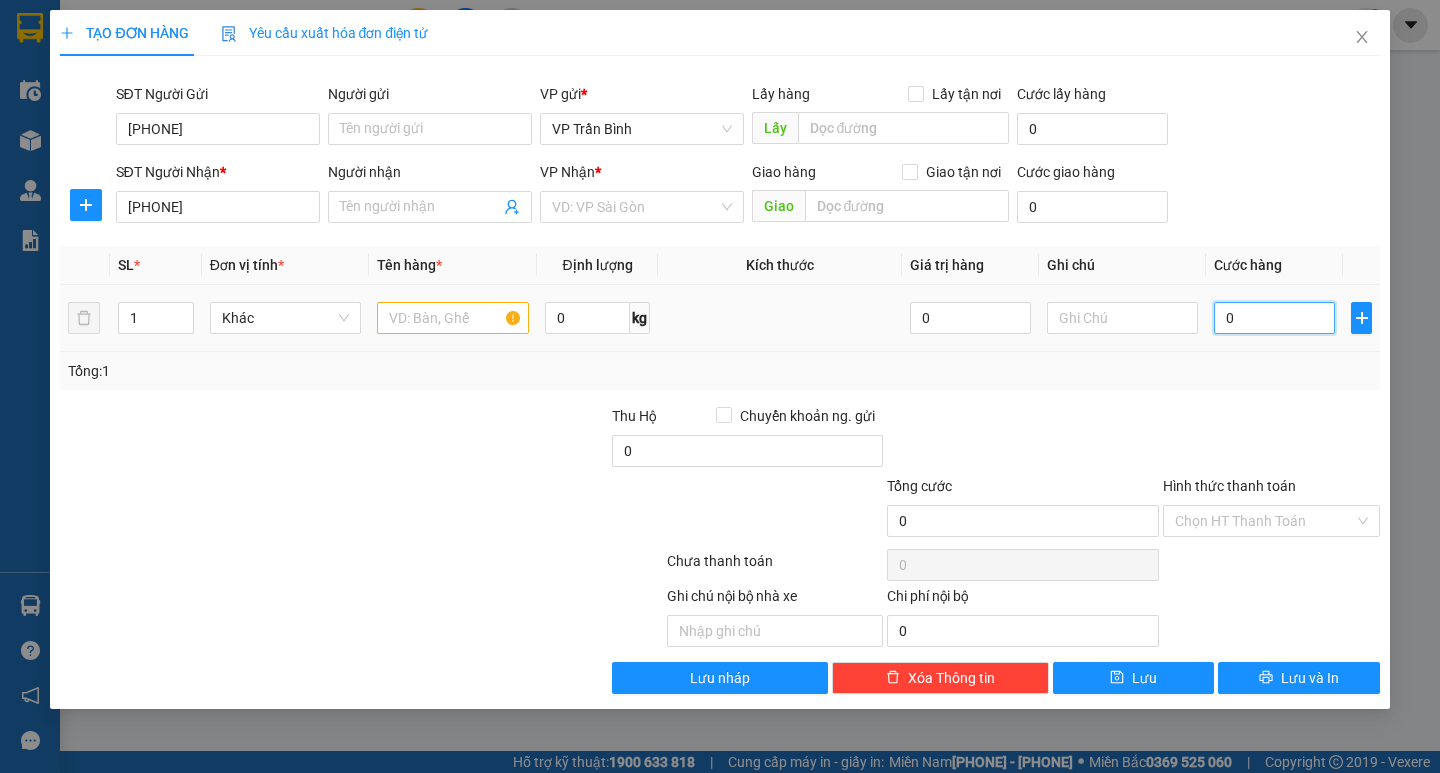 click on "0" at bounding box center [1274, 318] 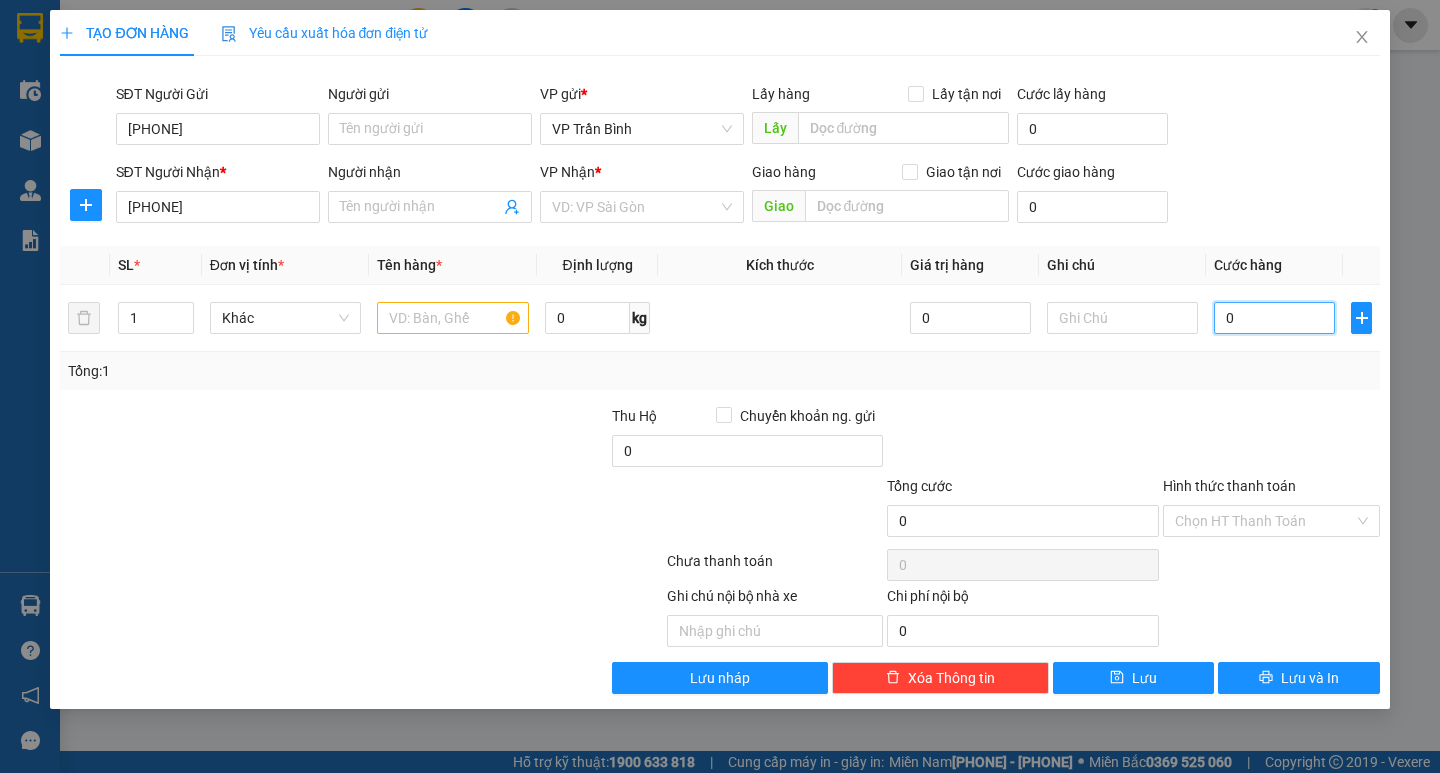 type on "001" 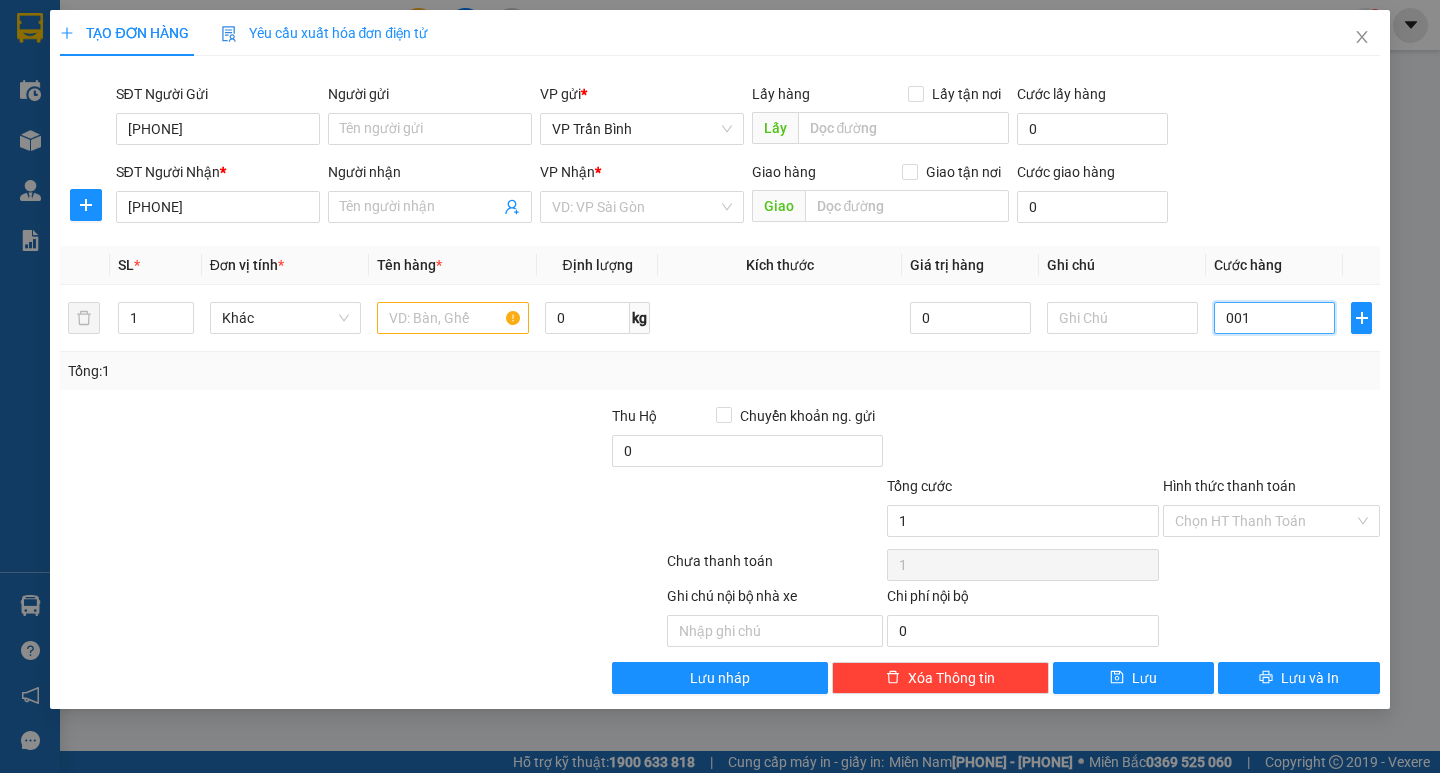 type on "0.015" 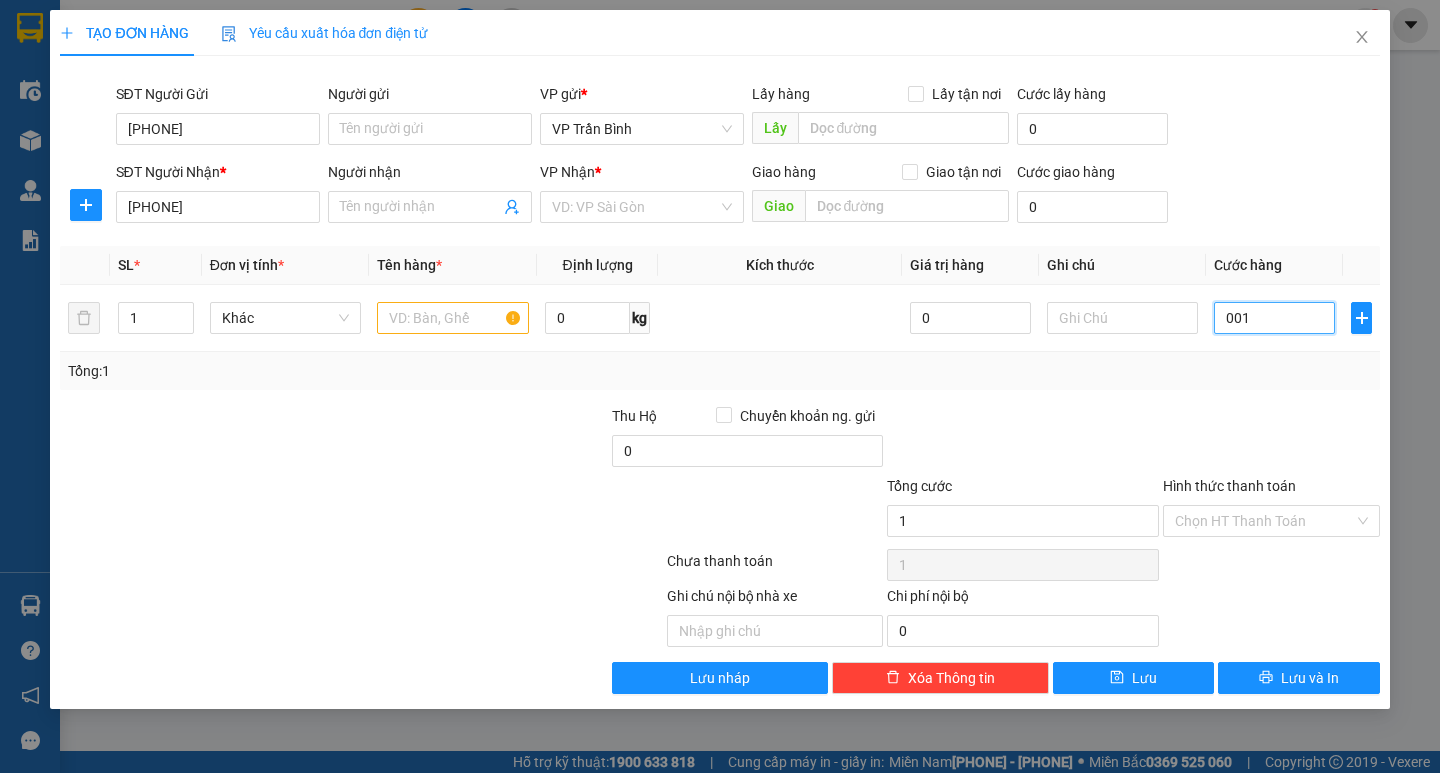 type on "15" 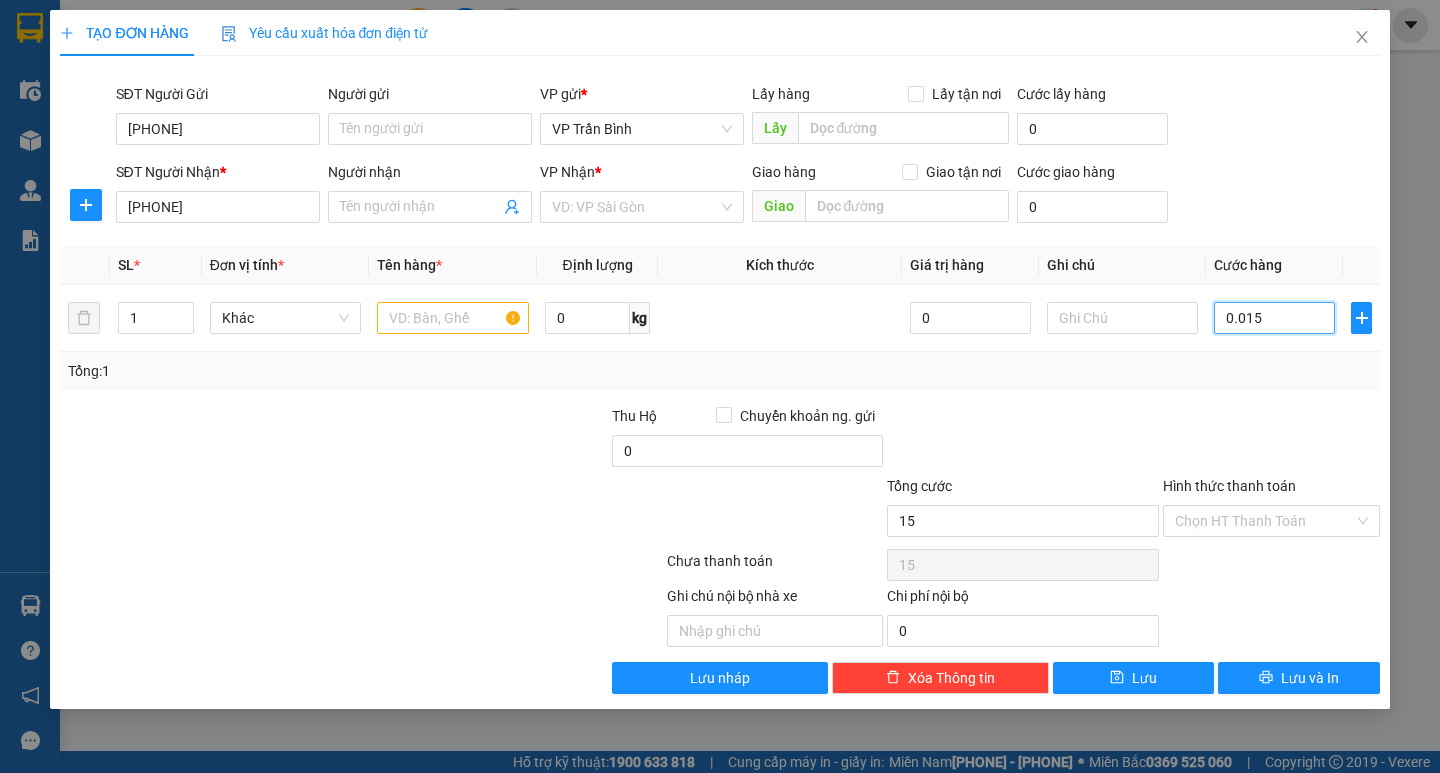 type on "00.150" 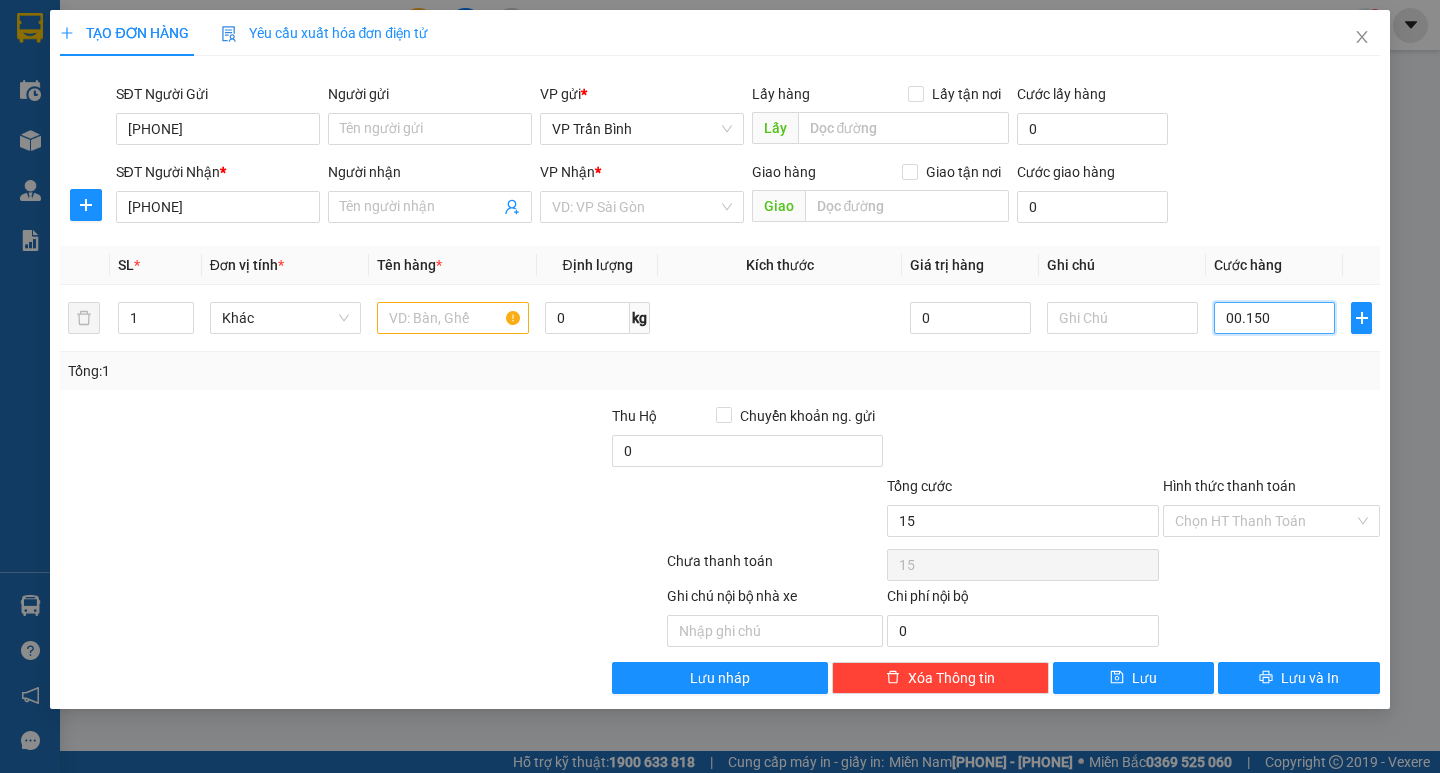 type on "150" 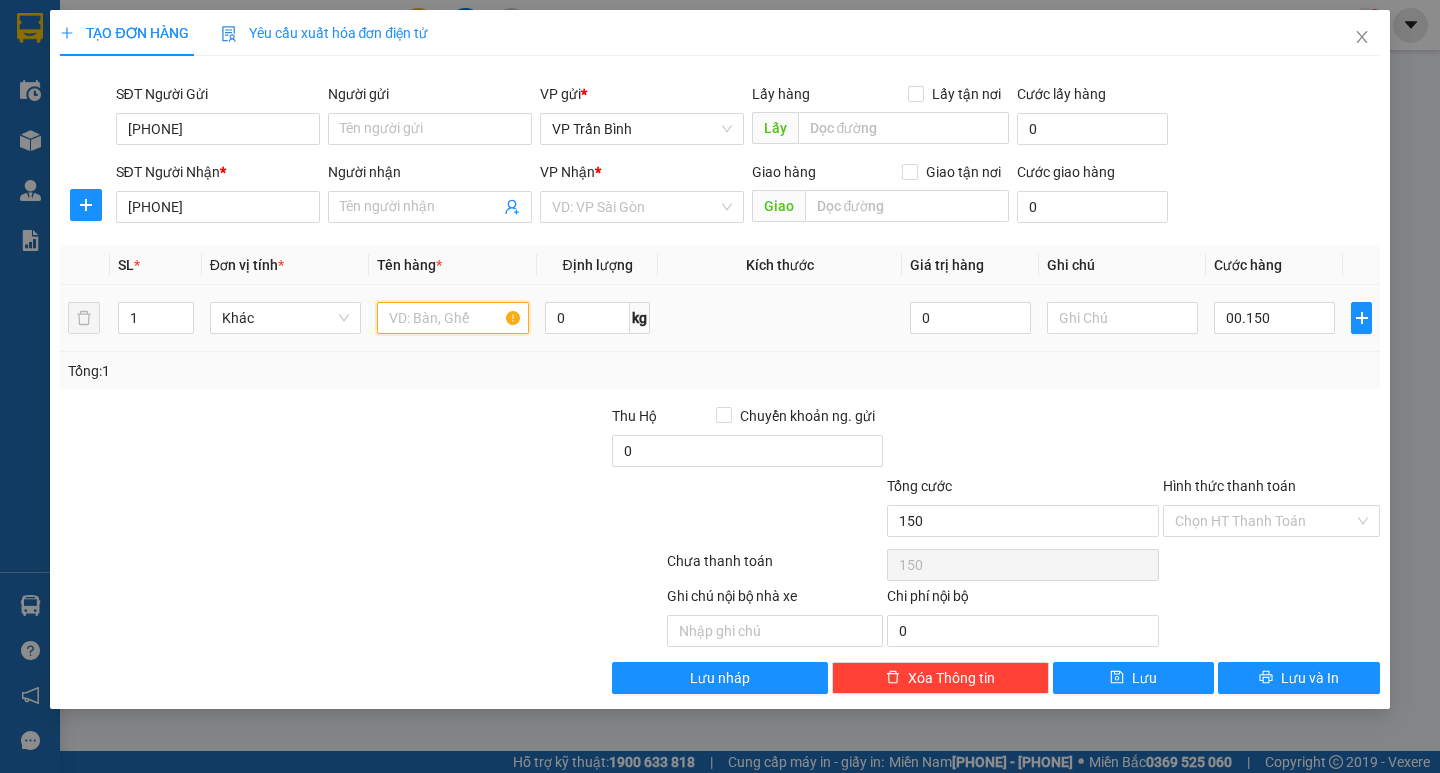 click at bounding box center [452, 318] 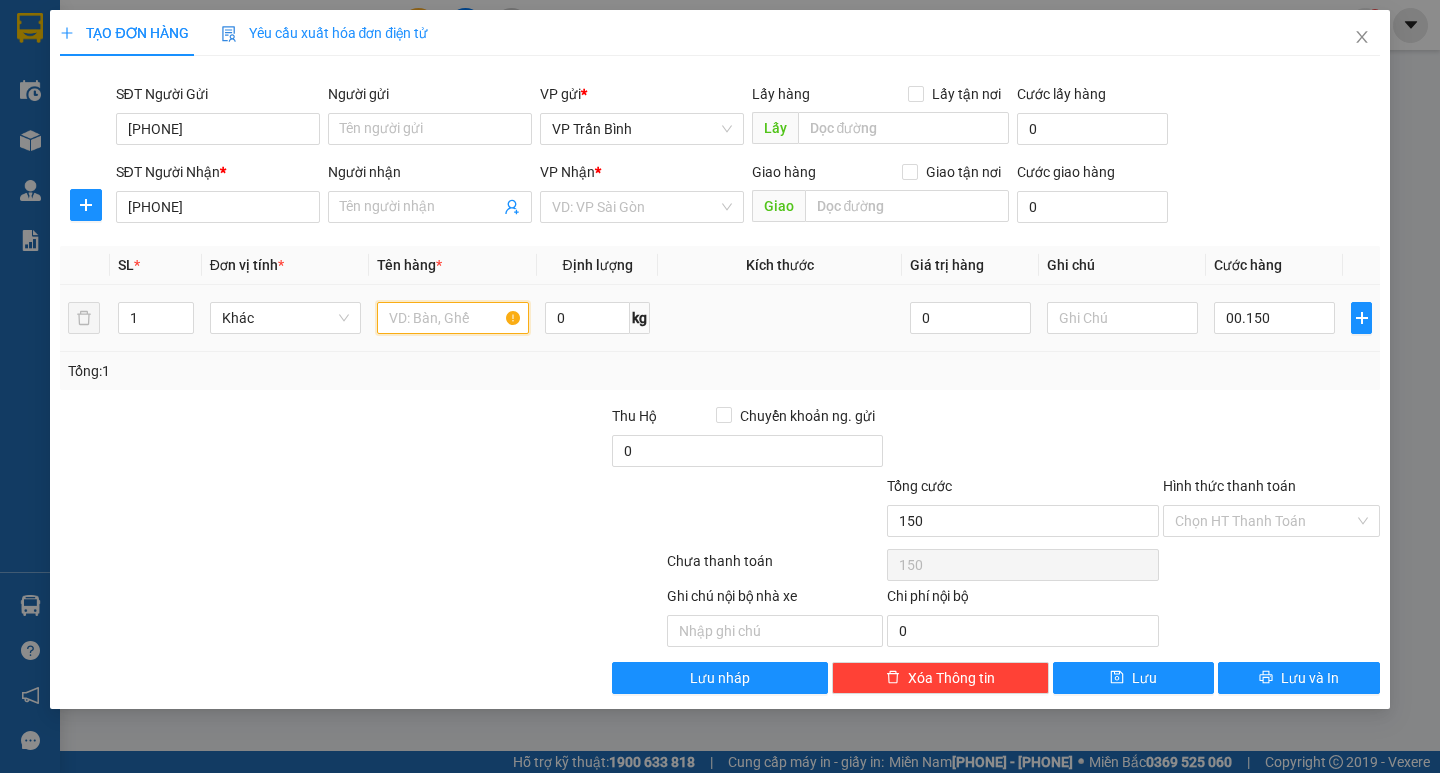 type on "150.000" 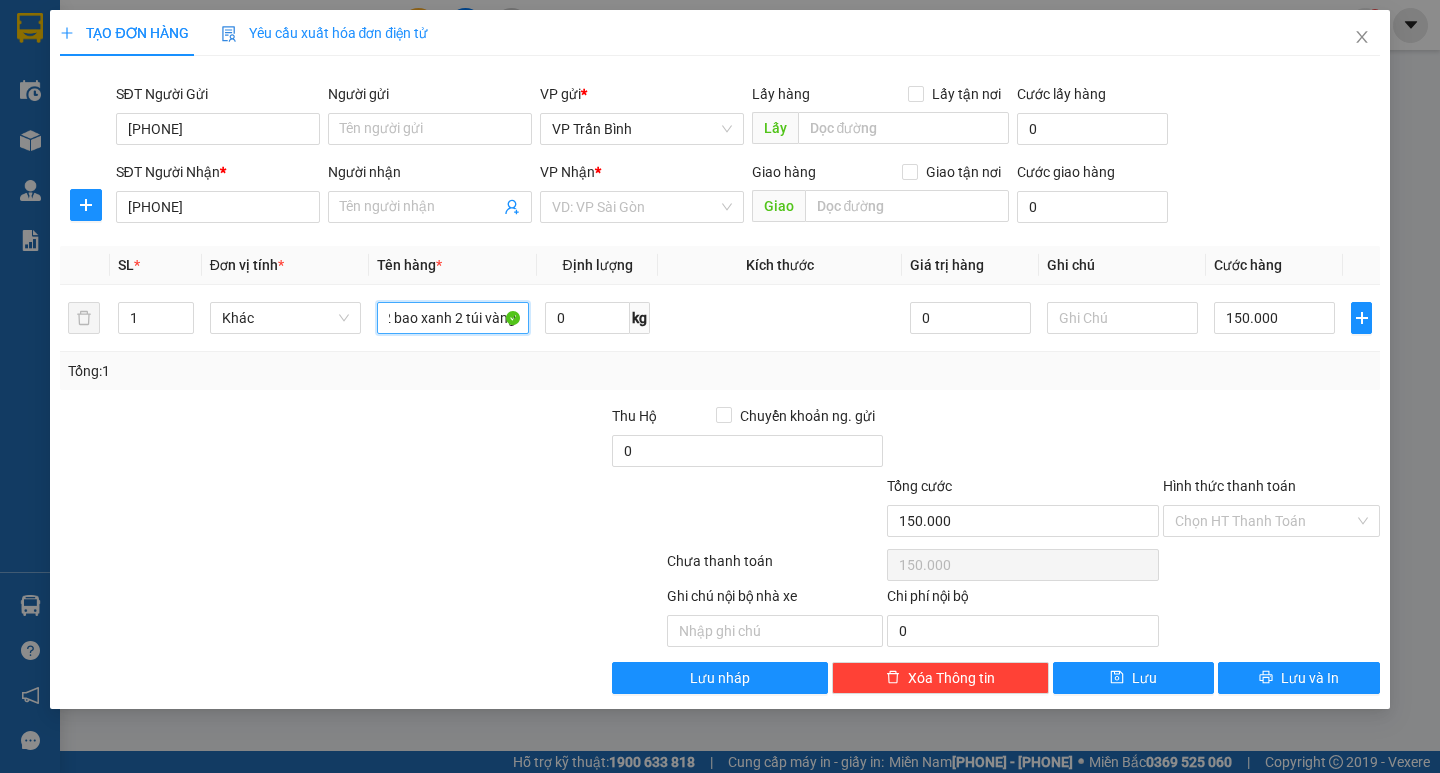 scroll, scrollTop: 0, scrollLeft: 10, axis: horizontal 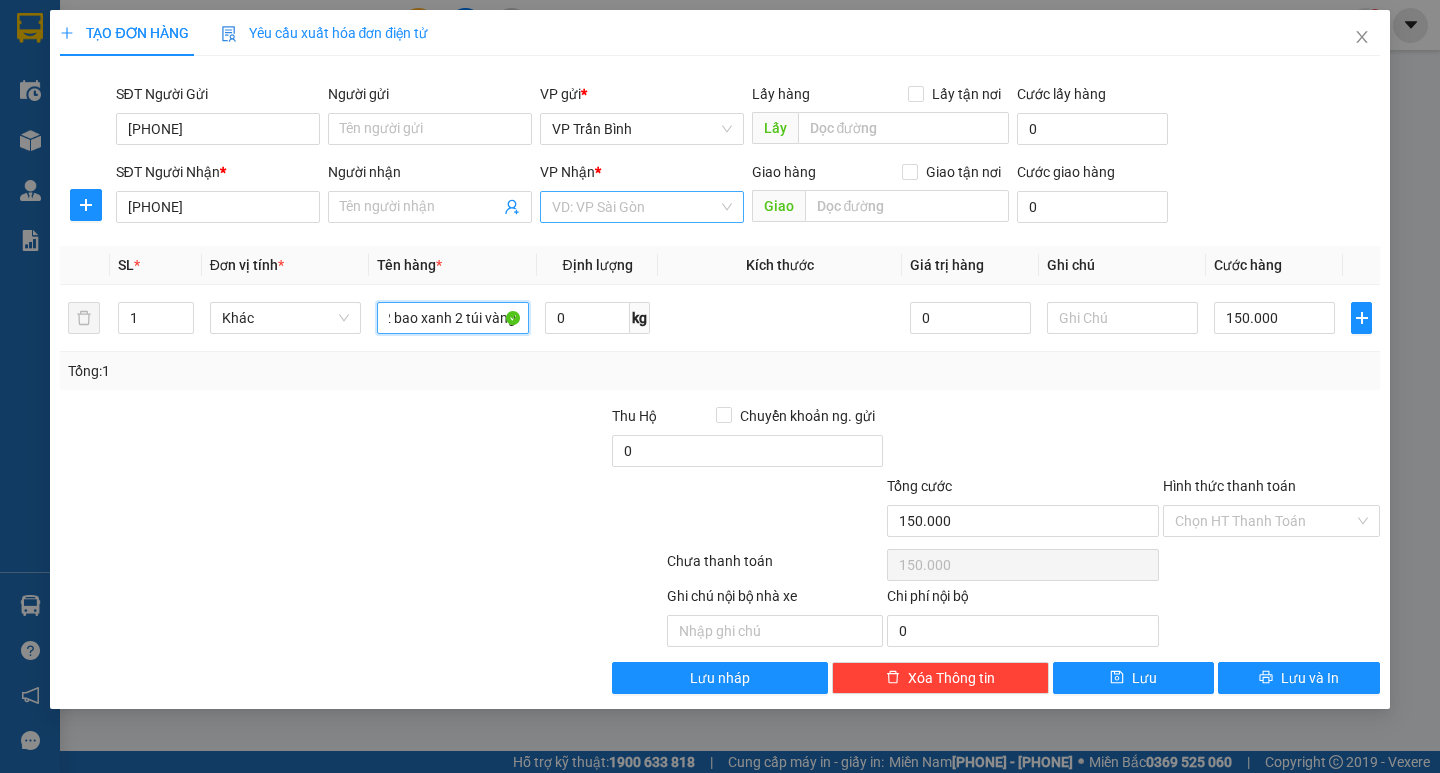 type on "2 bao xanh 2 túi vàng" 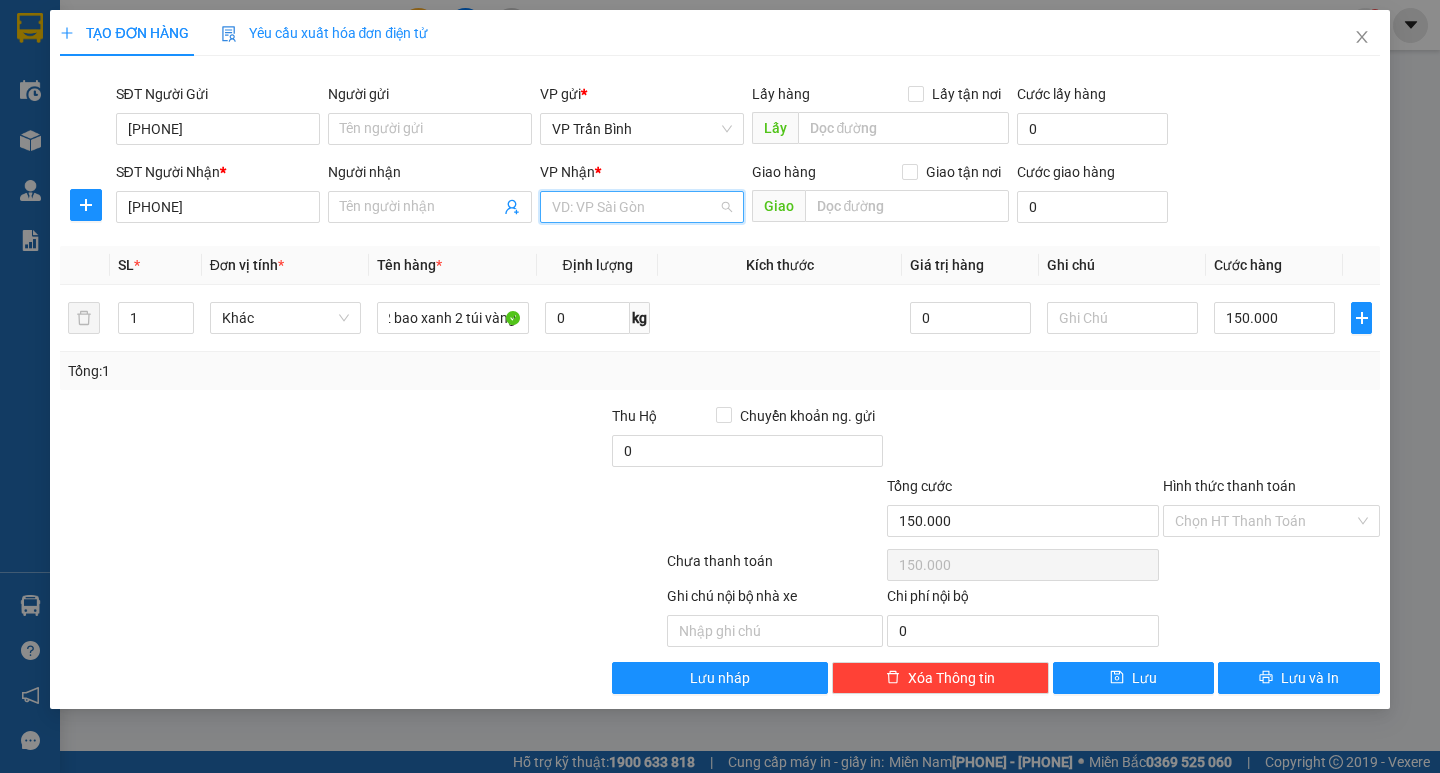 click at bounding box center [635, 207] 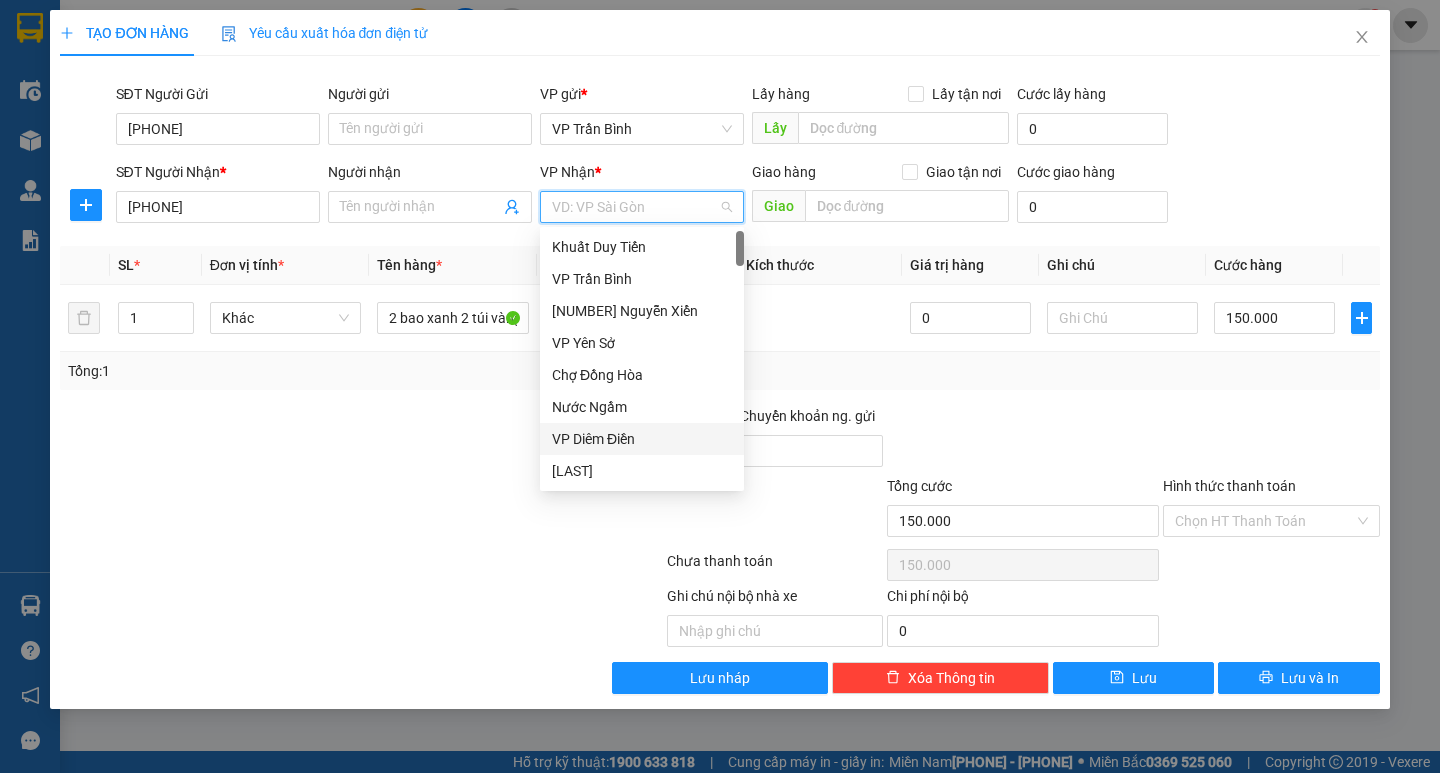 click on "VP Diêm Điền" at bounding box center [642, 439] 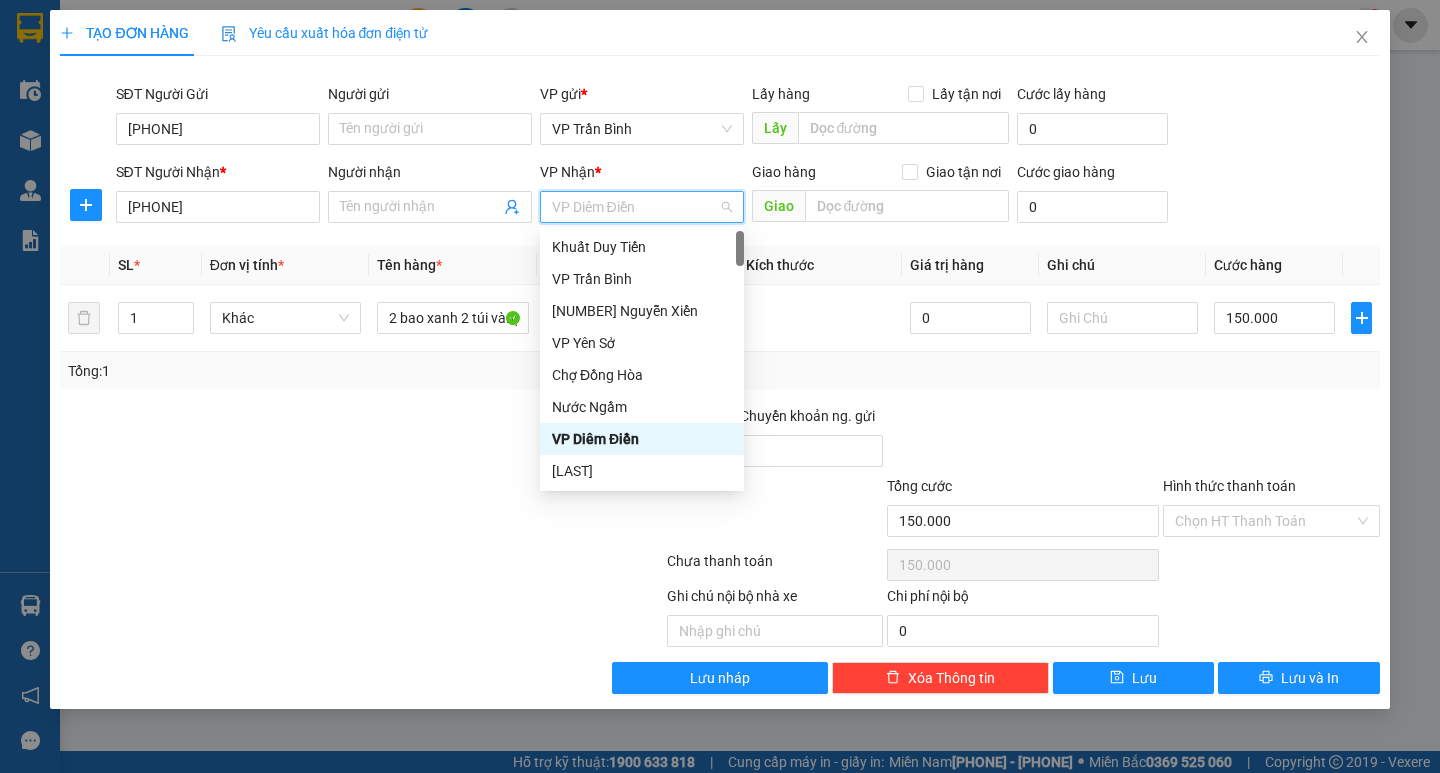 click on "VP Diêm Điền" at bounding box center [642, 439] 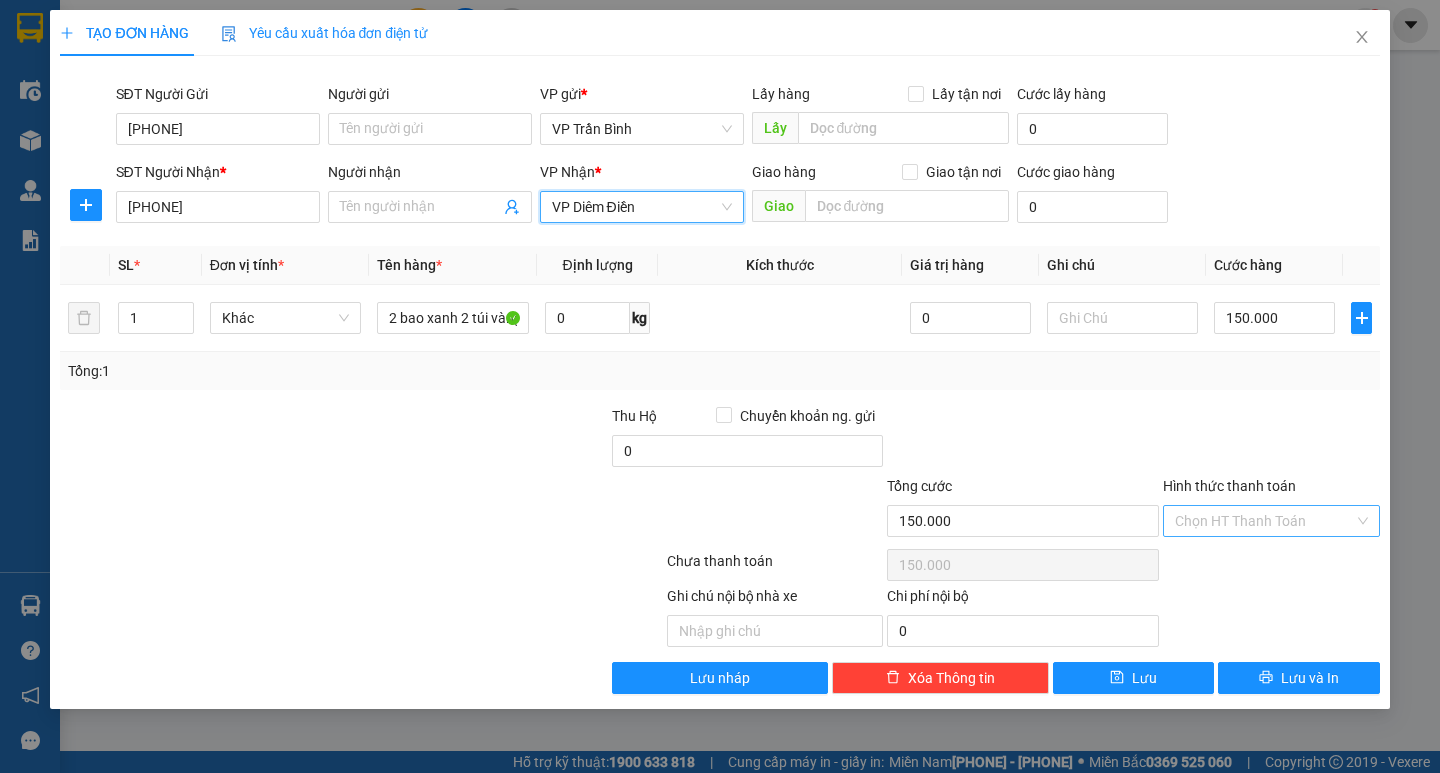 click on "Hình thức thanh toán" at bounding box center [1264, 521] 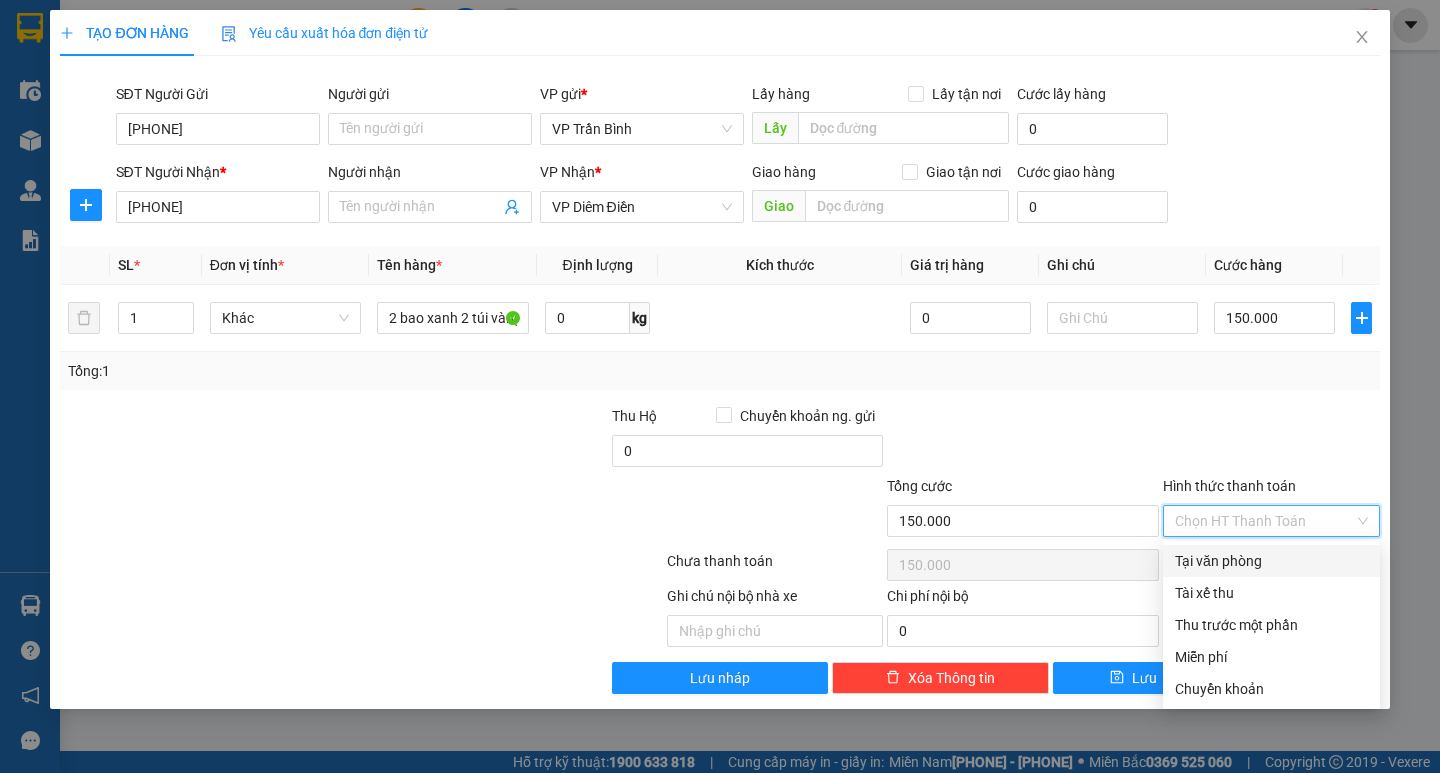 click on "Tại văn phòng" at bounding box center (1271, 561) 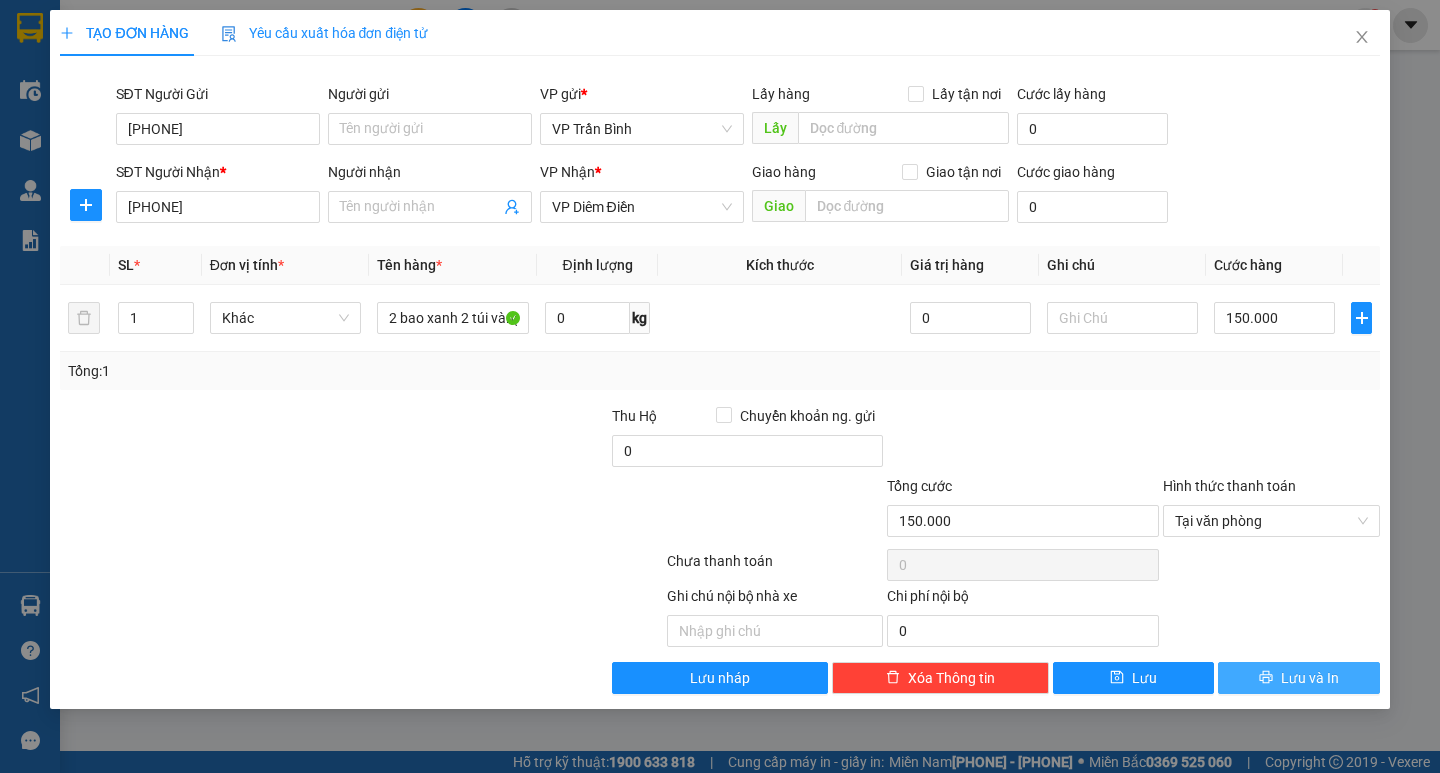 click on "Lưu và In" at bounding box center [1310, 678] 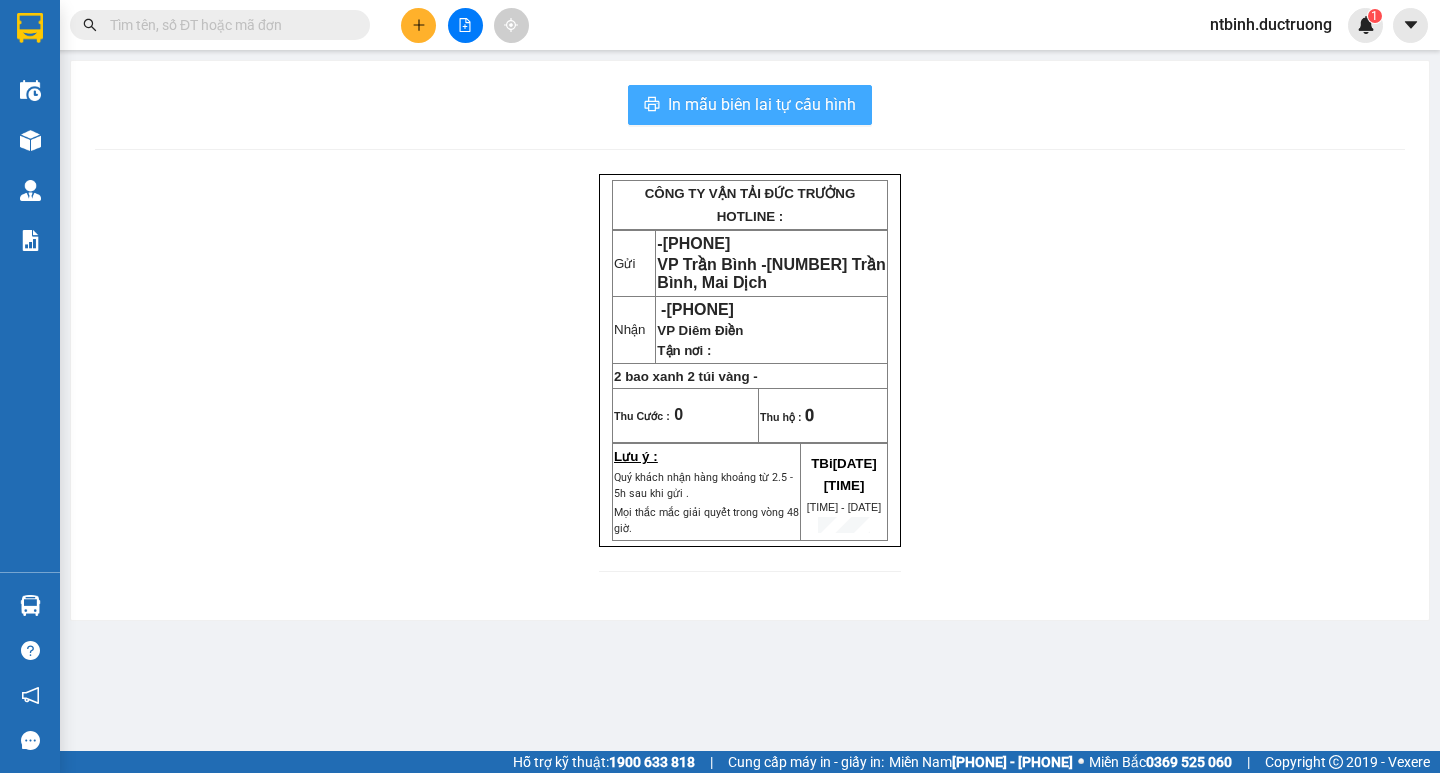 click on "In mẫu biên lai tự cấu hình" at bounding box center [762, 104] 